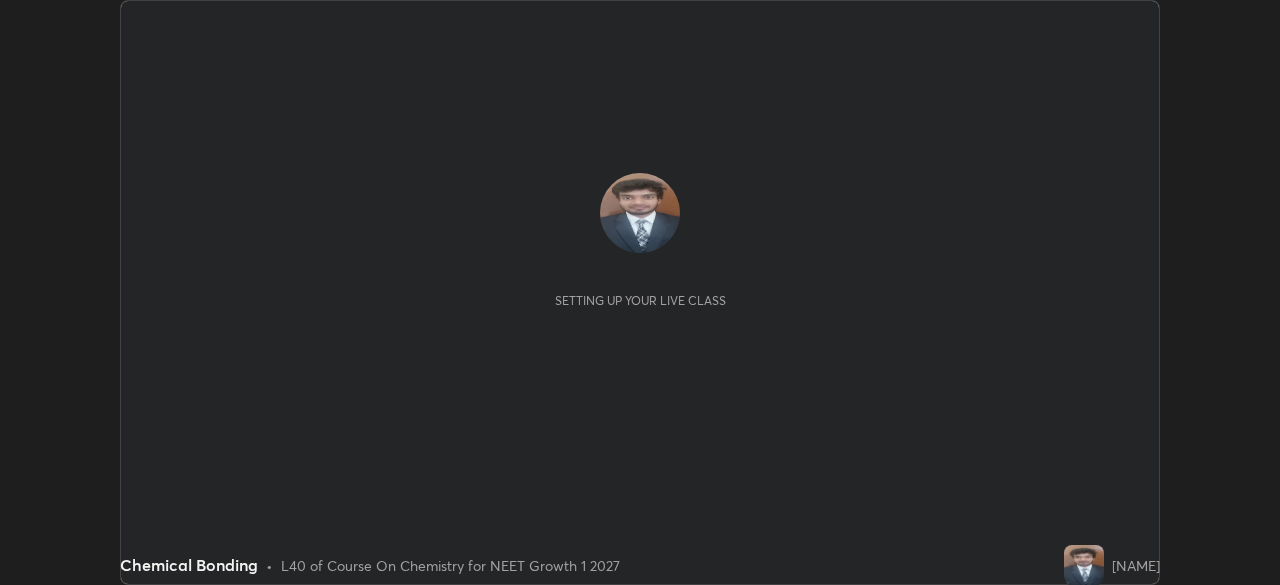 scroll, scrollTop: 0, scrollLeft: 0, axis: both 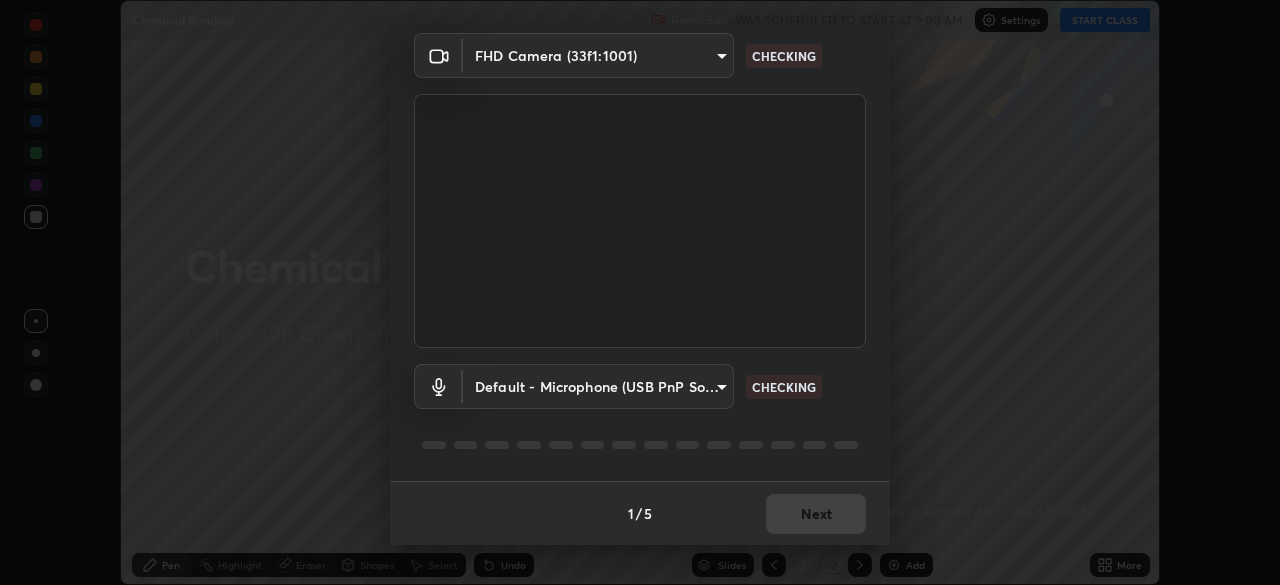 type on "f214d892c1ea21fc9911be358f21603cf7c671268a3f3fdd0c8c81d5790bf436" 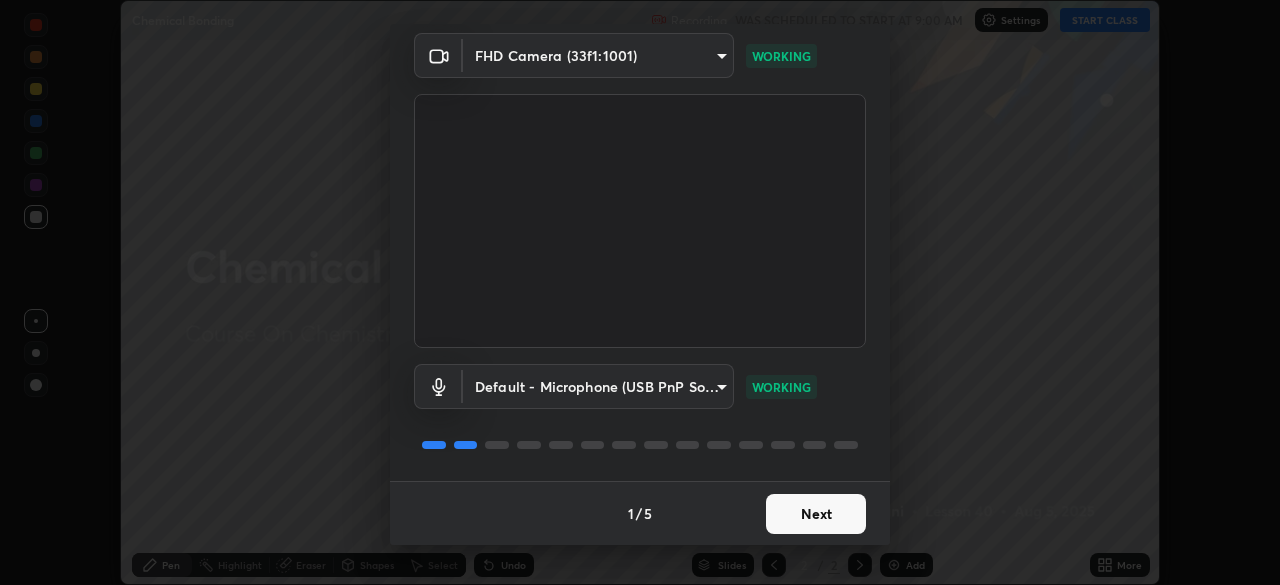 click on "Next" at bounding box center (816, 514) 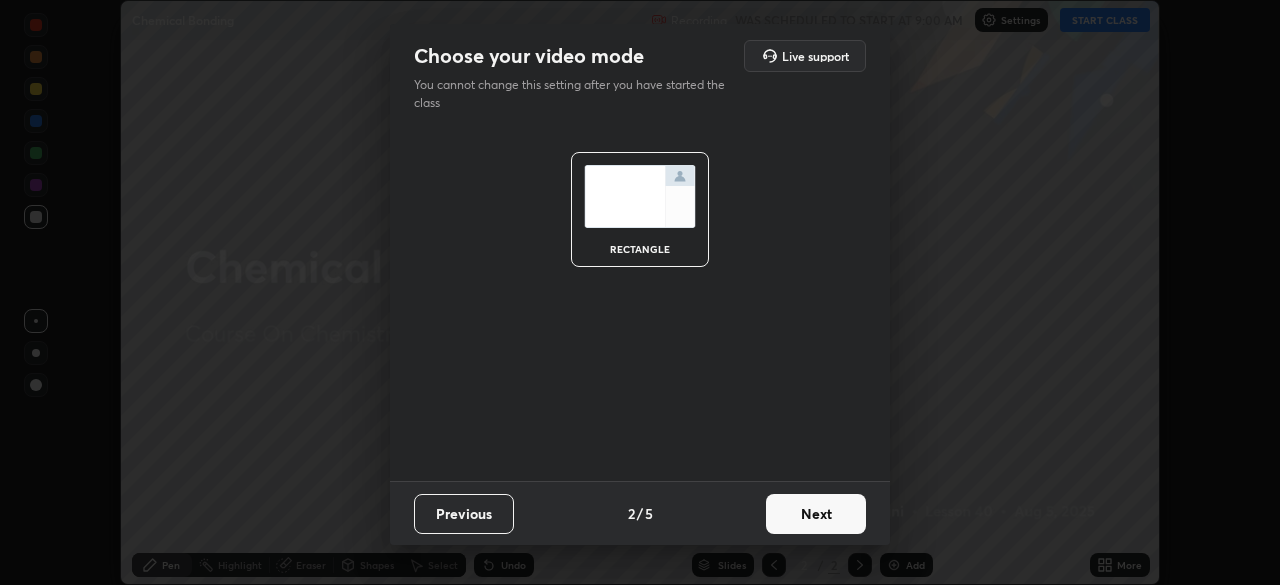 click on "Next" at bounding box center (816, 514) 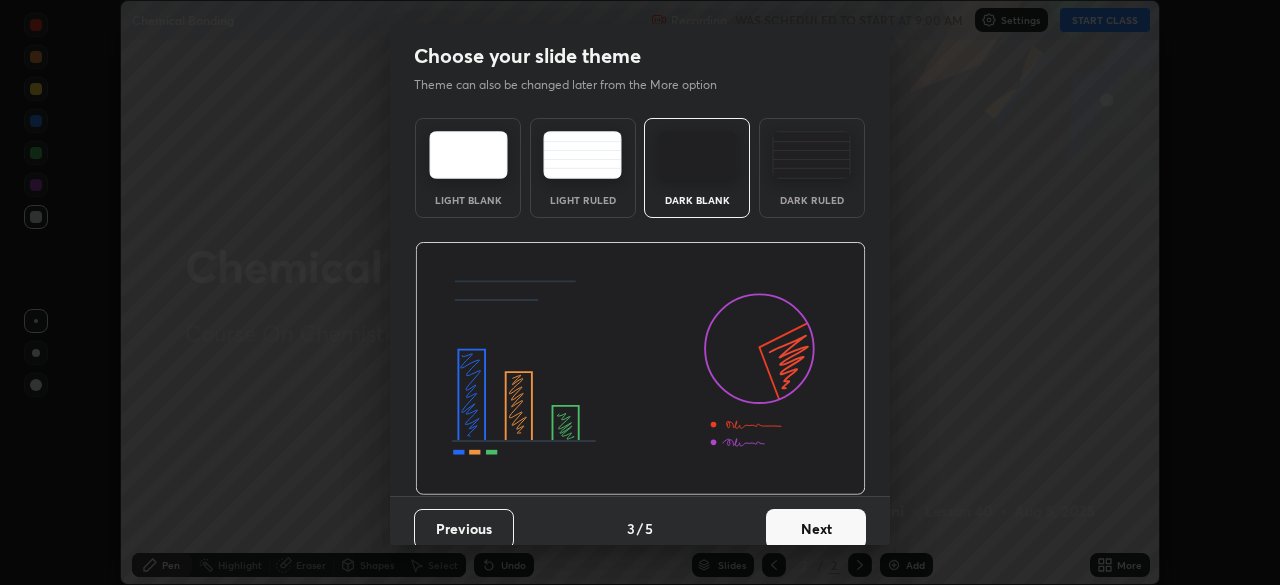 click on "Next" at bounding box center (816, 529) 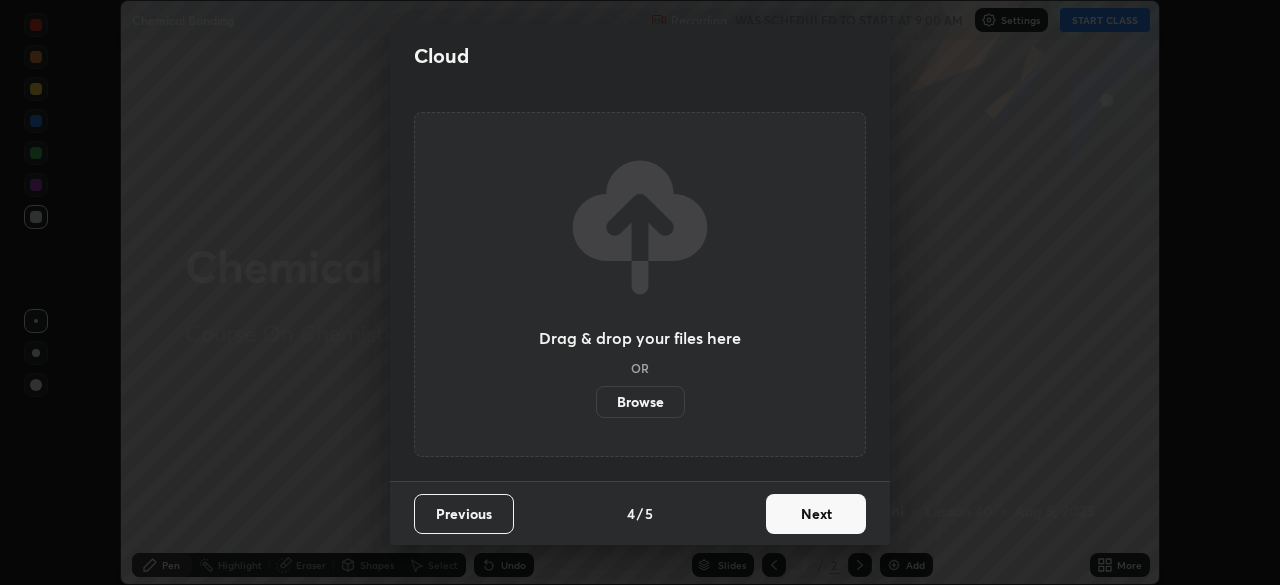 click on "Next" at bounding box center (816, 514) 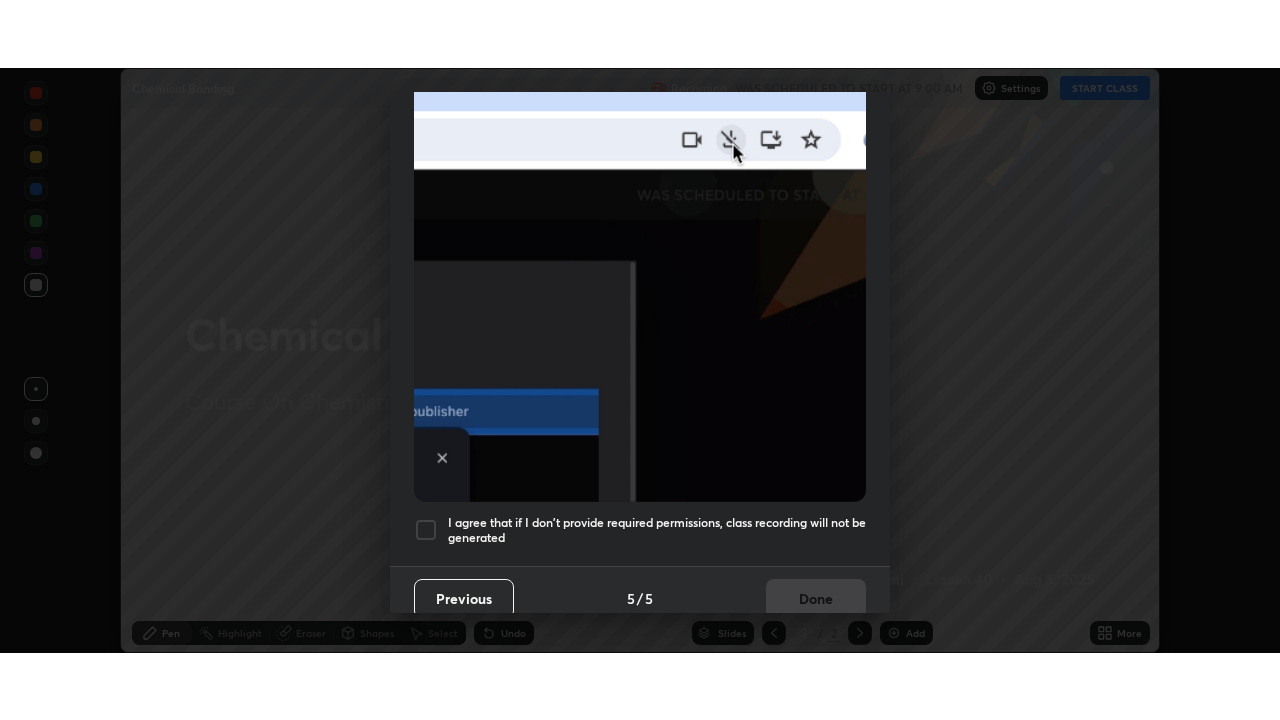 scroll, scrollTop: 479, scrollLeft: 0, axis: vertical 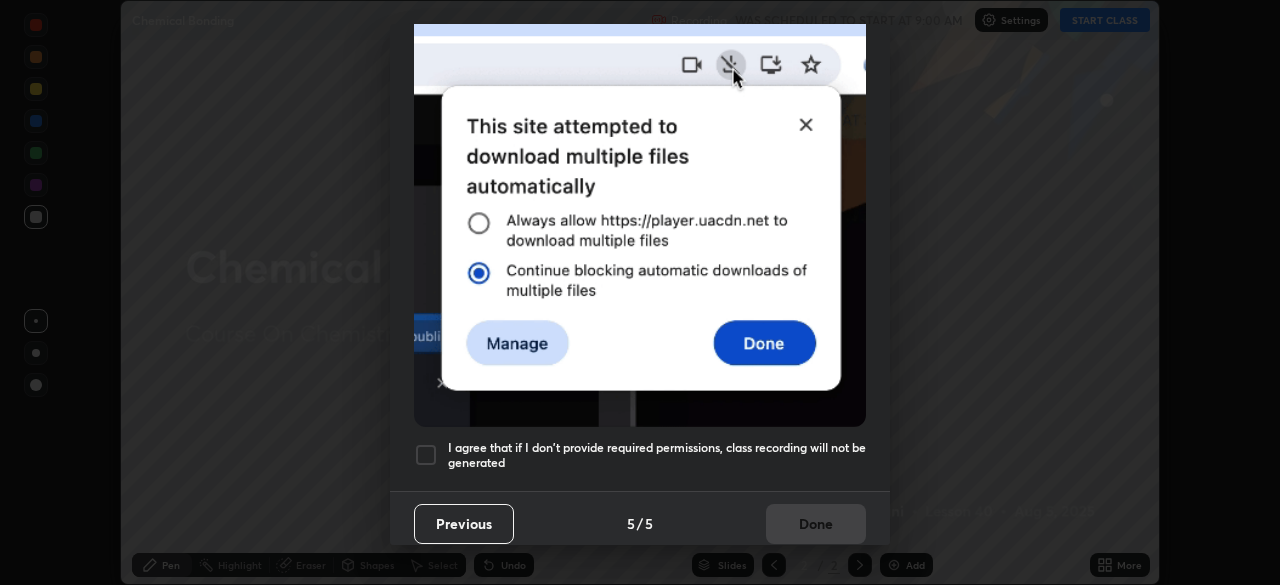 click at bounding box center (426, 455) 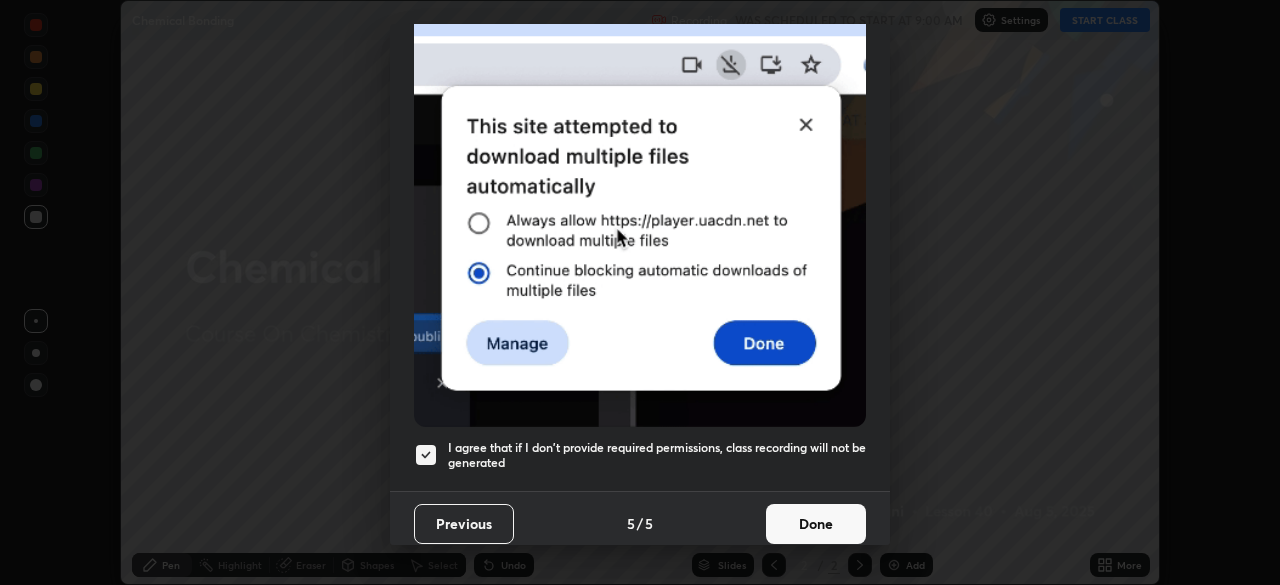 click on "Done" at bounding box center [816, 524] 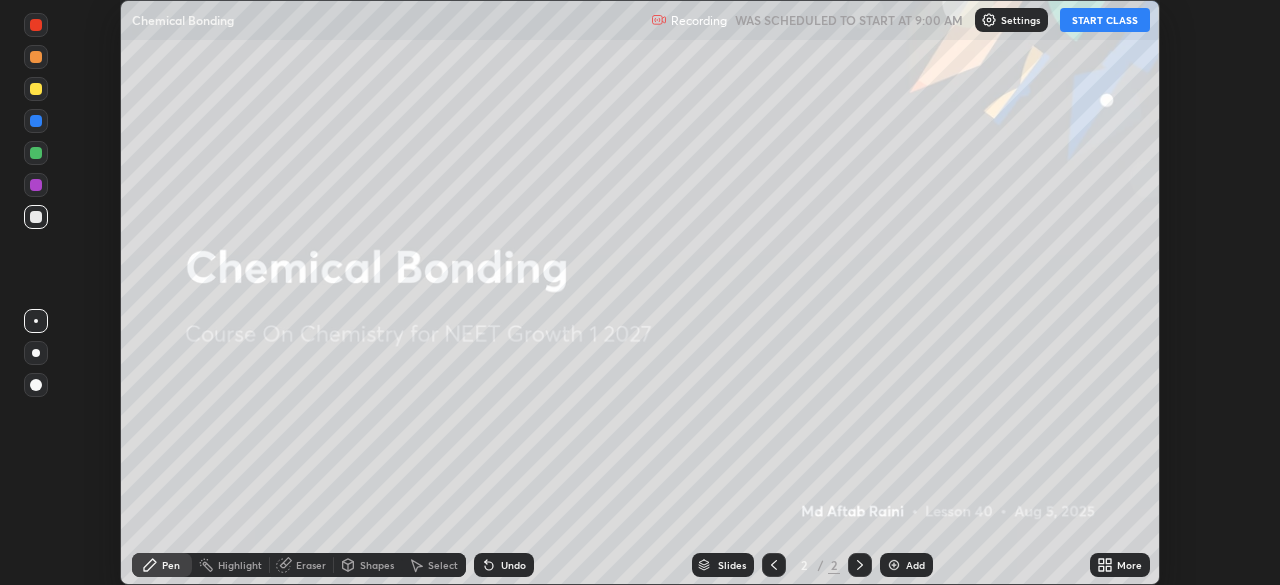 click at bounding box center [894, 565] 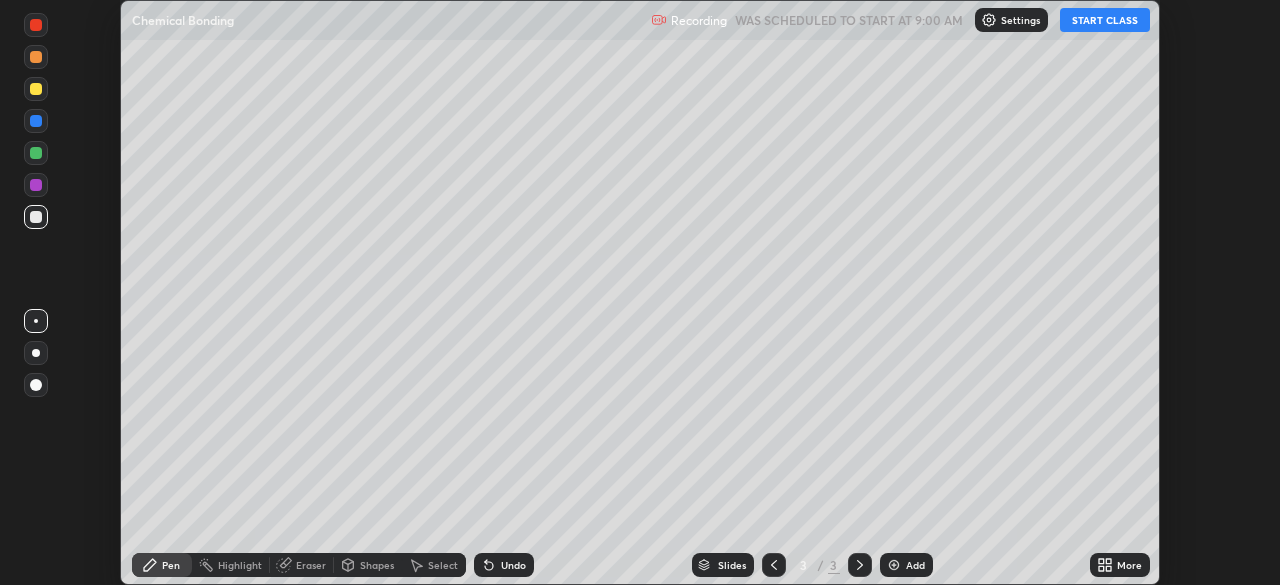 click 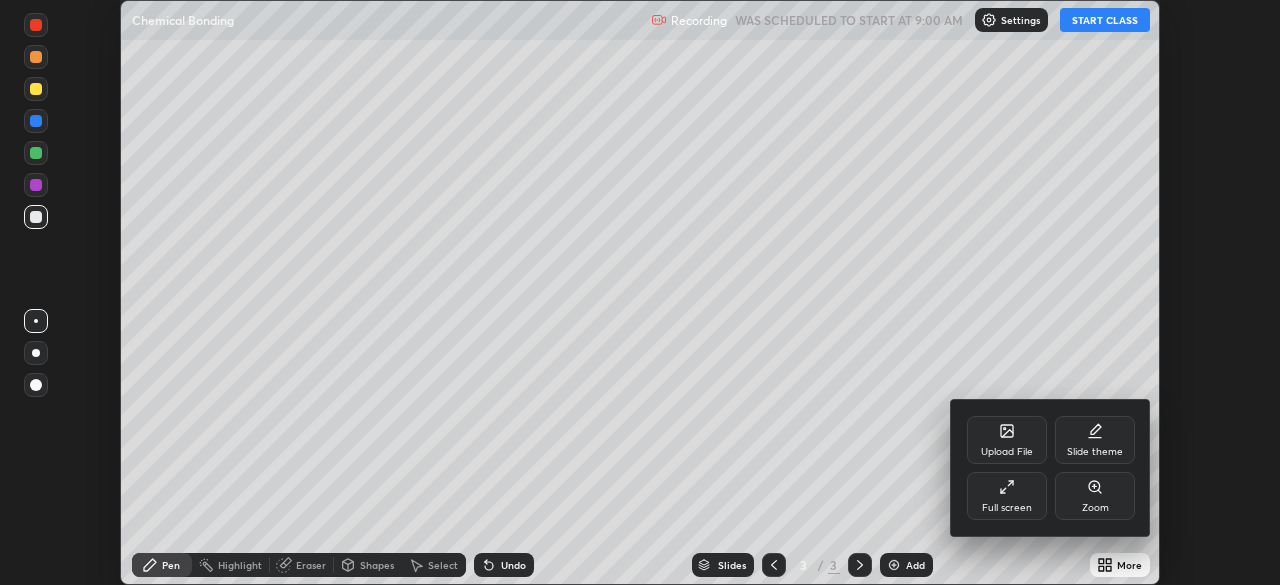 click on "Full screen" at bounding box center (1007, 496) 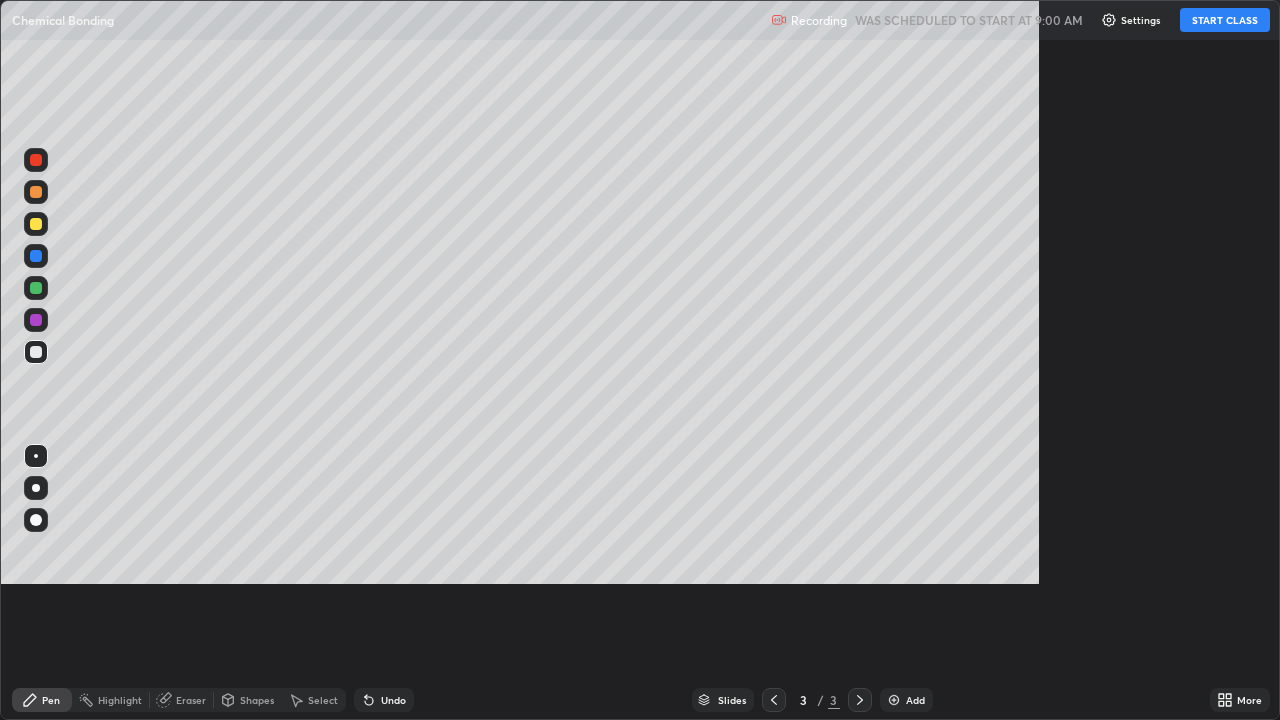 scroll, scrollTop: 99280, scrollLeft: 98720, axis: both 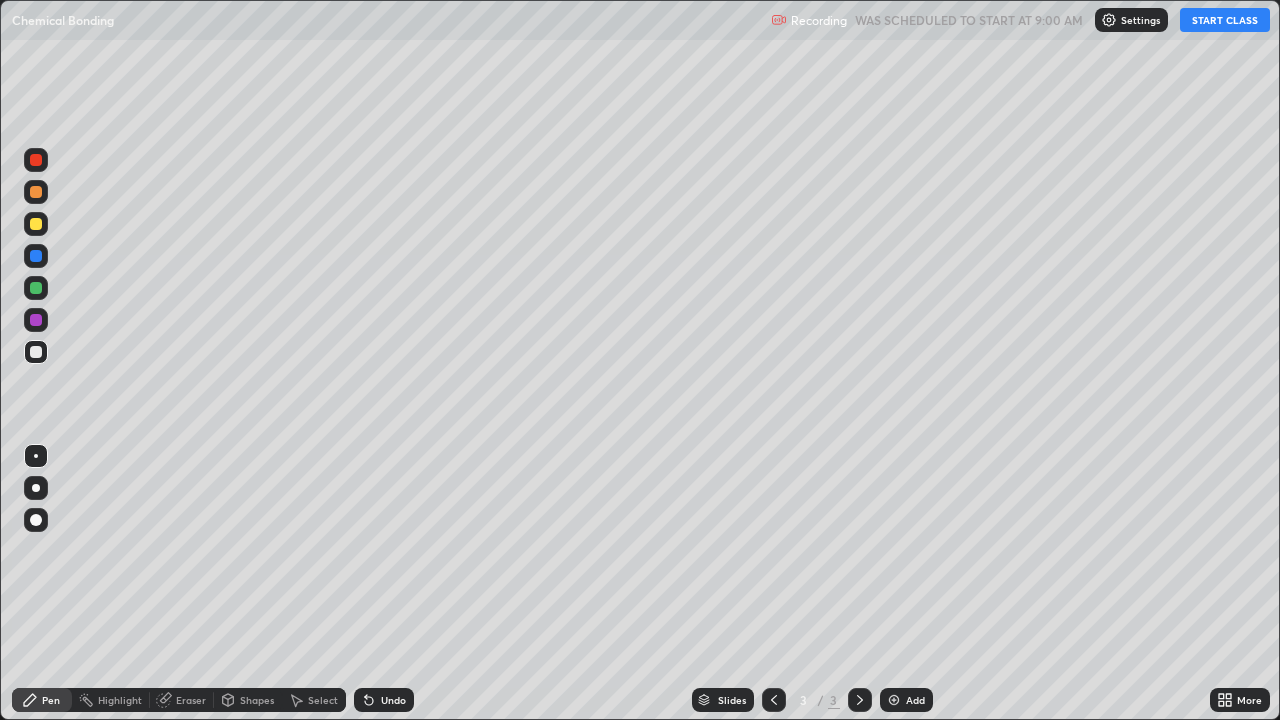 click on "START CLASS" at bounding box center [1225, 20] 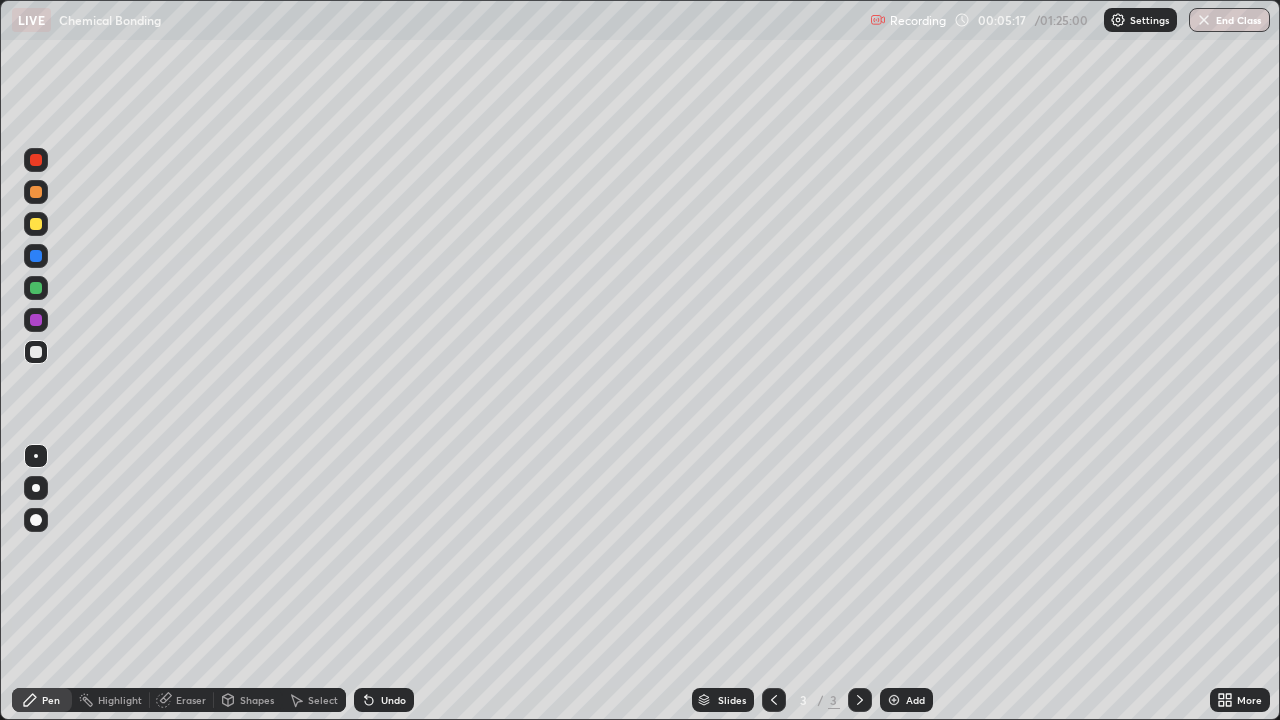 click at bounding box center (894, 700) 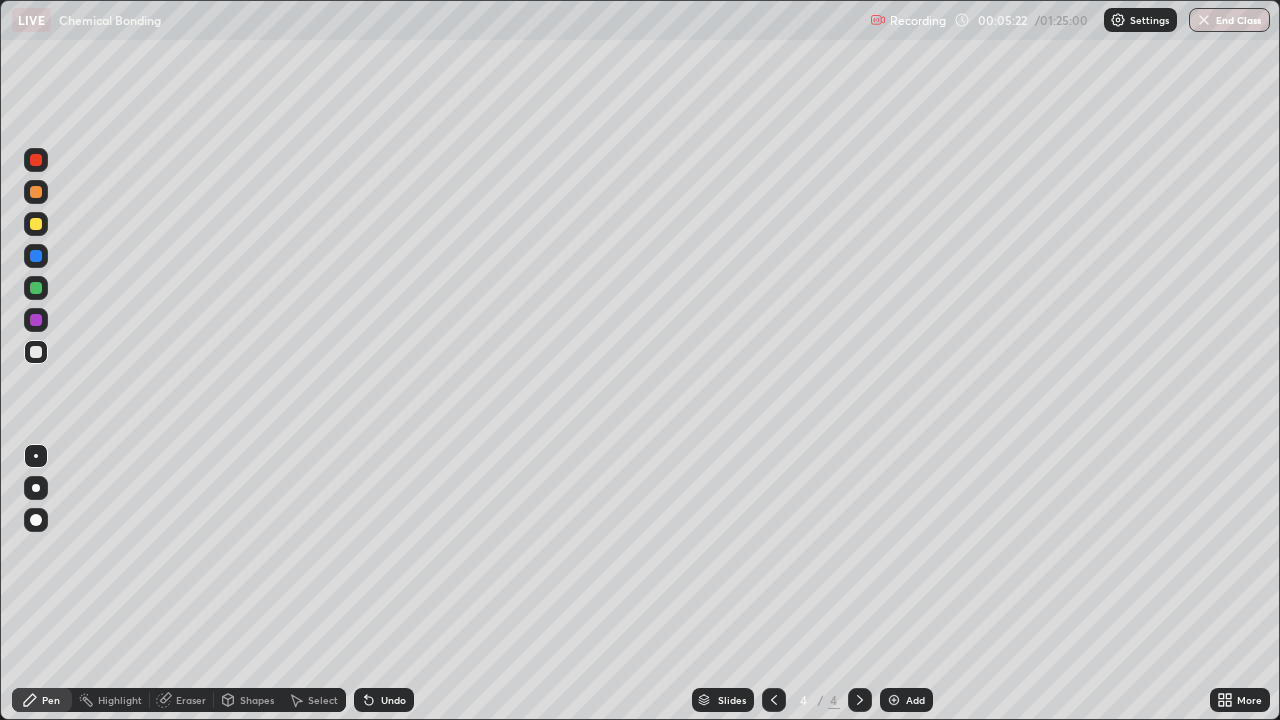 click on "Undo" at bounding box center [393, 700] 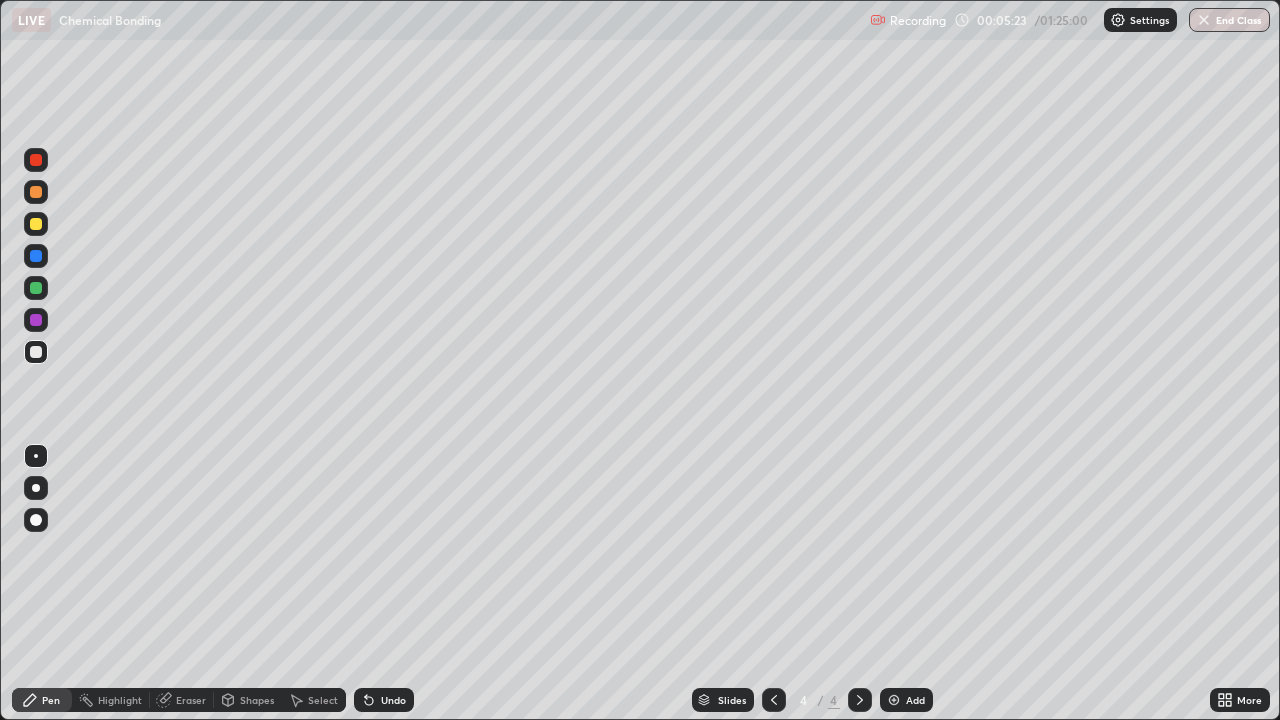 click on "Undo" at bounding box center (393, 700) 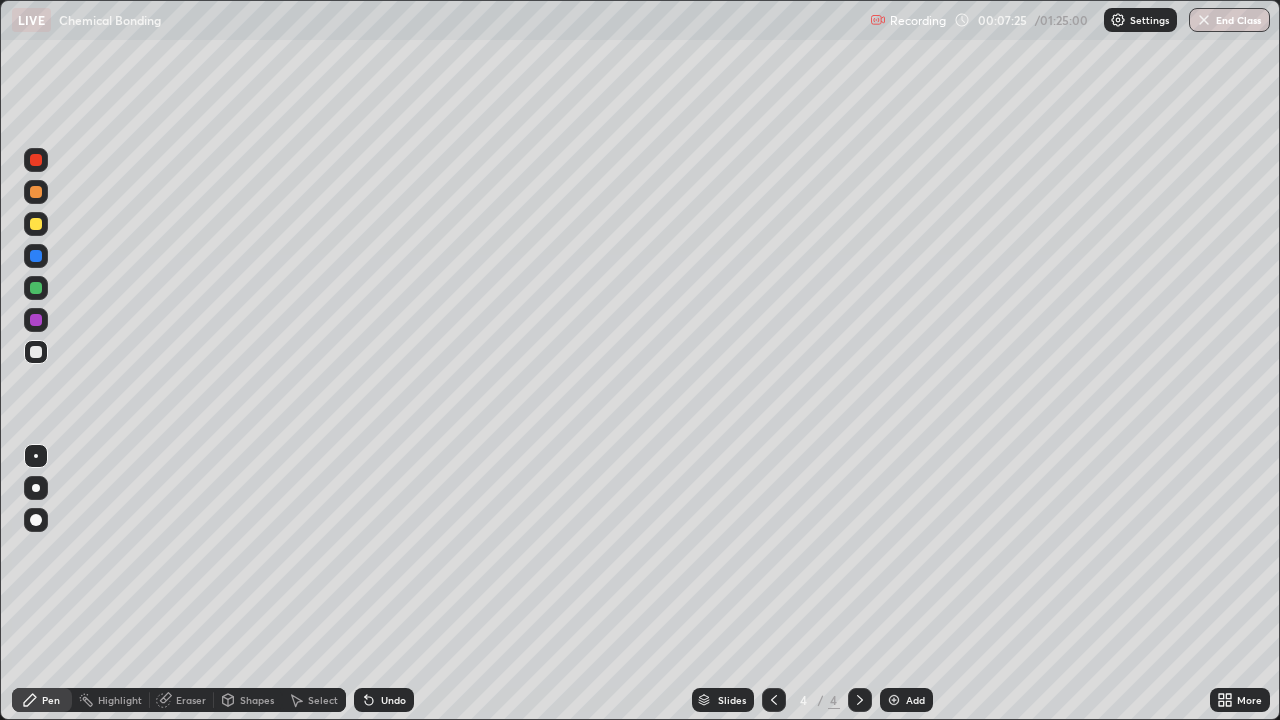 click at bounding box center [36, 224] 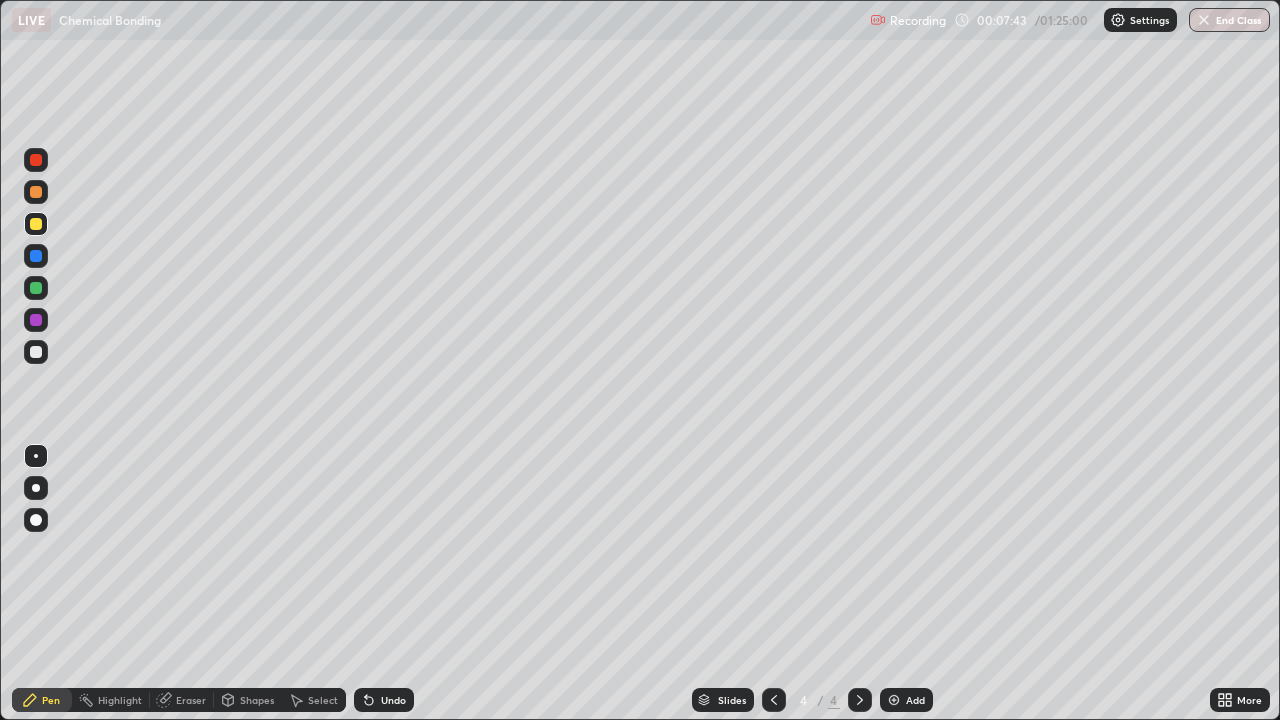 click at bounding box center [36, 352] 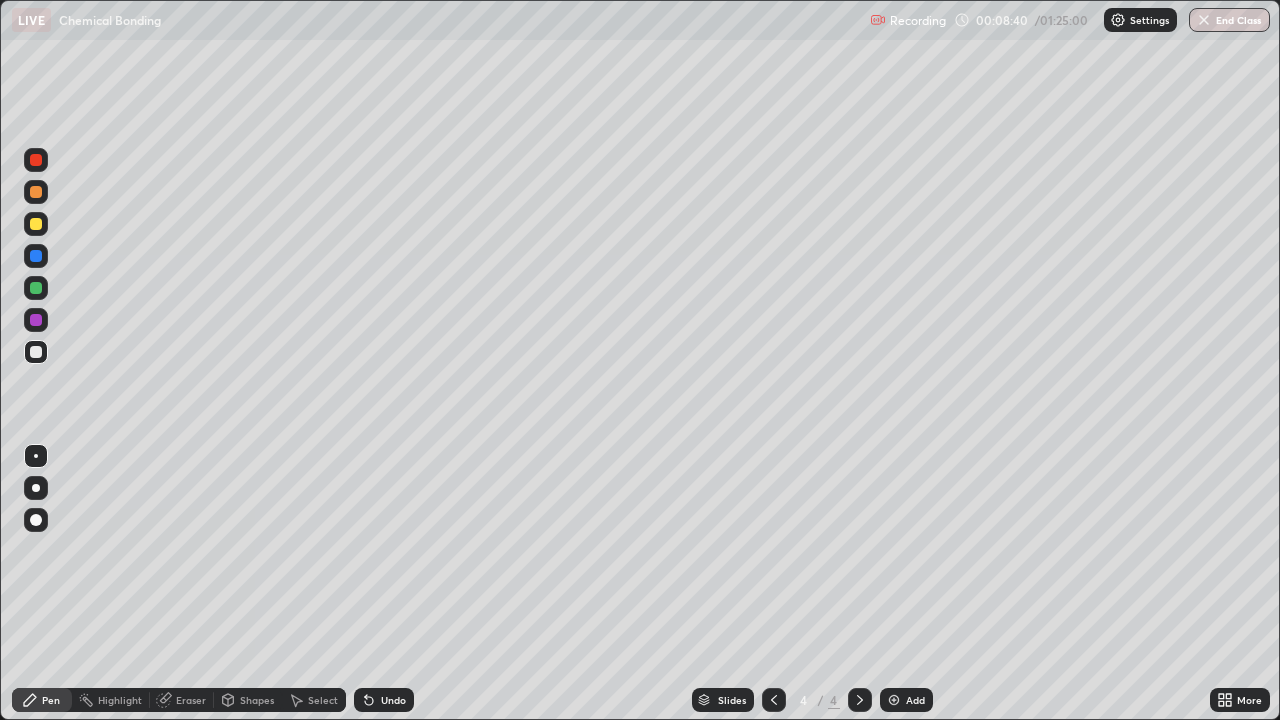 click on "Undo" at bounding box center [393, 700] 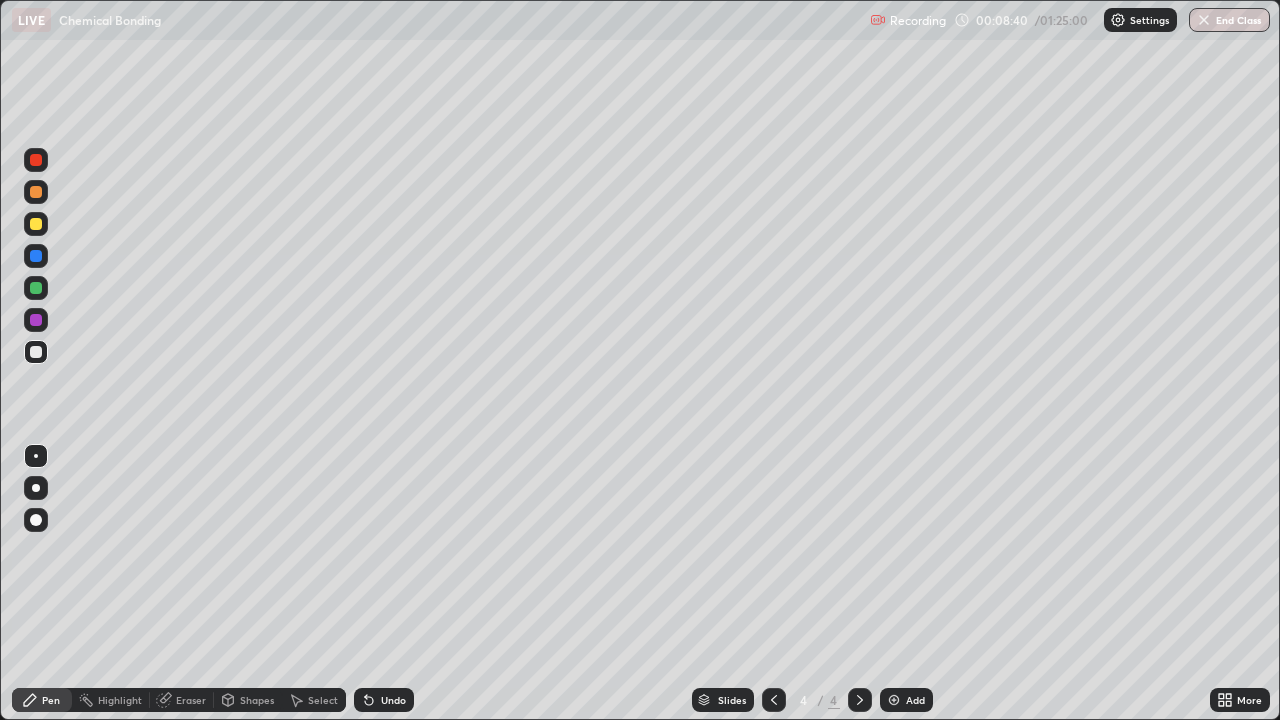 click on "Undo" at bounding box center [393, 700] 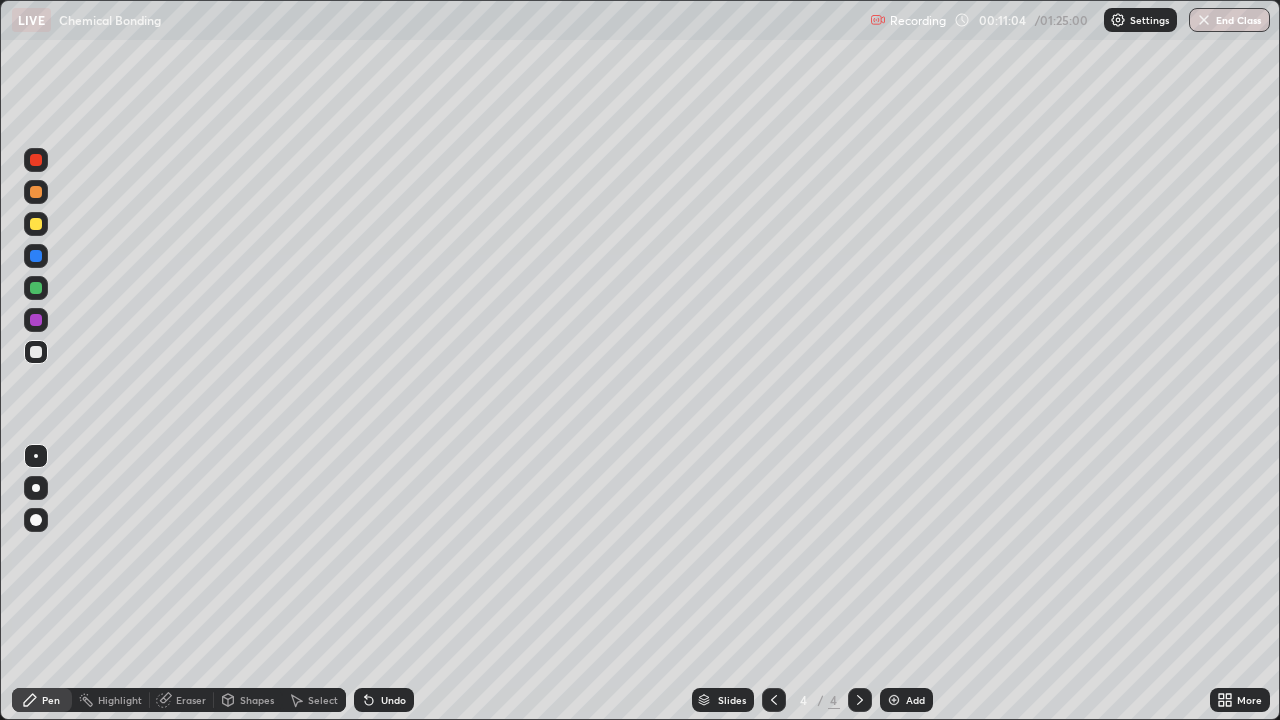 click at bounding box center (36, 224) 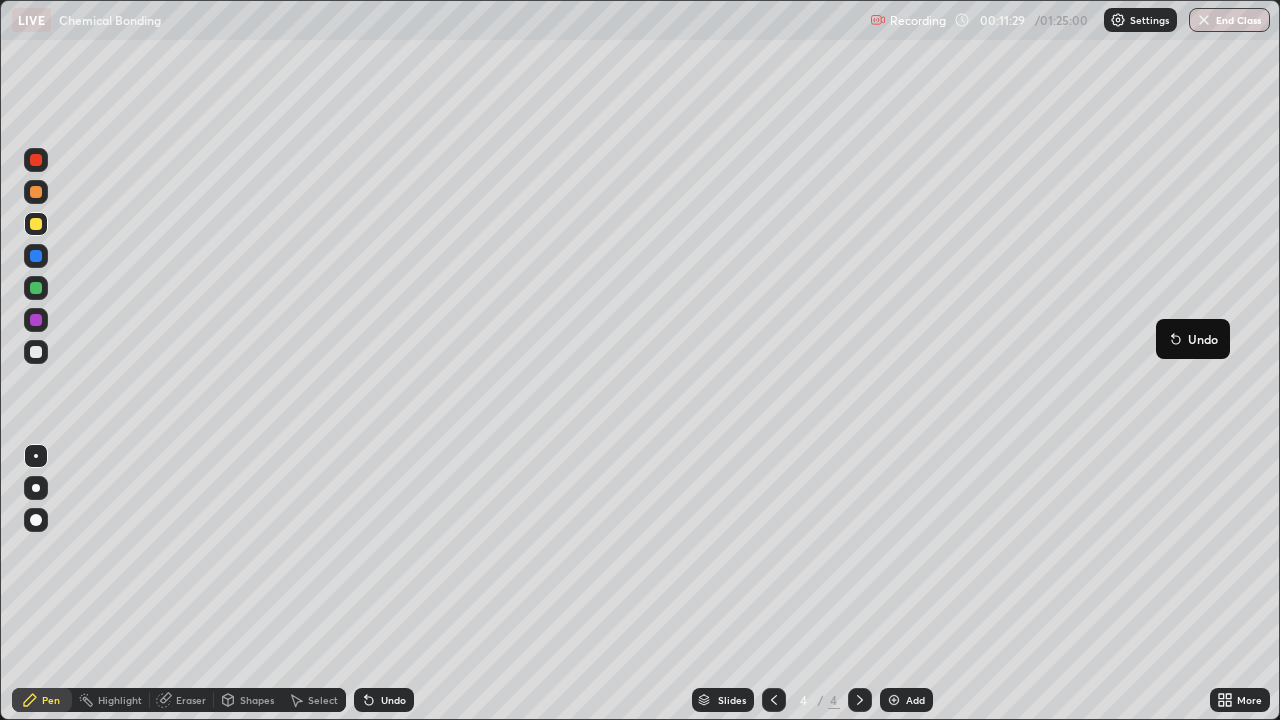 click on "Undo" at bounding box center (1193, 339) 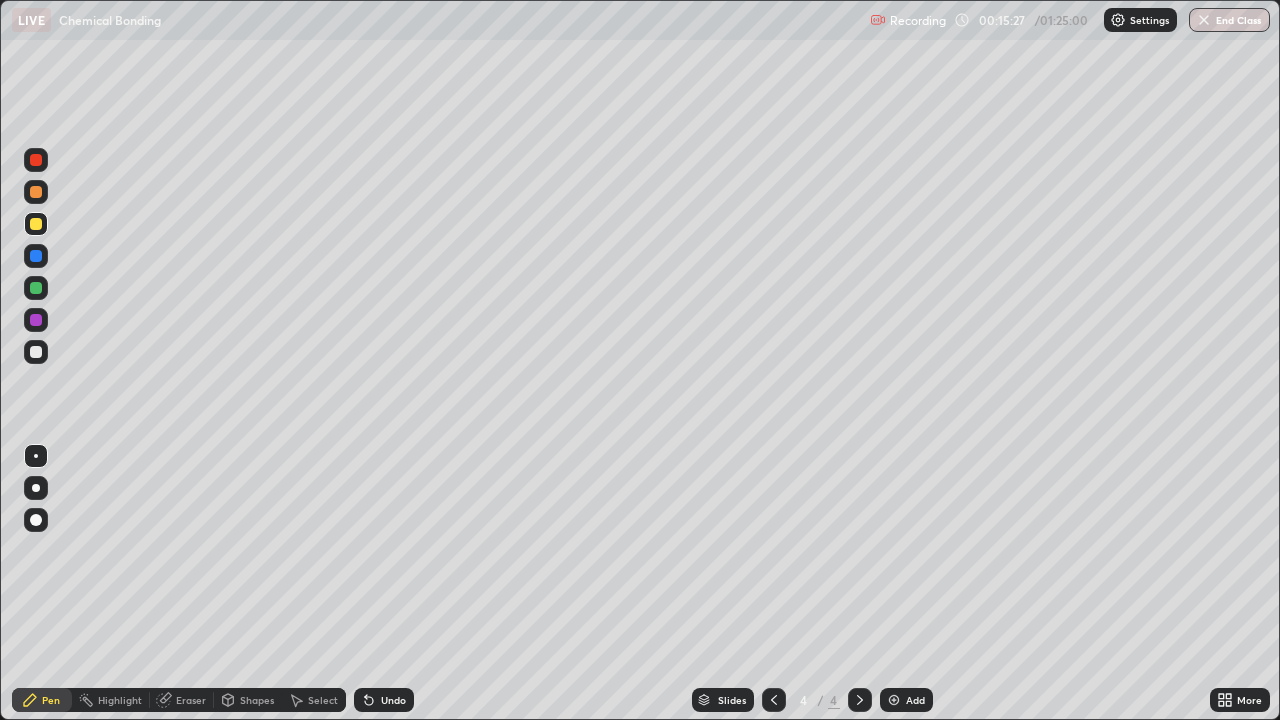 click at bounding box center (894, 700) 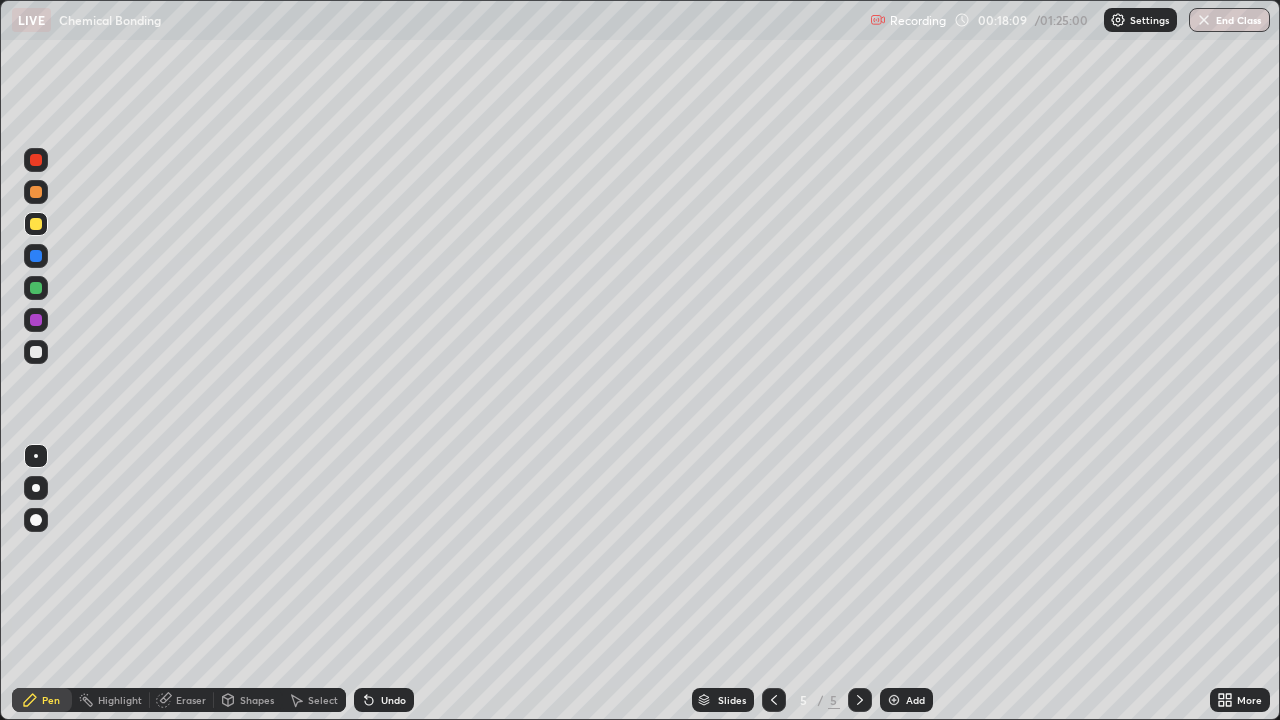click 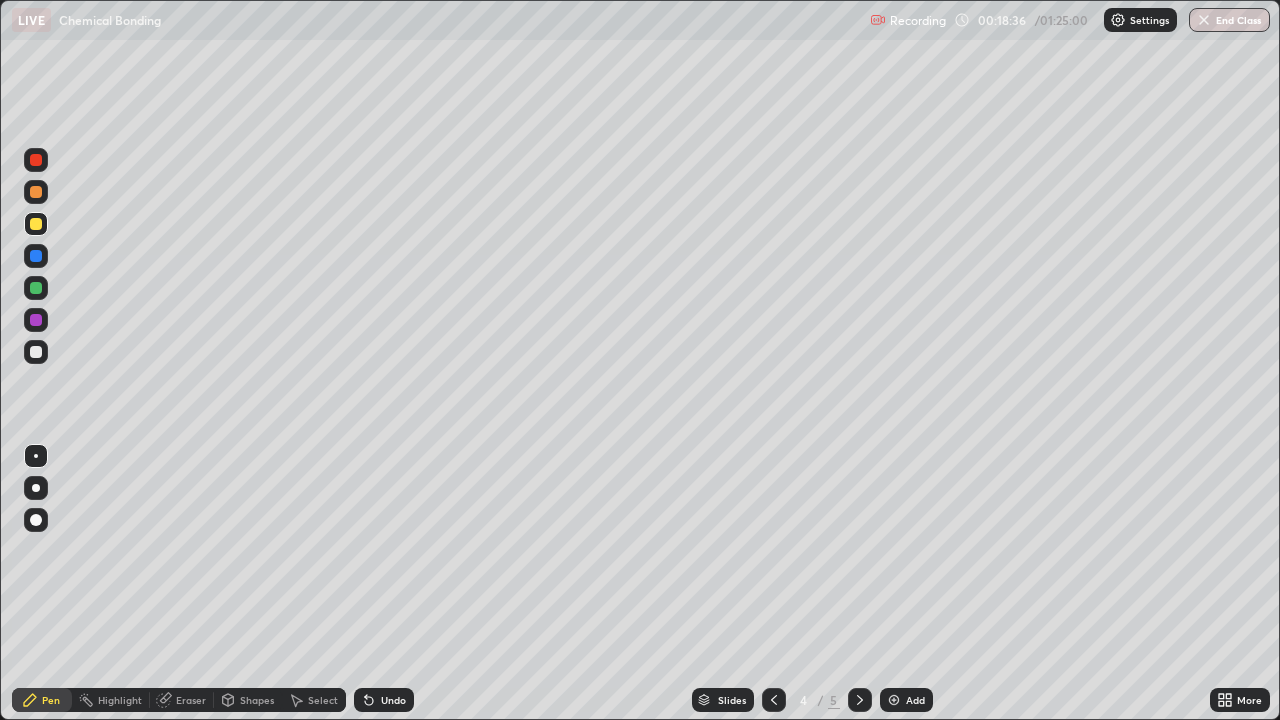 click 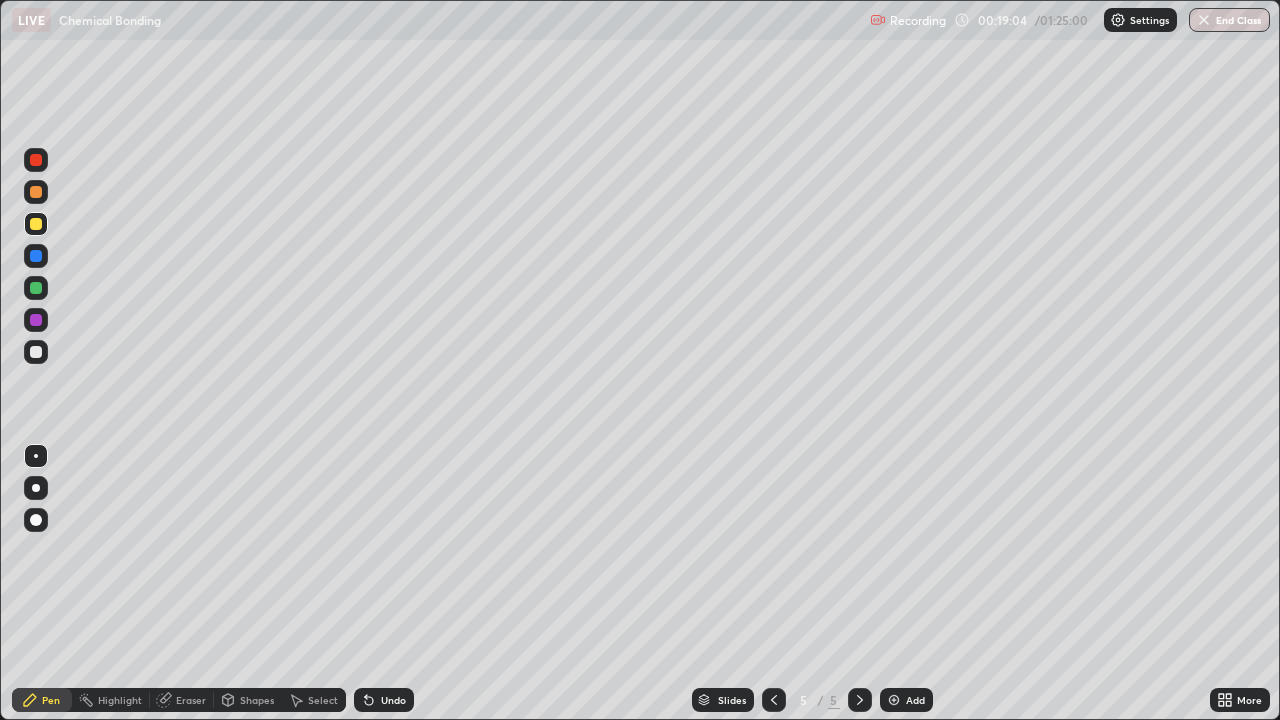 click on "Select" at bounding box center [323, 700] 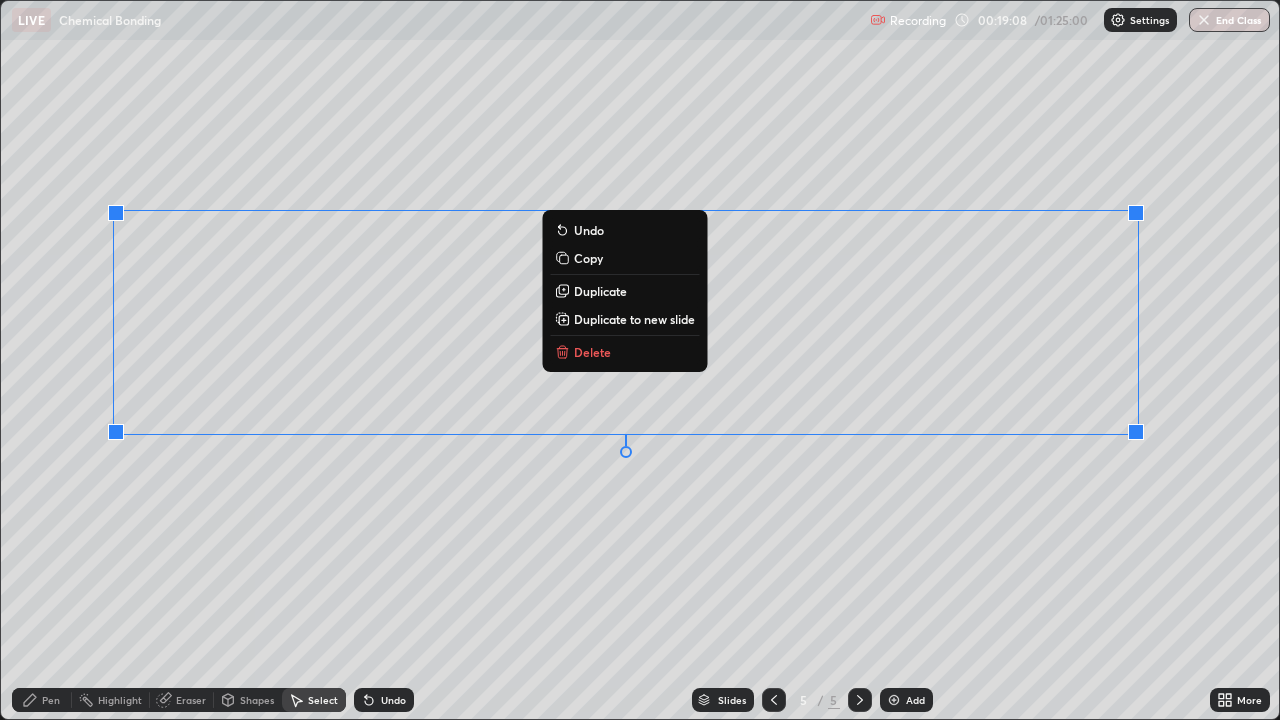 click on "Delete" at bounding box center (592, 352) 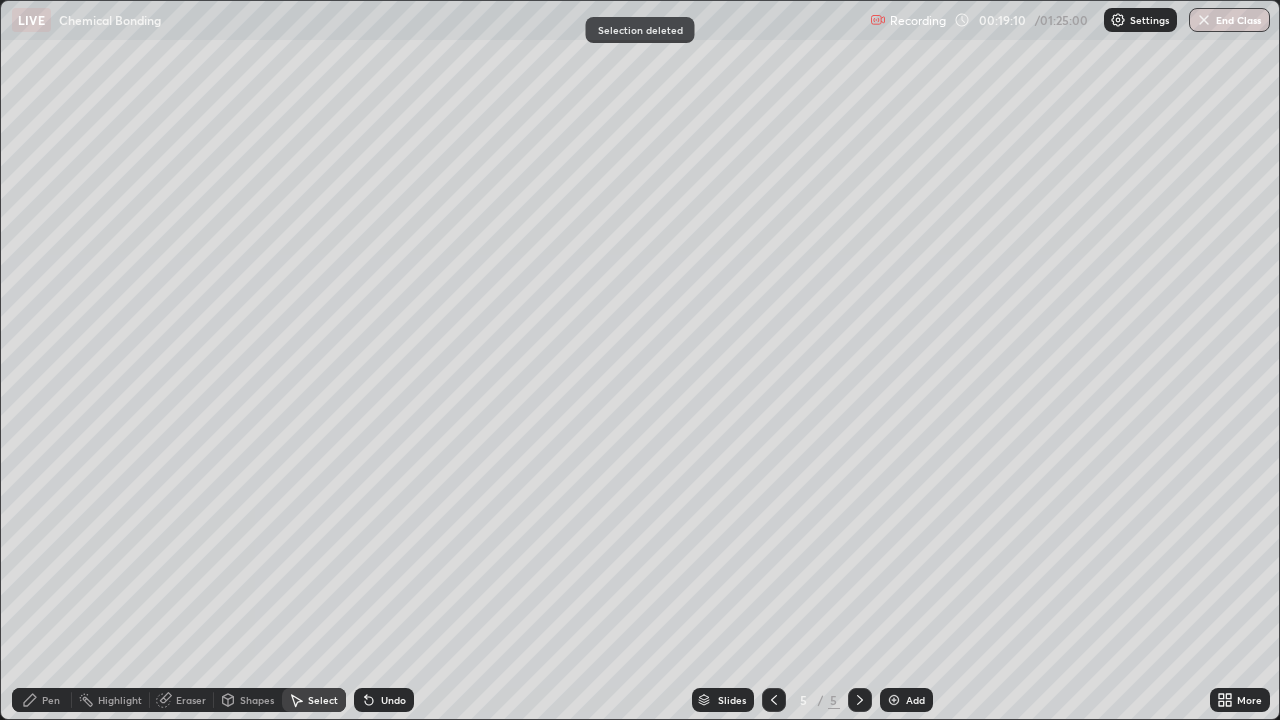 click on "Pen" at bounding box center (42, 700) 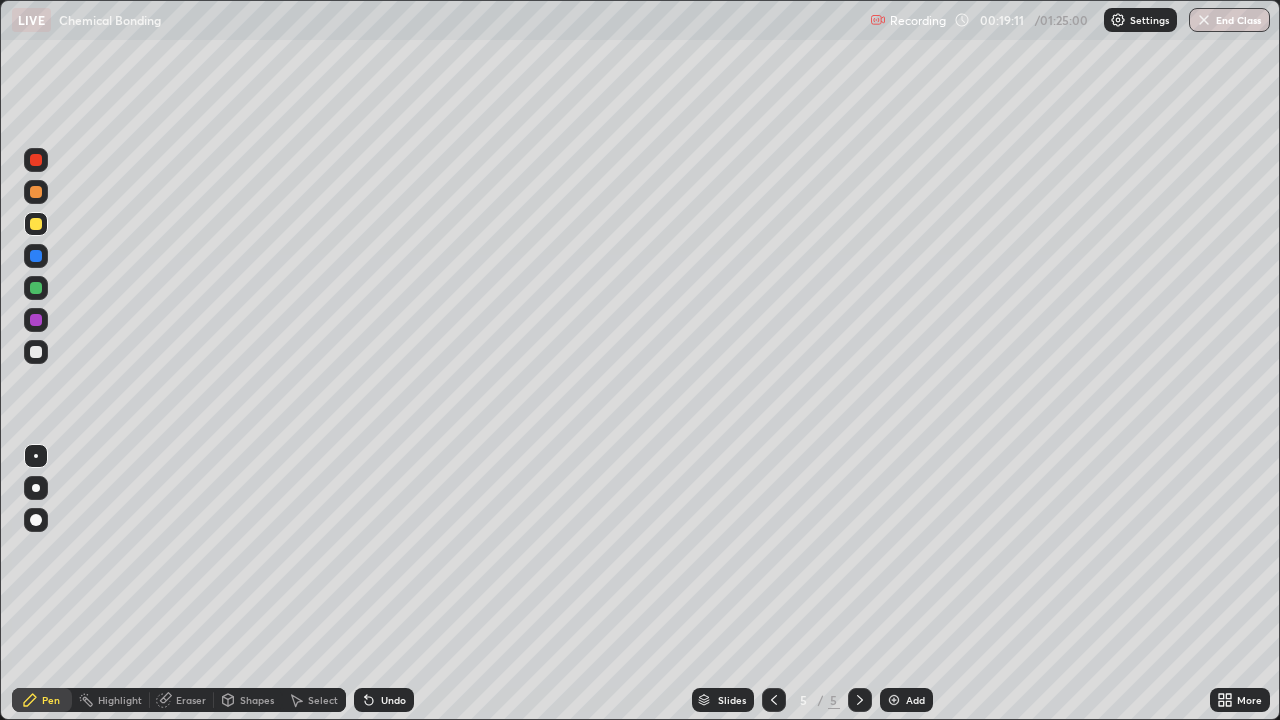 click at bounding box center (36, 352) 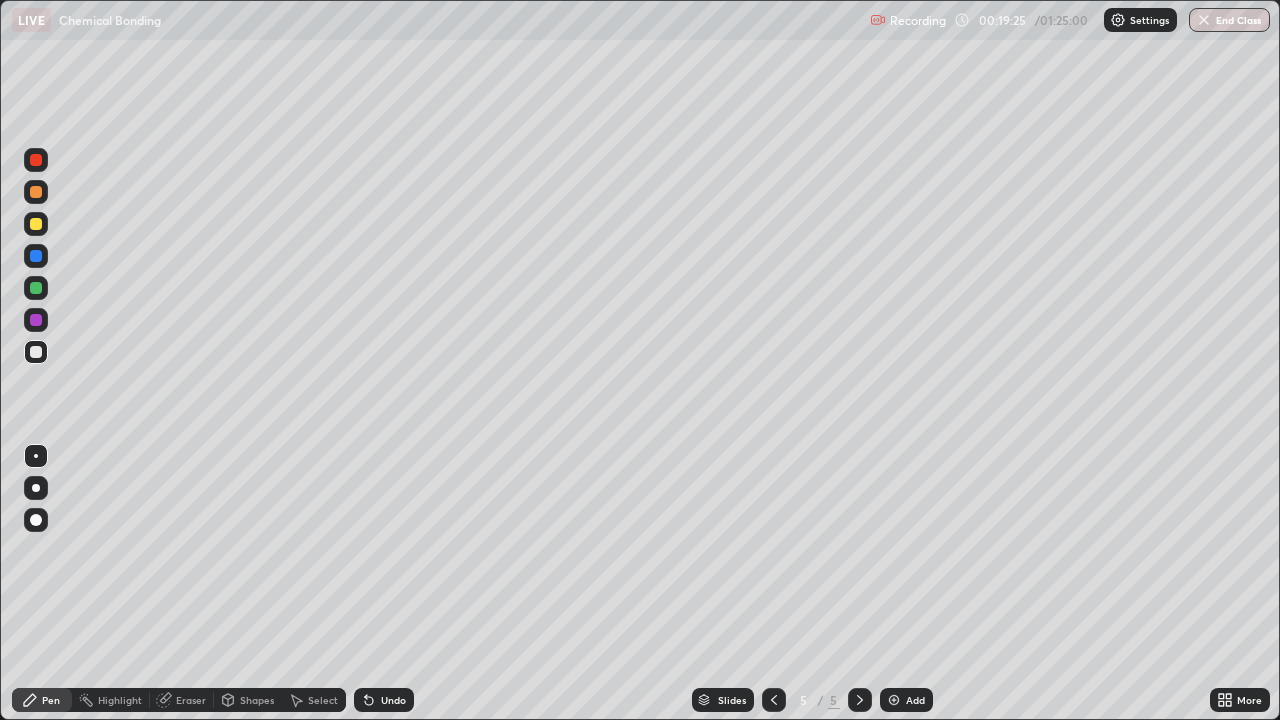 click on "Undo" at bounding box center (393, 700) 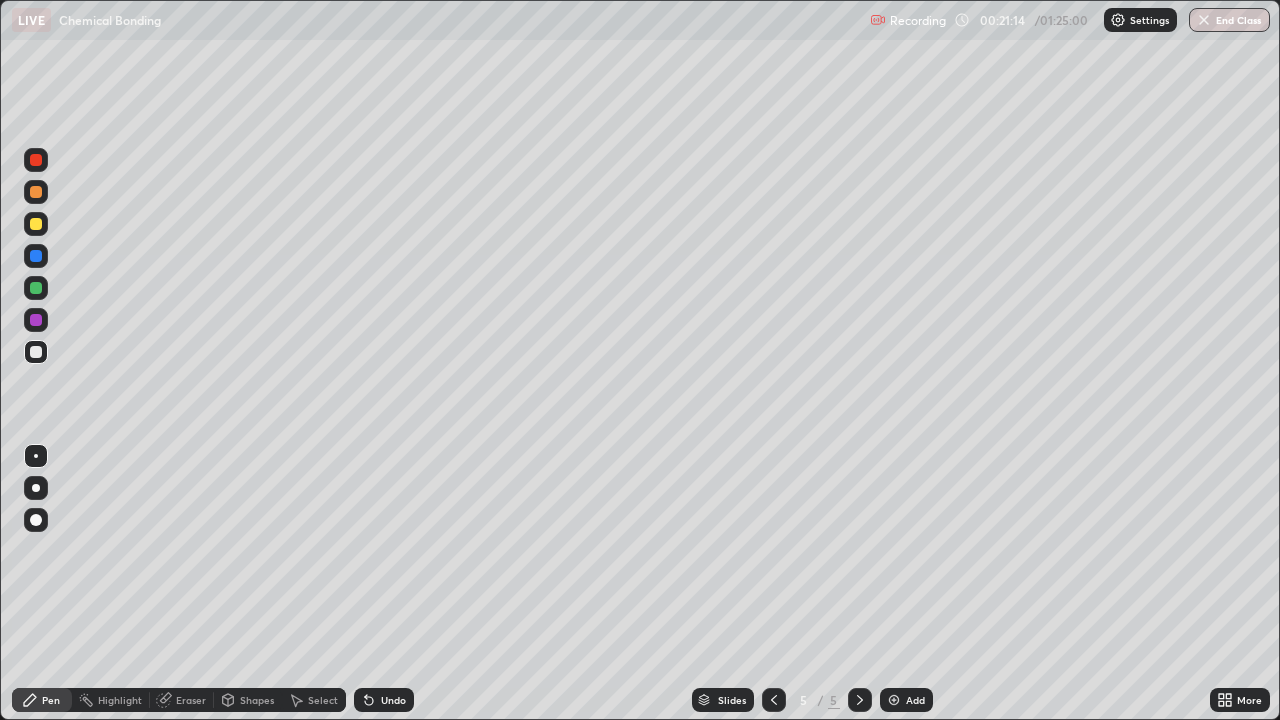 click at bounding box center [36, 224] 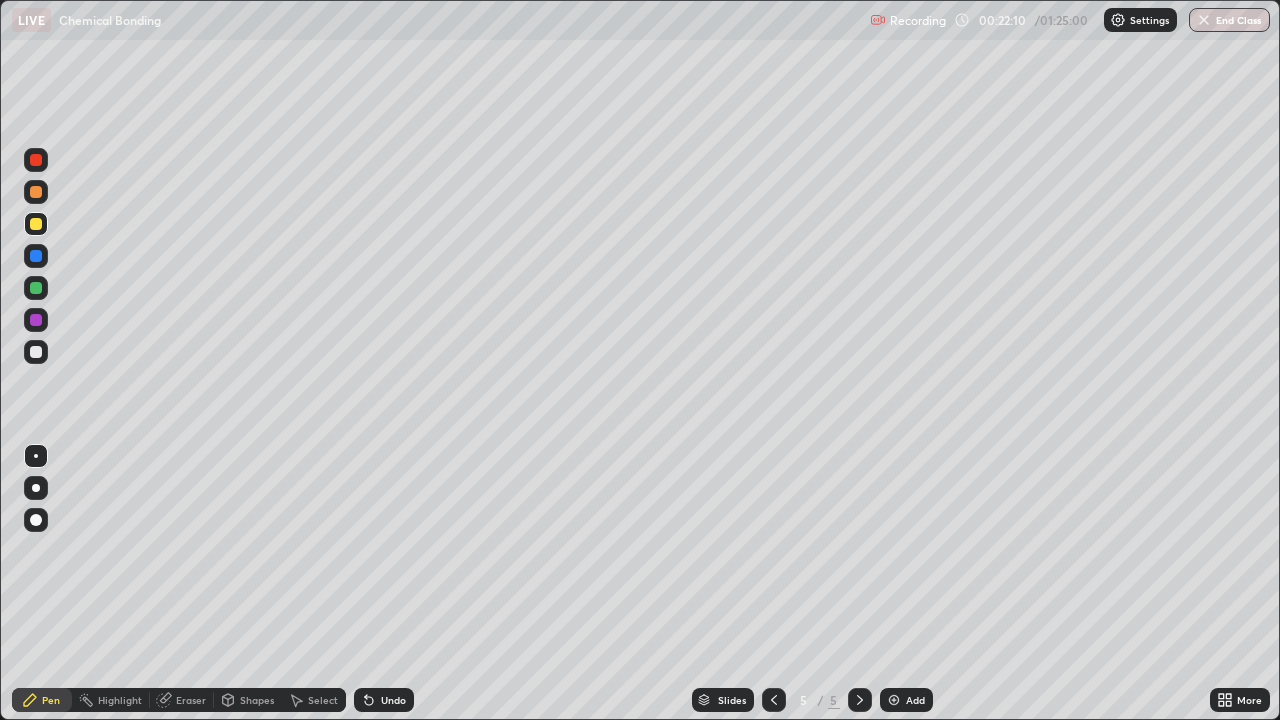 click on "Undo" at bounding box center [393, 700] 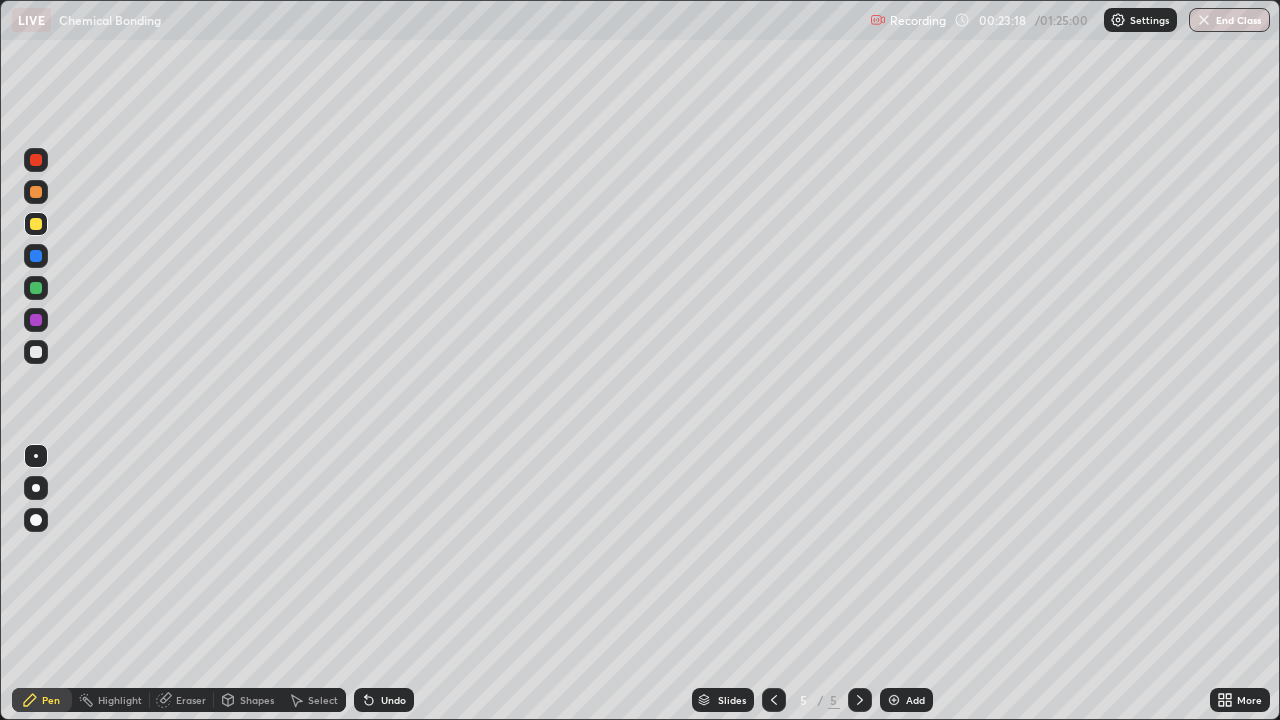 click on "Erase all" at bounding box center (36, 360) 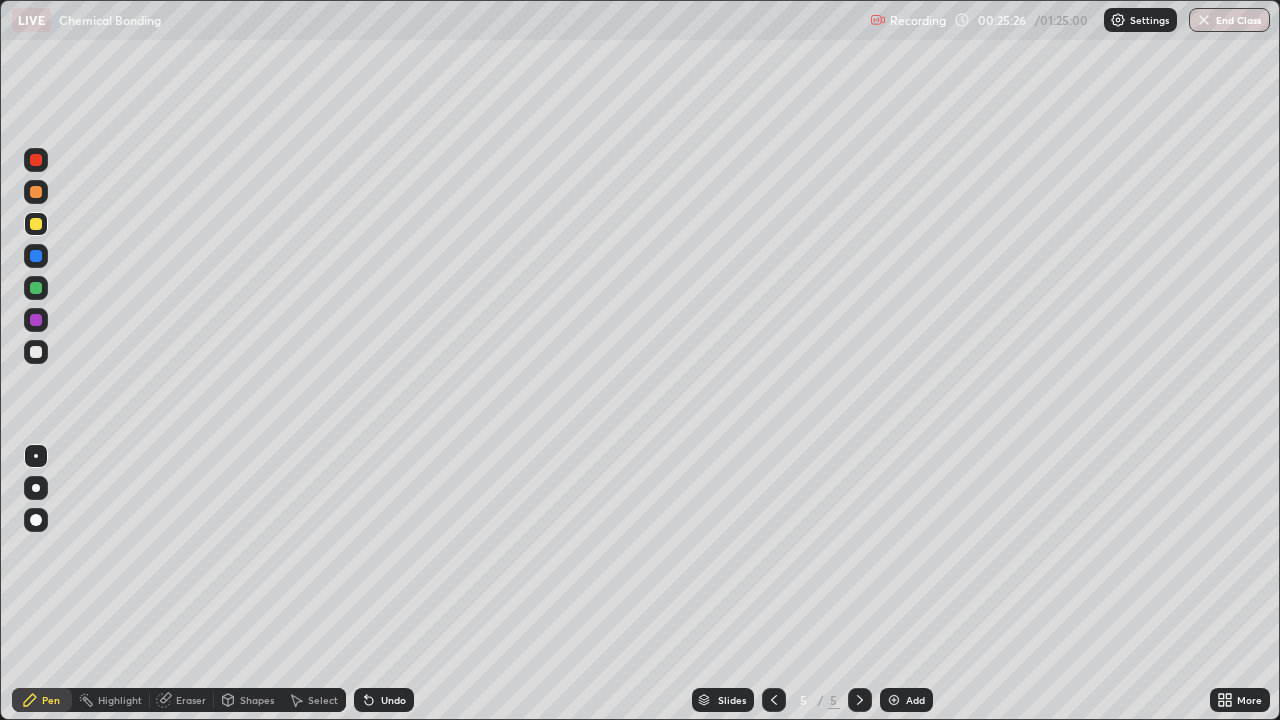 click on "Eraser" at bounding box center [191, 700] 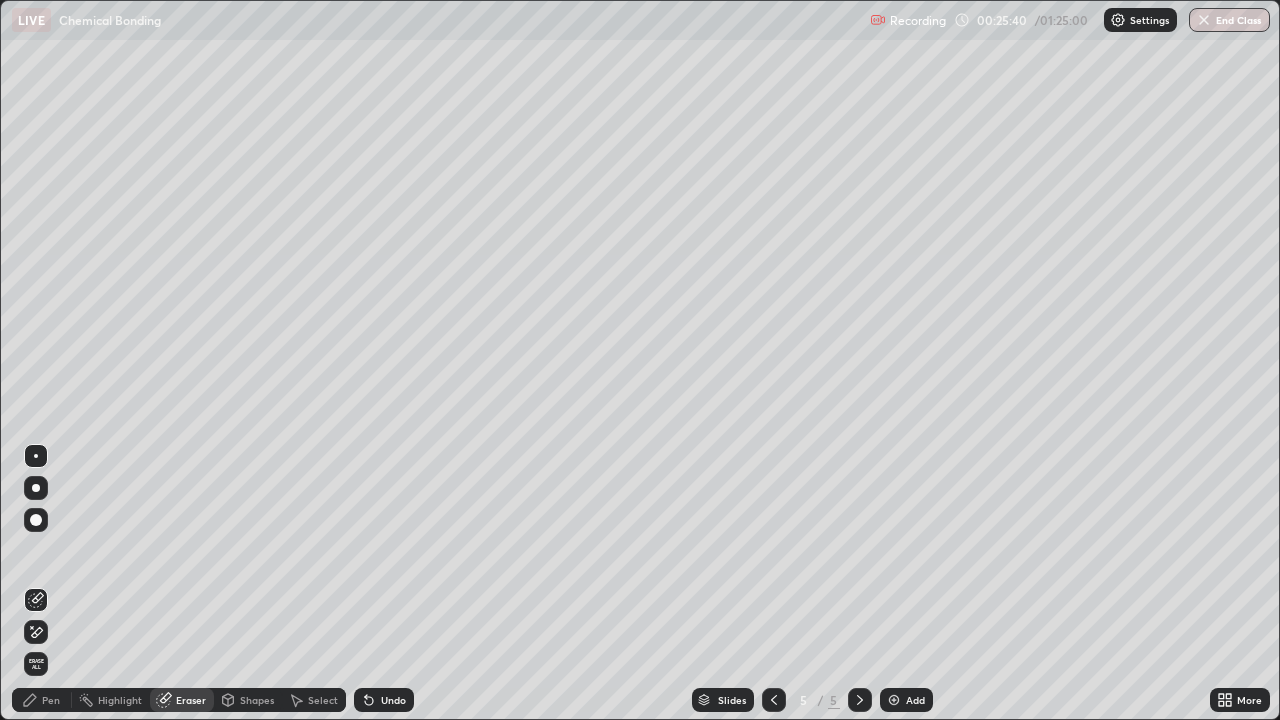 click on "Pen" at bounding box center (51, 700) 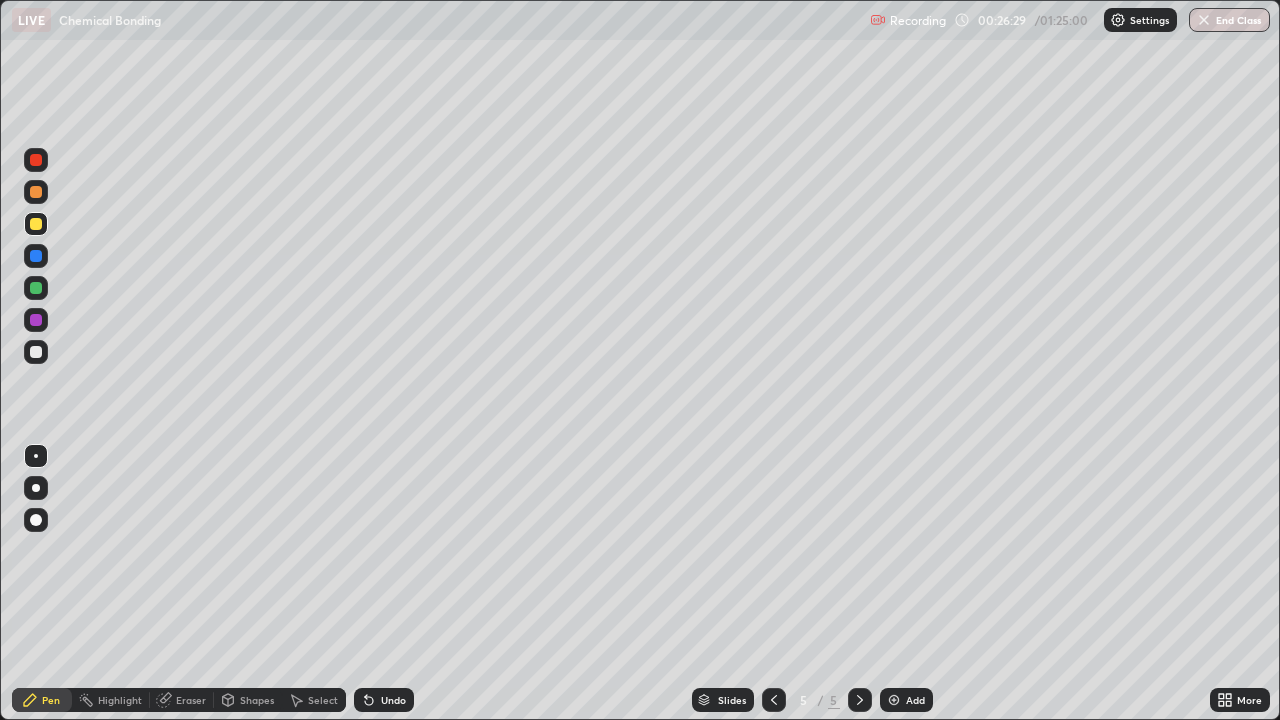 click at bounding box center [36, 352] 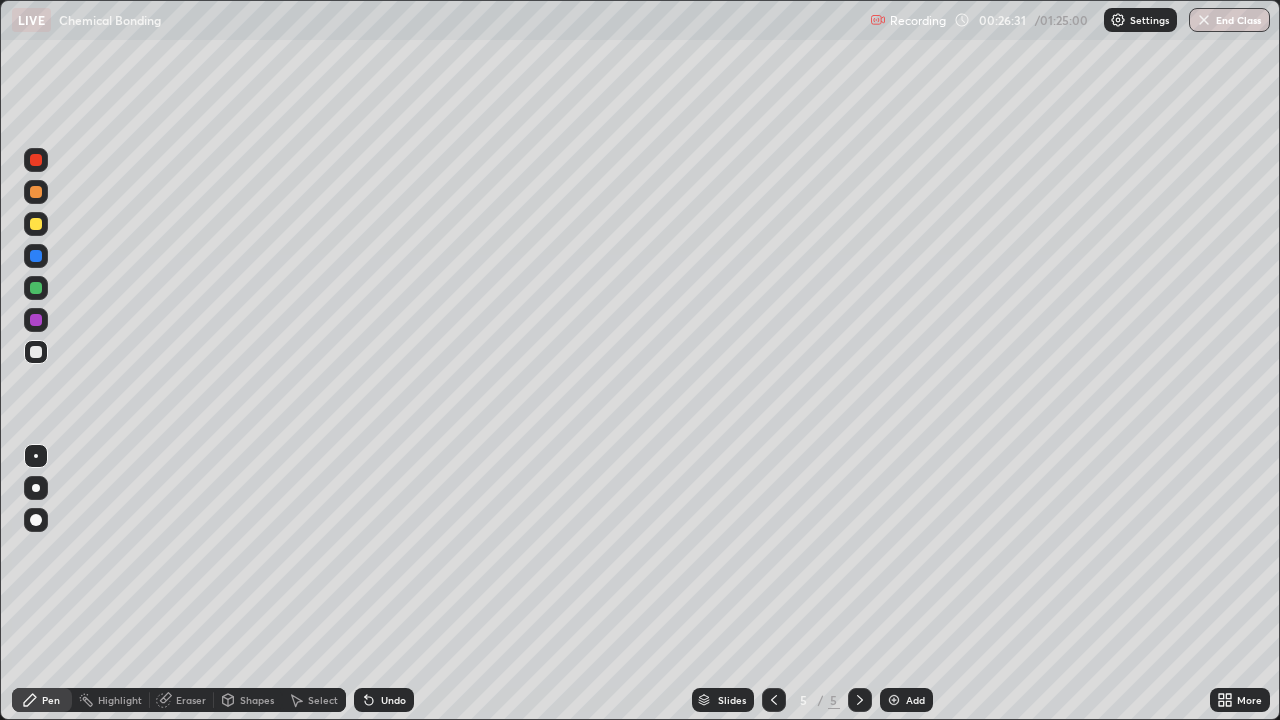 click at bounding box center [36, 160] 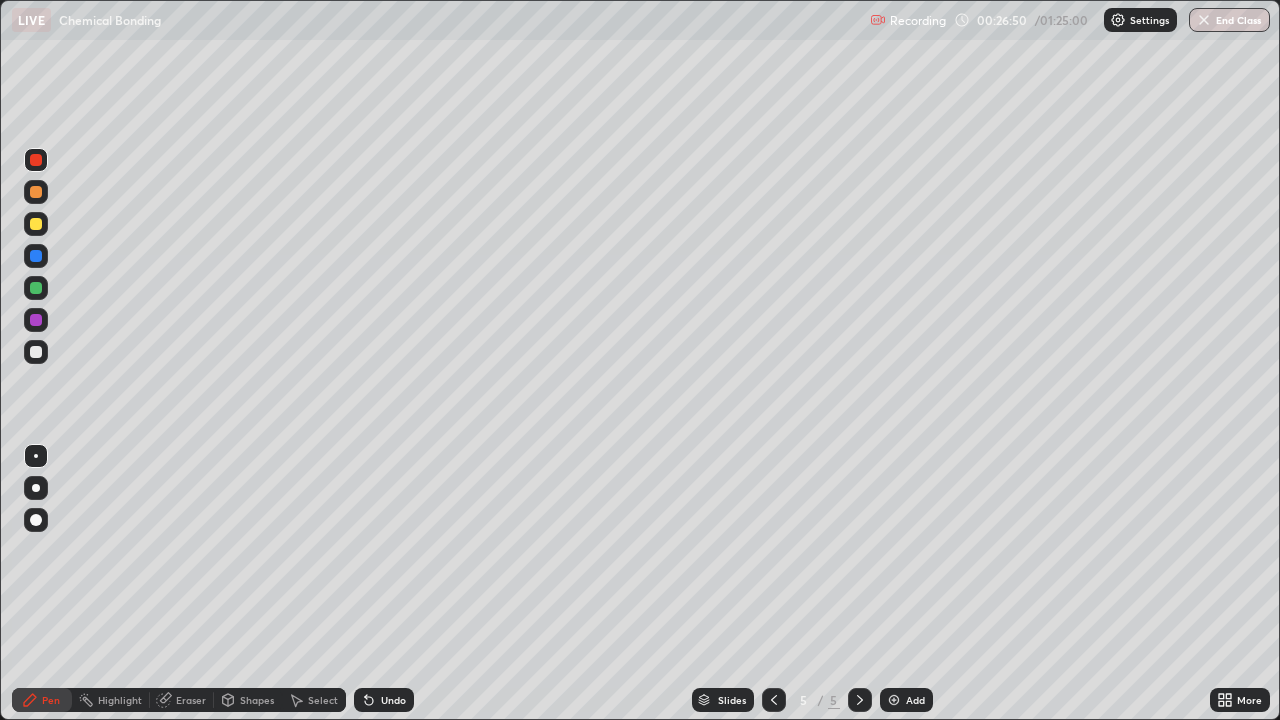 click at bounding box center (36, 352) 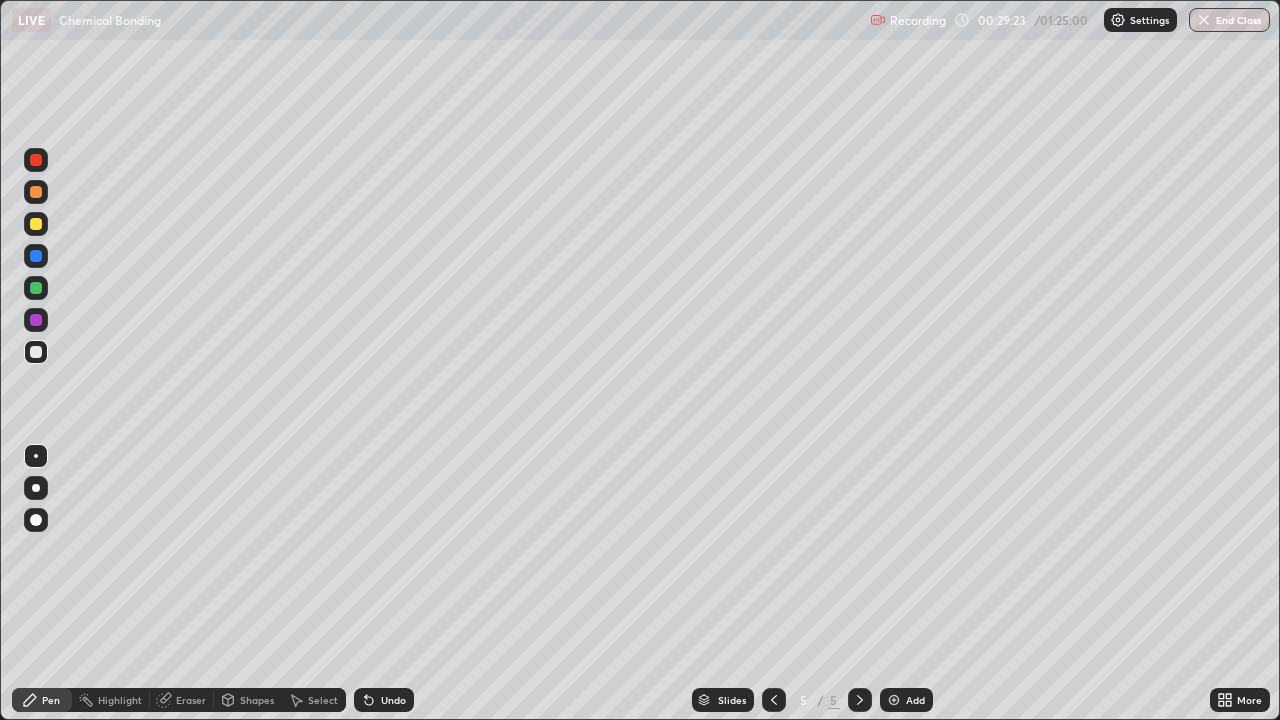 click at bounding box center [894, 700] 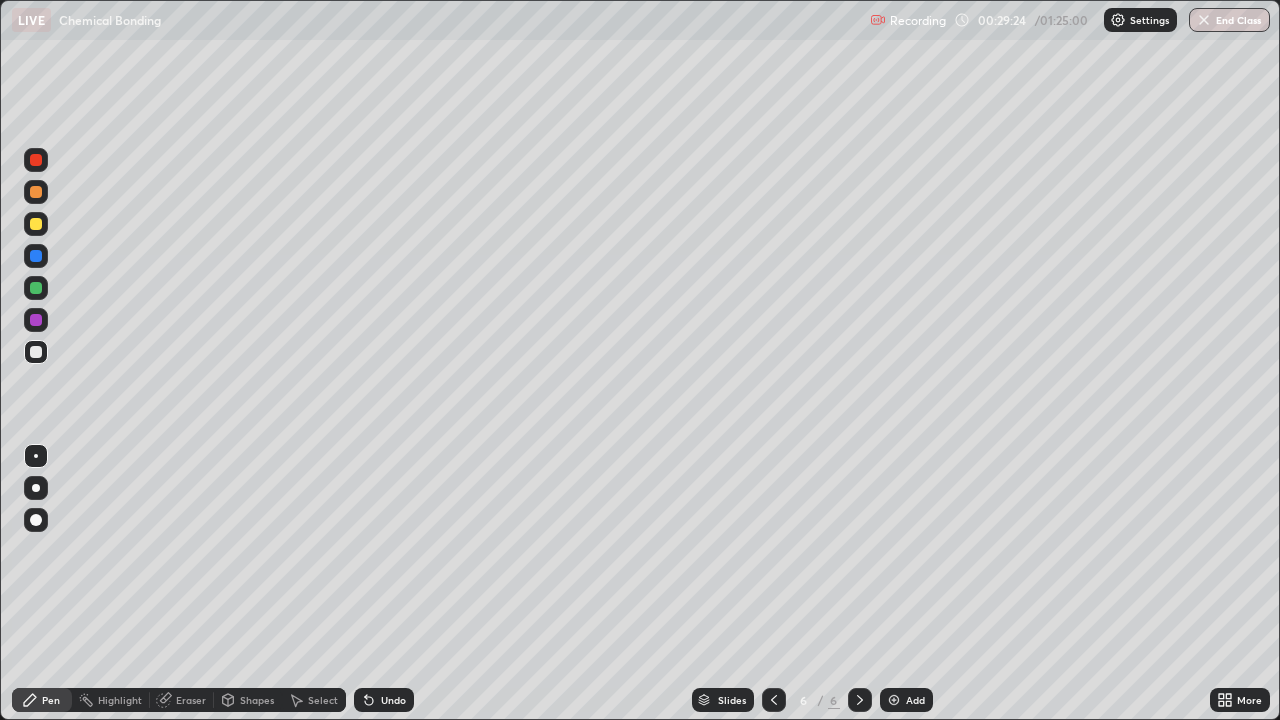 click on "Pen" at bounding box center [51, 700] 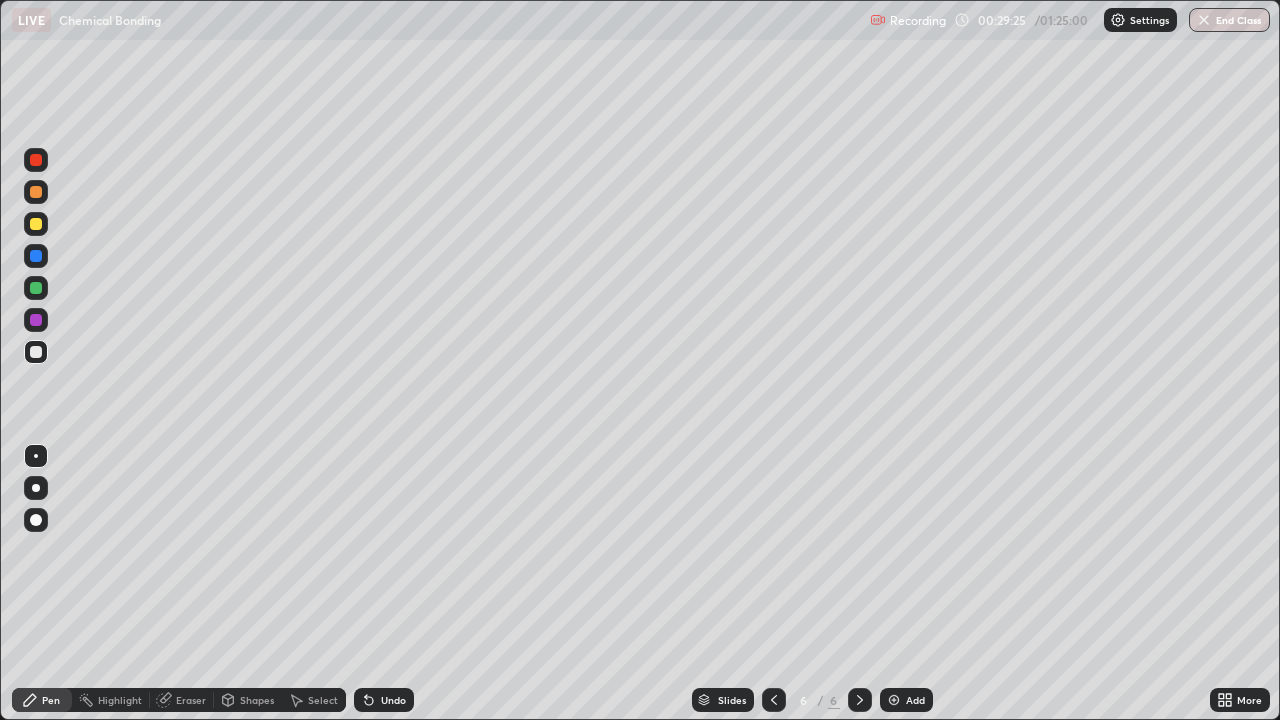 click at bounding box center (36, 352) 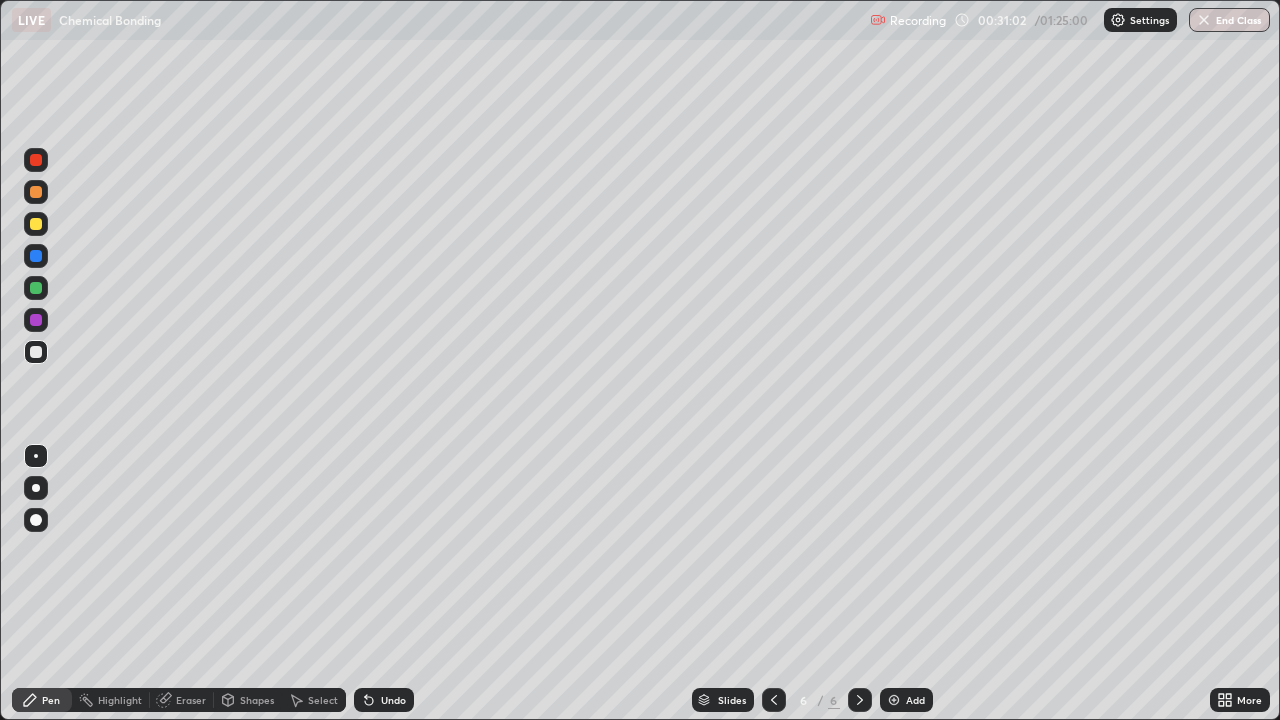 click on "Select" at bounding box center [323, 700] 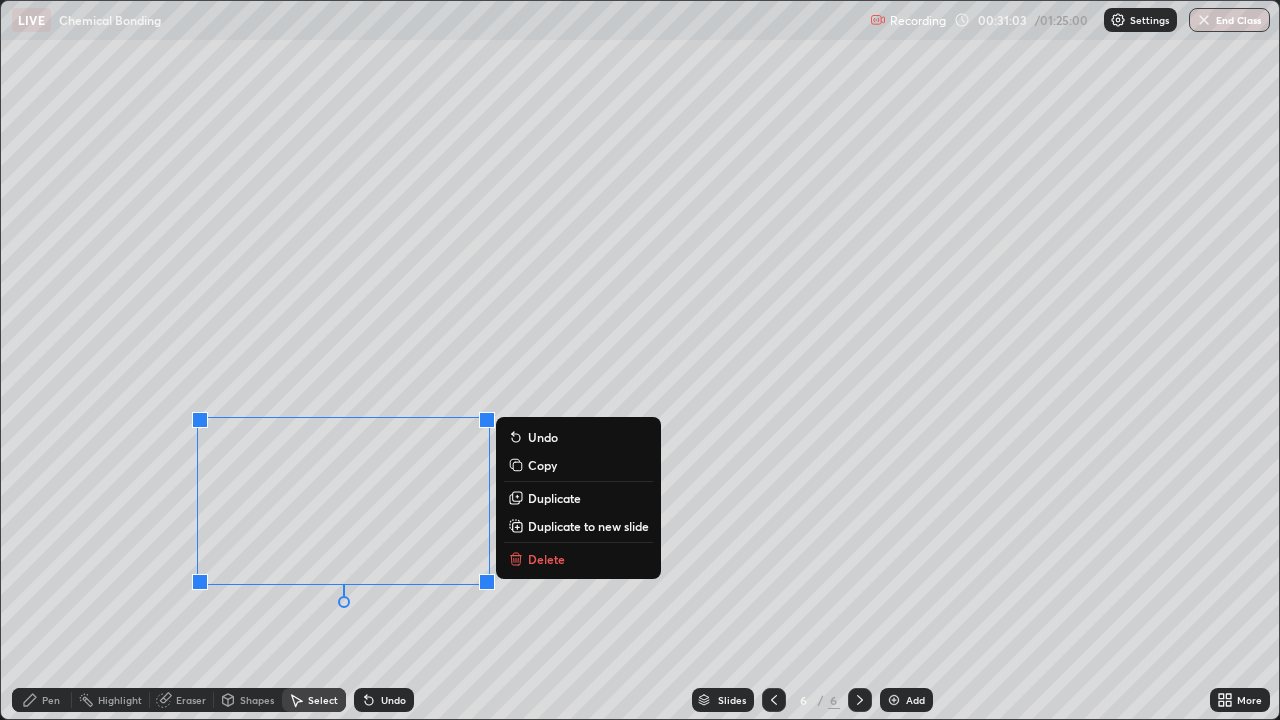 click on "Delete" at bounding box center (546, 559) 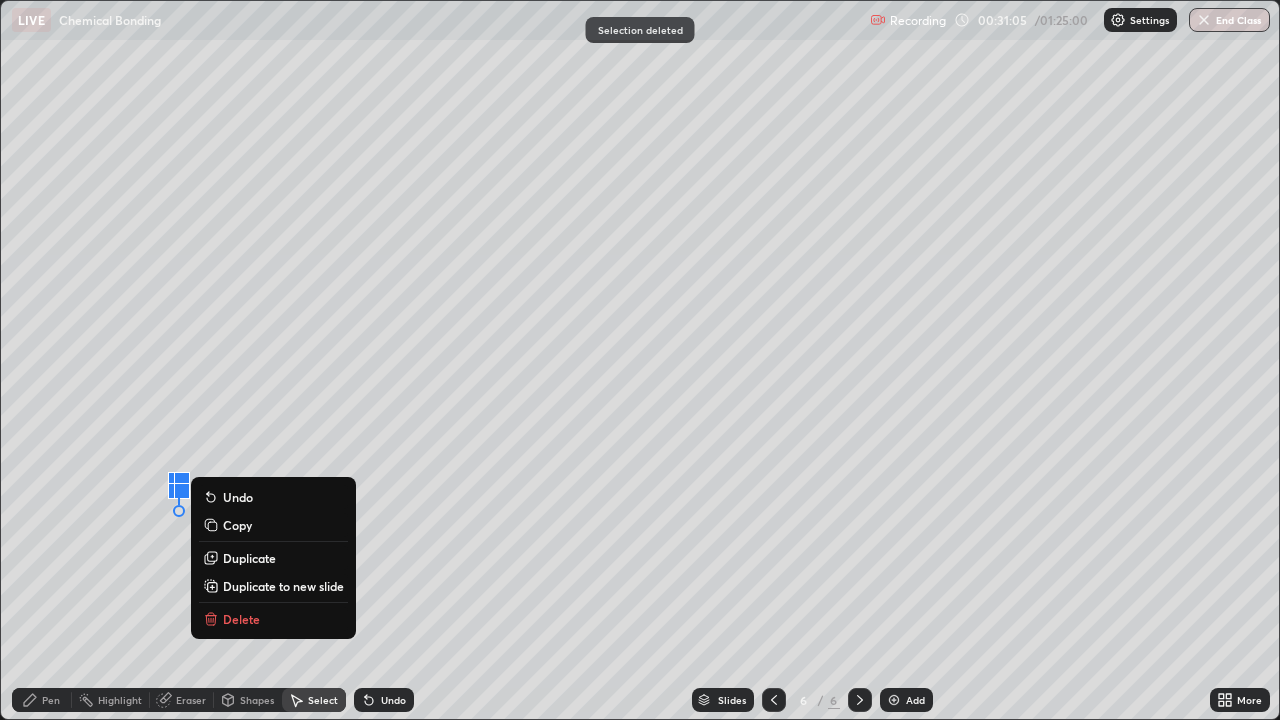 click on "Delete" at bounding box center (273, 619) 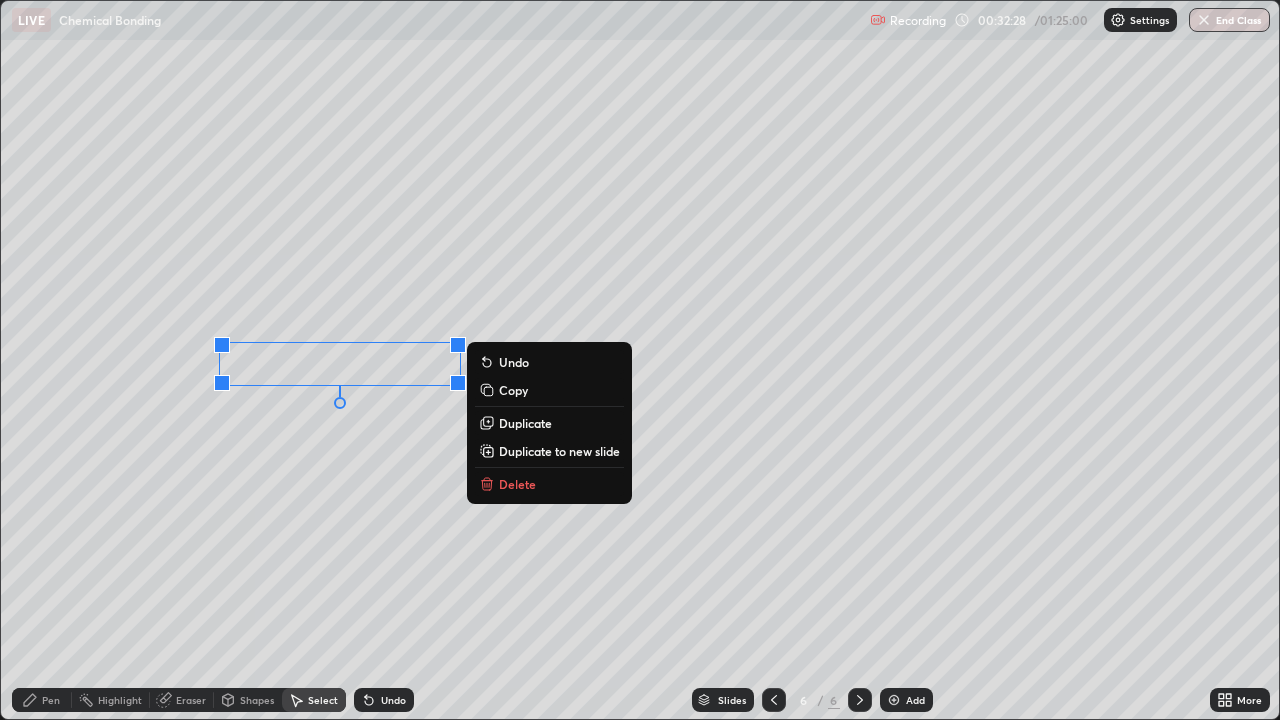 click on "Delete" at bounding box center [549, 484] 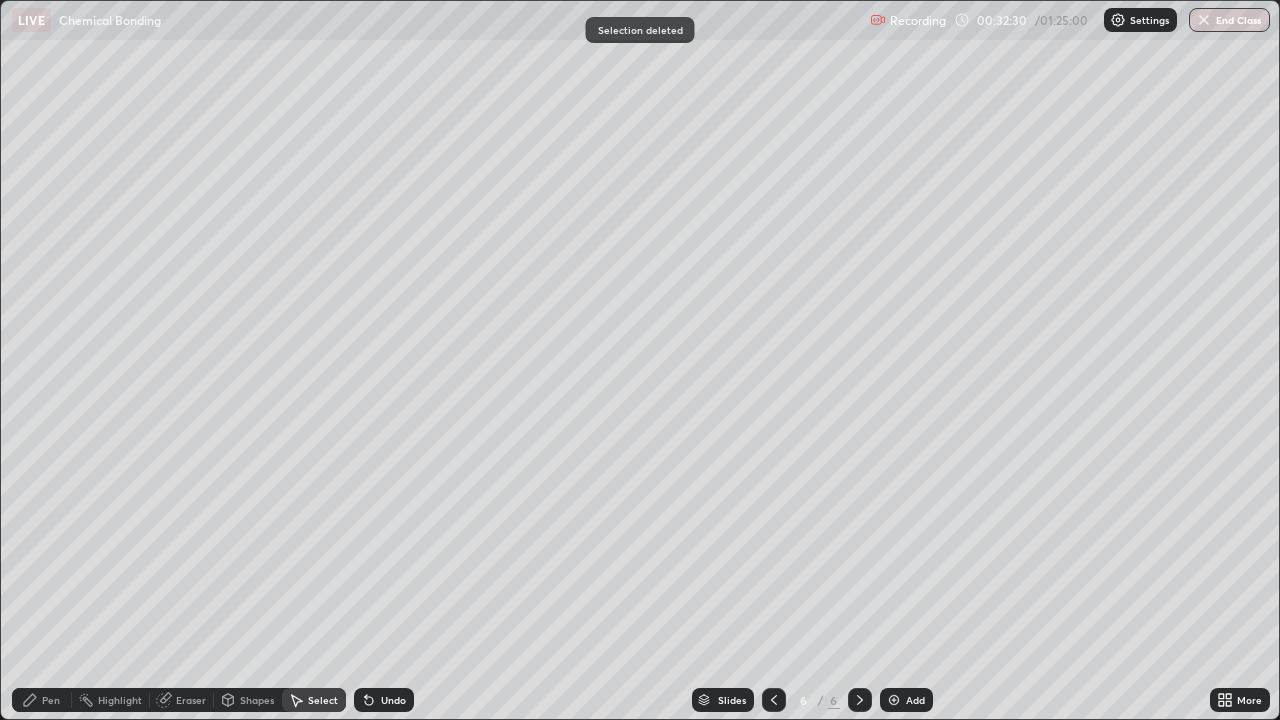 click on "Pen" at bounding box center (51, 700) 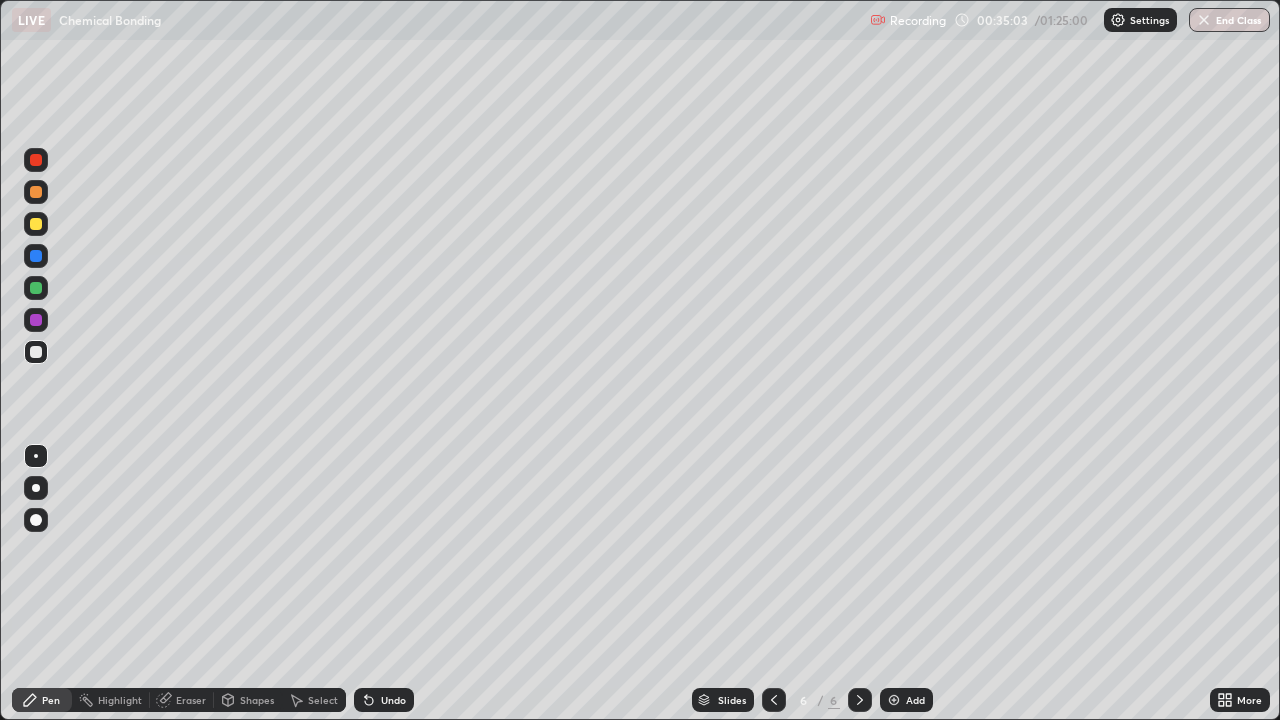 click at bounding box center [36, 224] 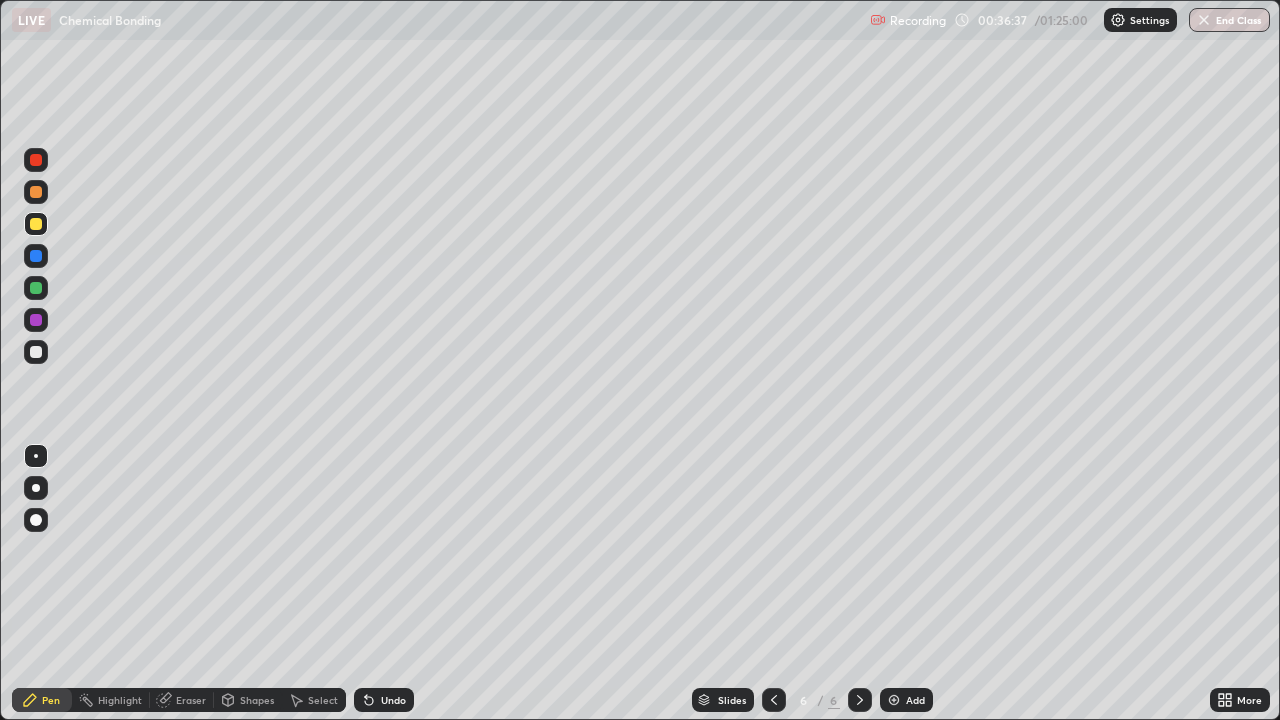 click on "Select" at bounding box center (323, 700) 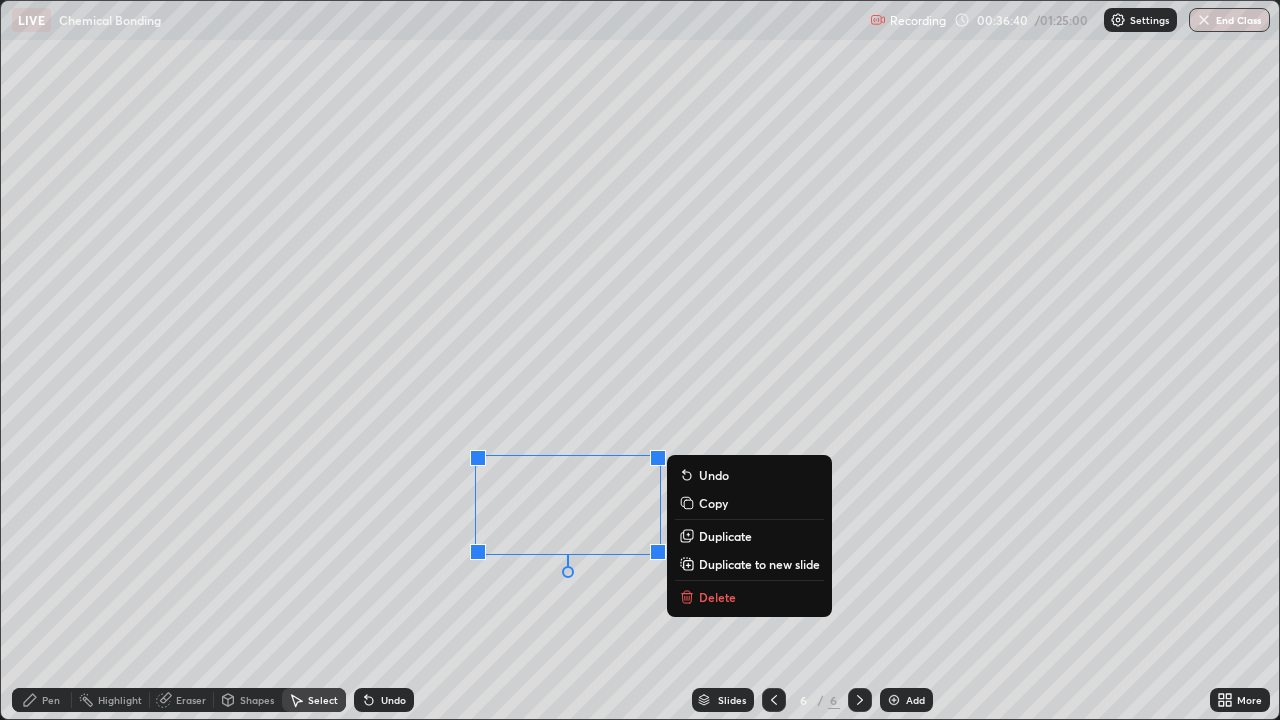 click on "Delete" at bounding box center [717, 597] 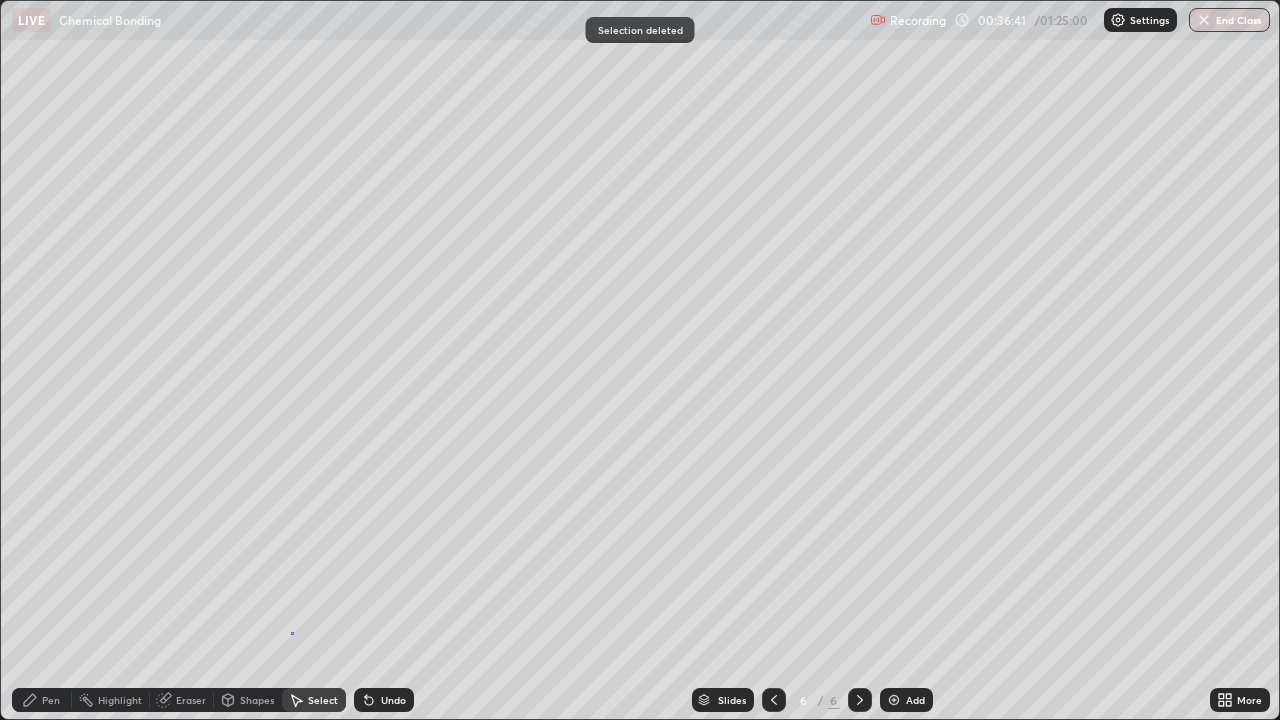 click on "0 ° Undo Copy Duplicate Duplicate to new slide Delete" at bounding box center [640, 360] 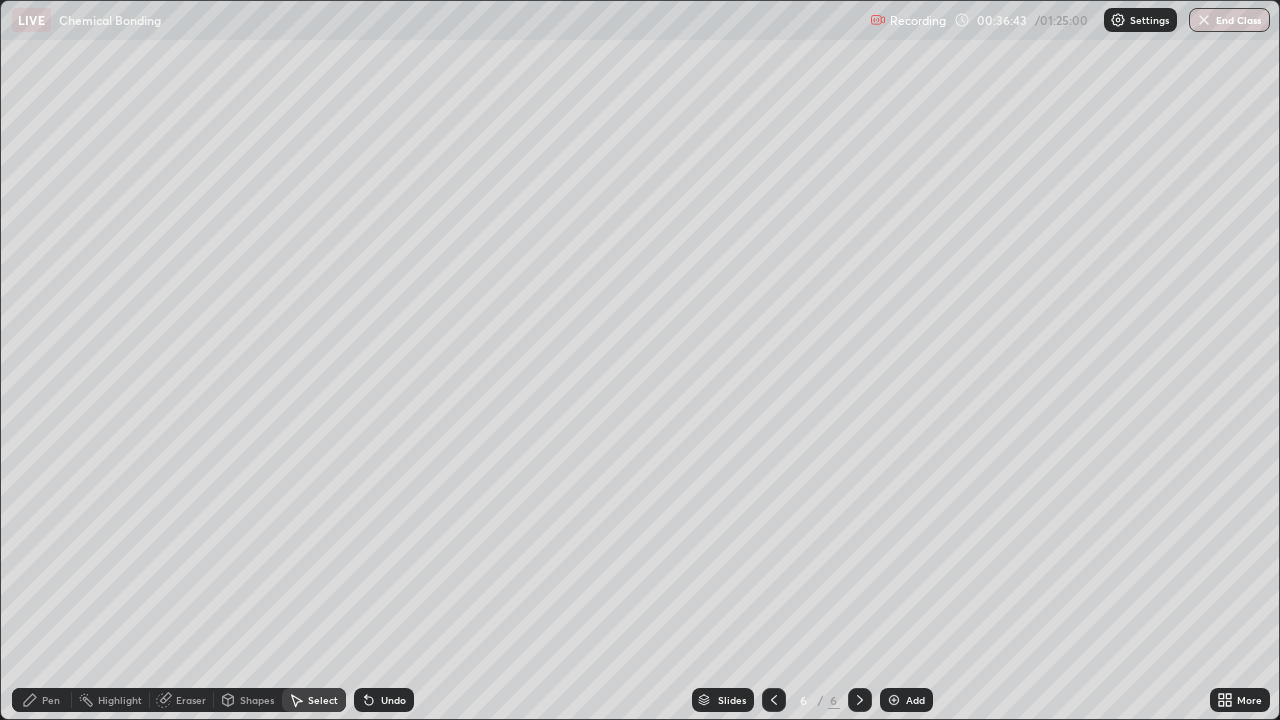 click on "Pen" at bounding box center [51, 700] 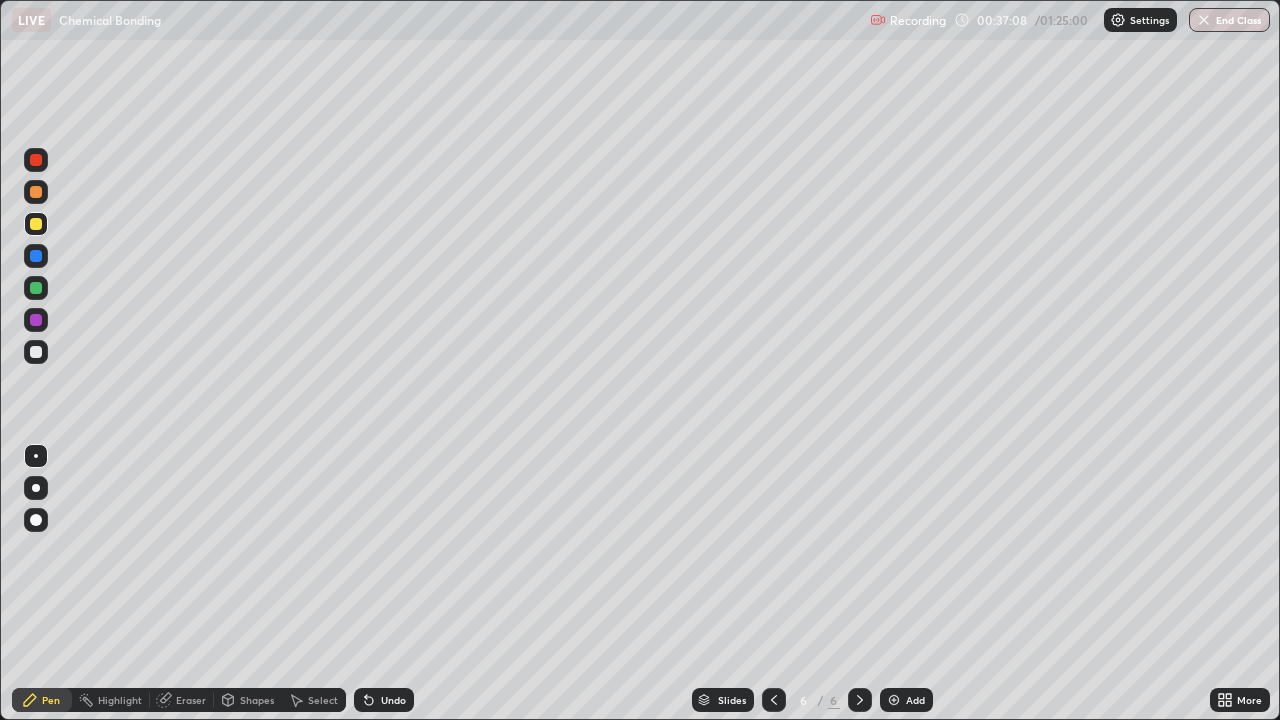 click on "Select" at bounding box center (323, 700) 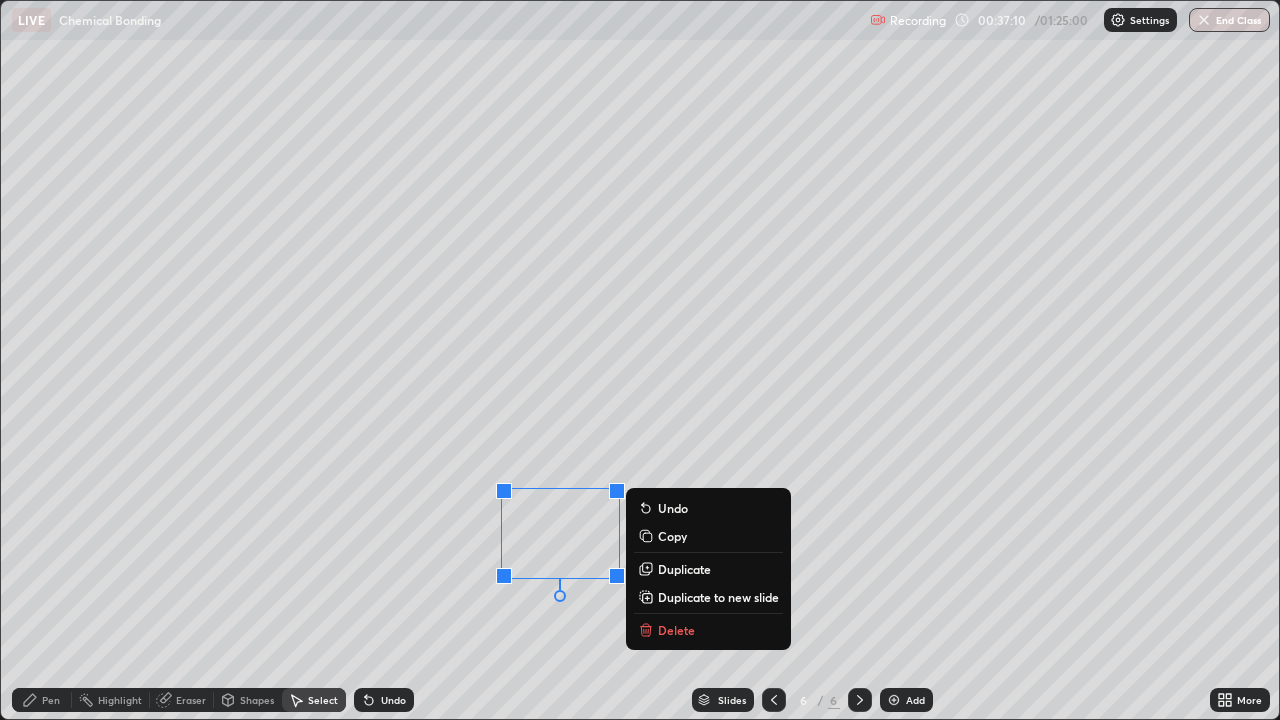 click on "Delete" at bounding box center (676, 630) 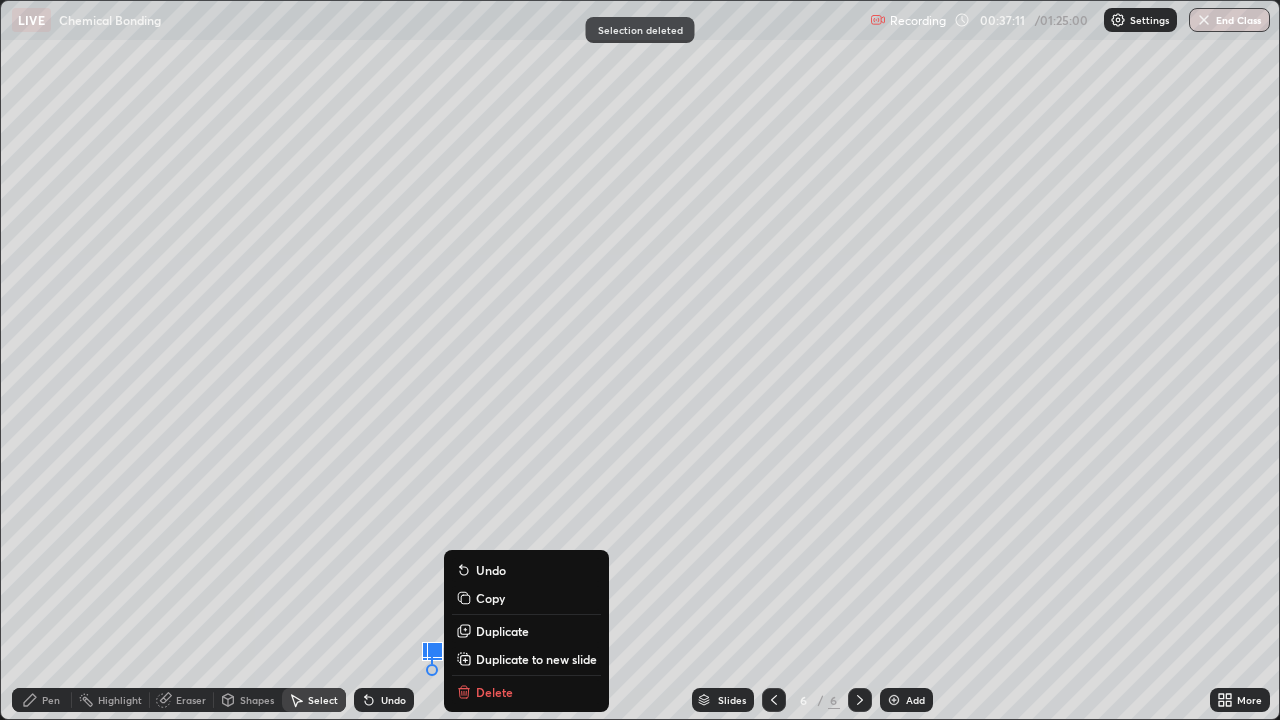 click on "Slides 6 / 6 Add" at bounding box center [812, 700] 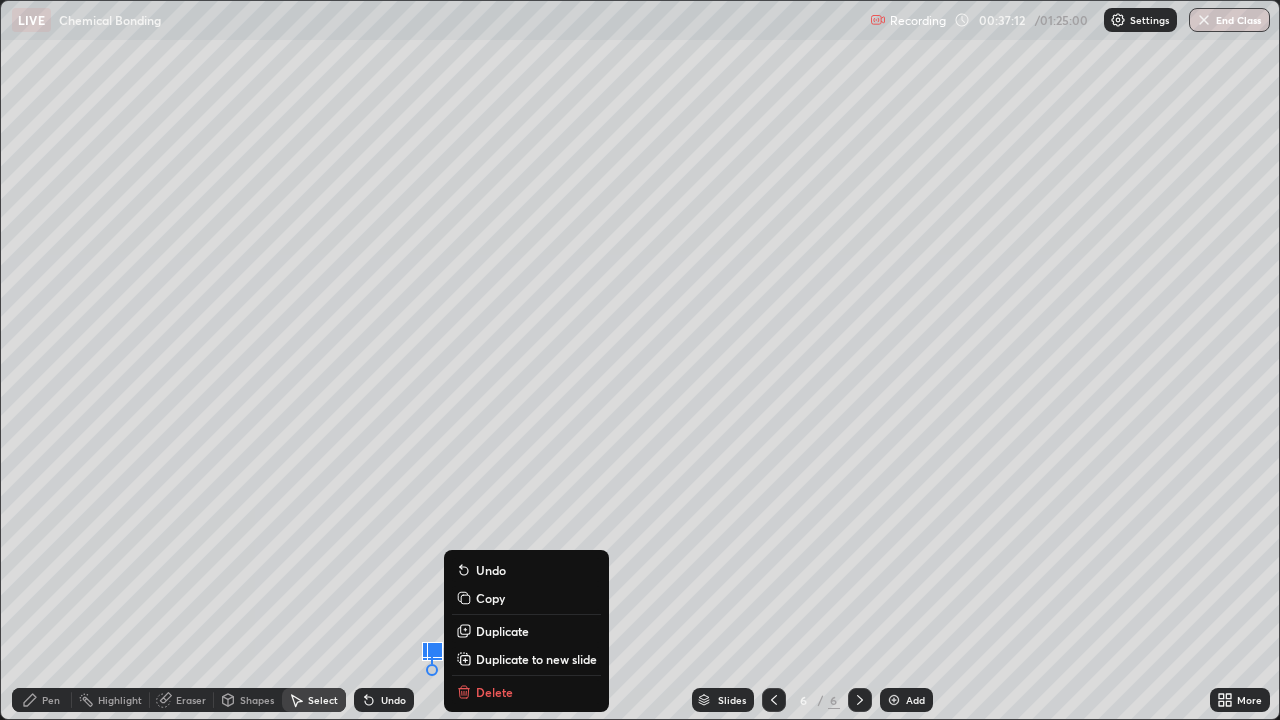 click on "0 ° Undo Copy Duplicate Duplicate to new slide Delete" at bounding box center (640, 360) 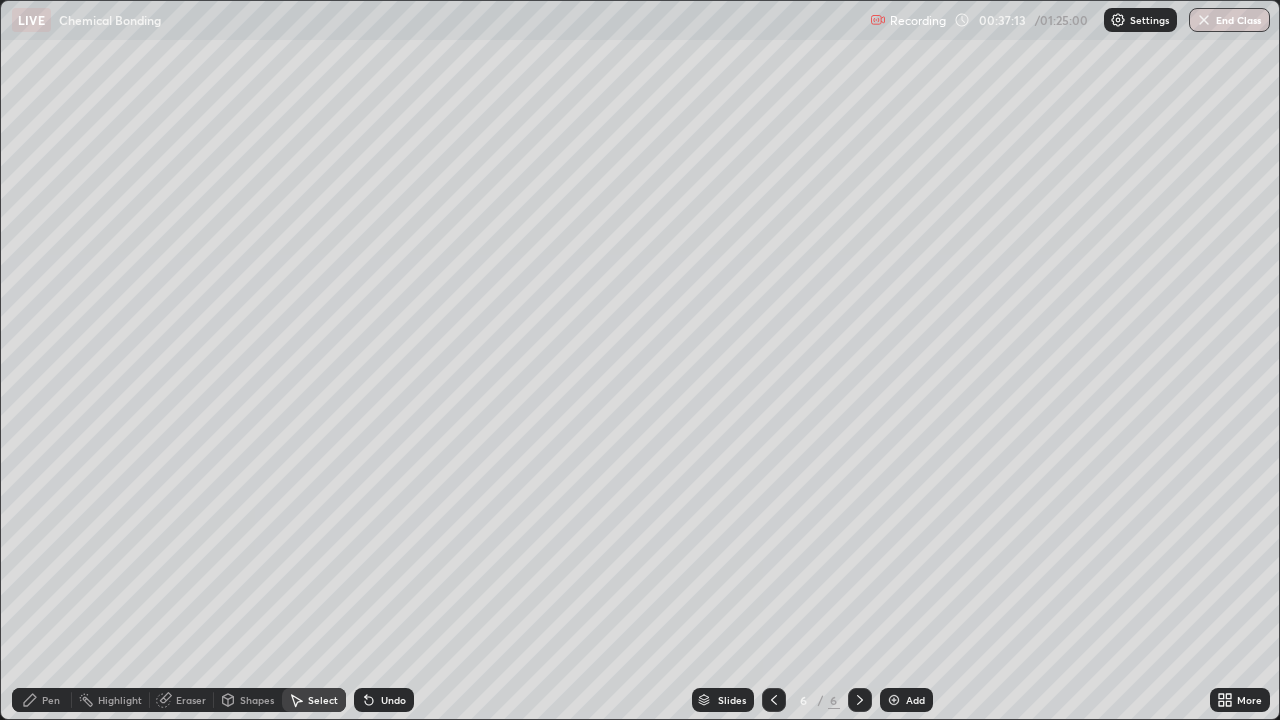 click on "Pen" at bounding box center [42, 700] 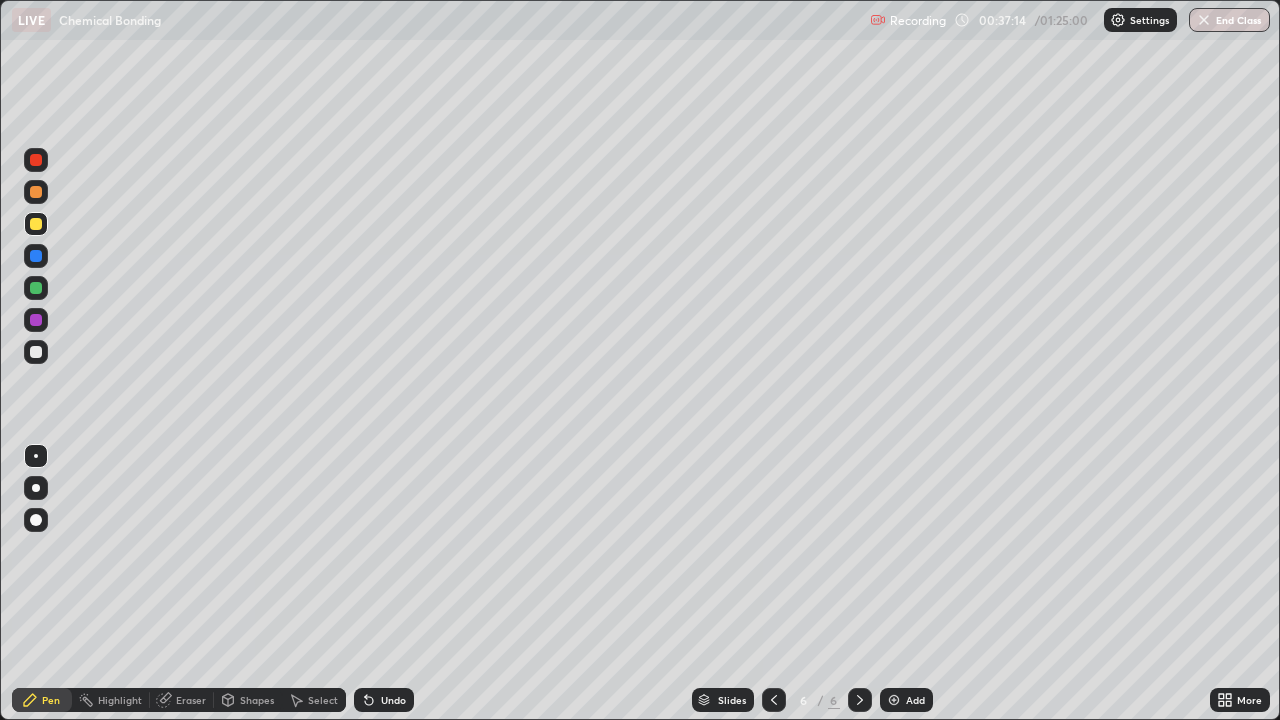 click on "Eraser" at bounding box center [191, 700] 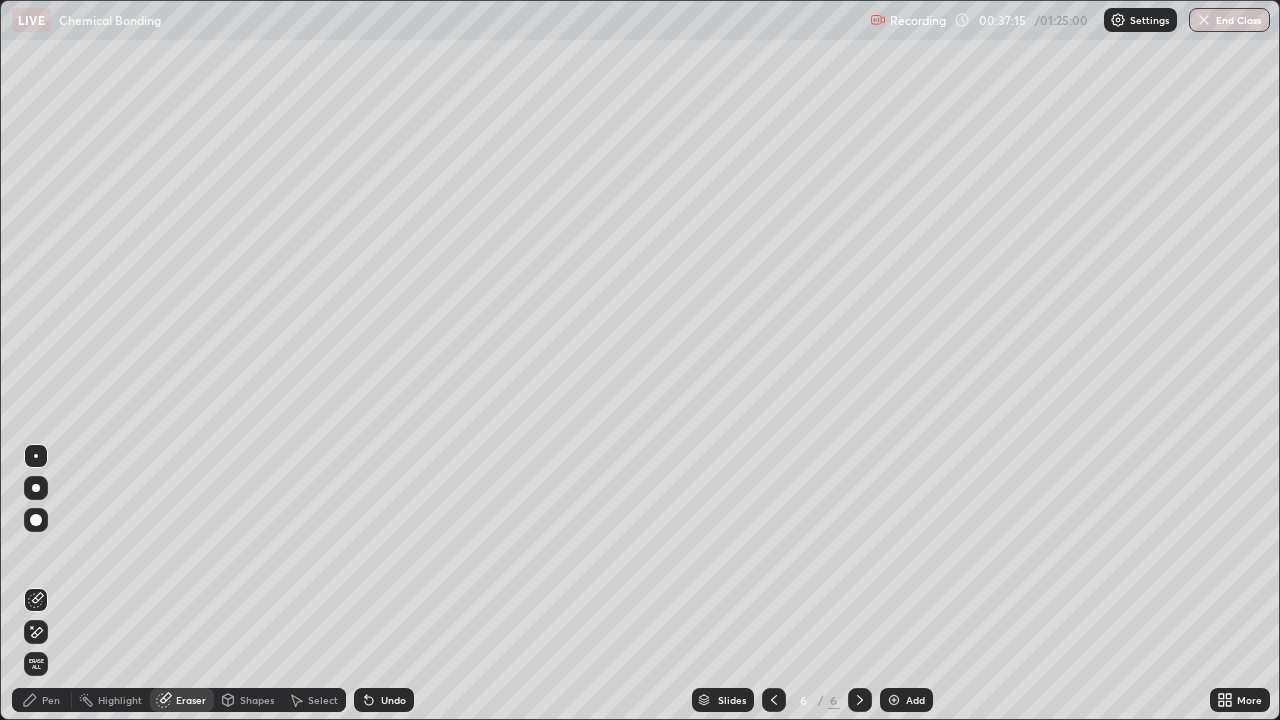 click on "Pen" at bounding box center (51, 700) 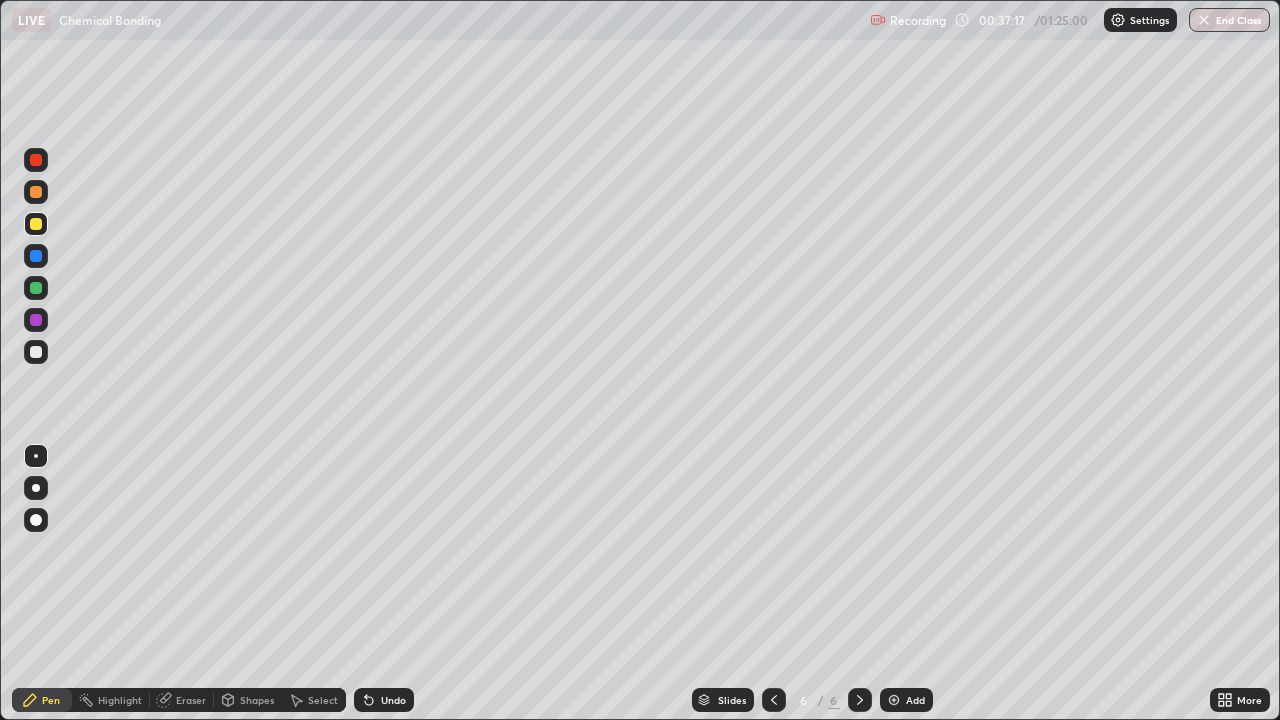 click at bounding box center (36, 352) 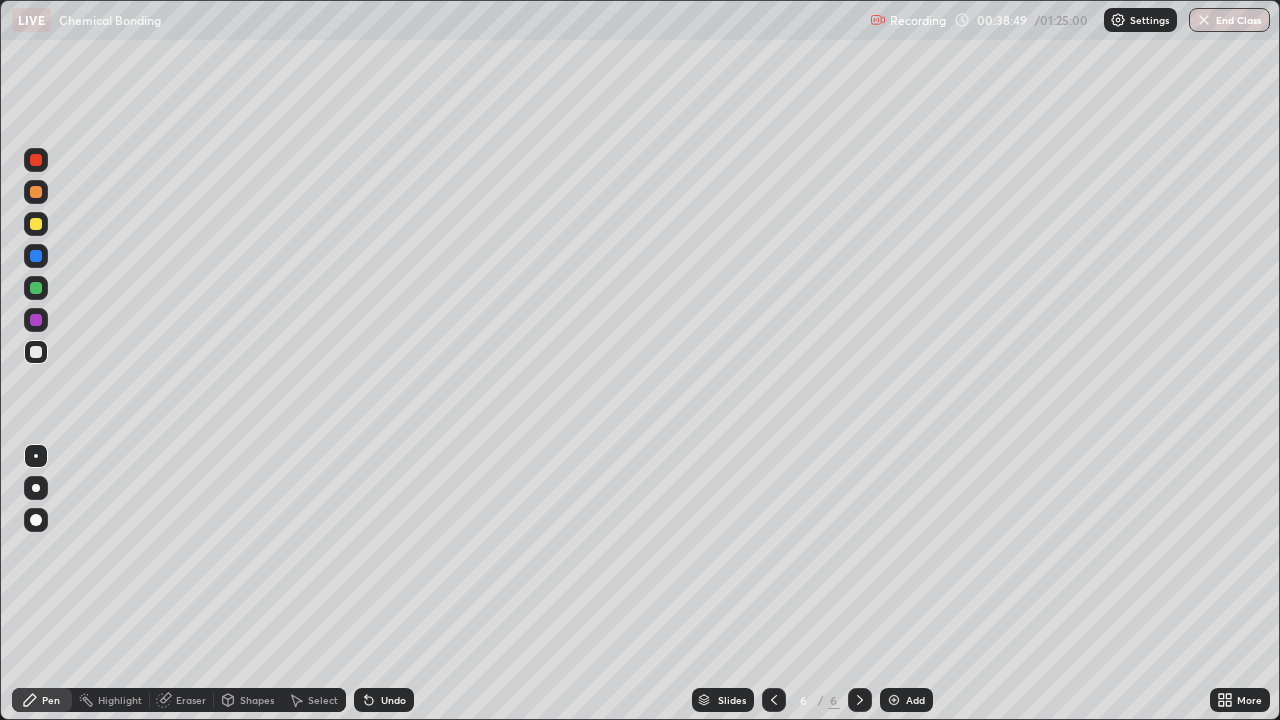 click on "Eraser" at bounding box center [191, 700] 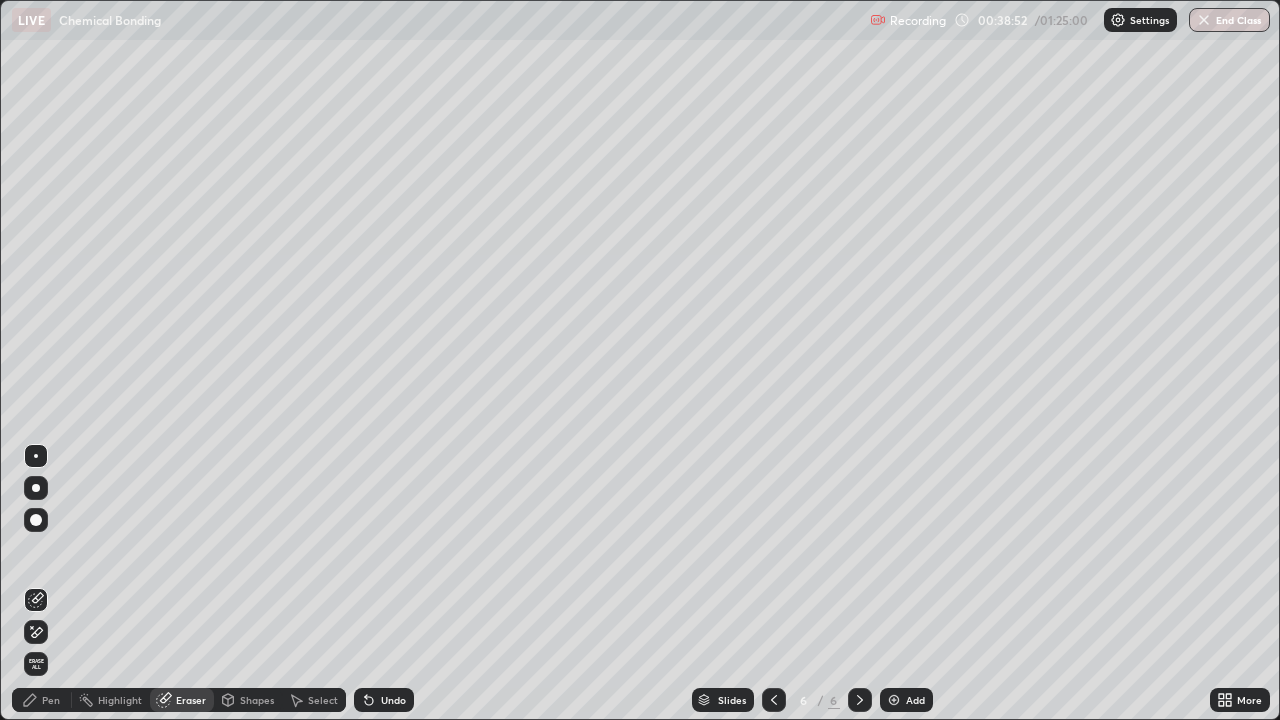 click on "Pen" at bounding box center [51, 700] 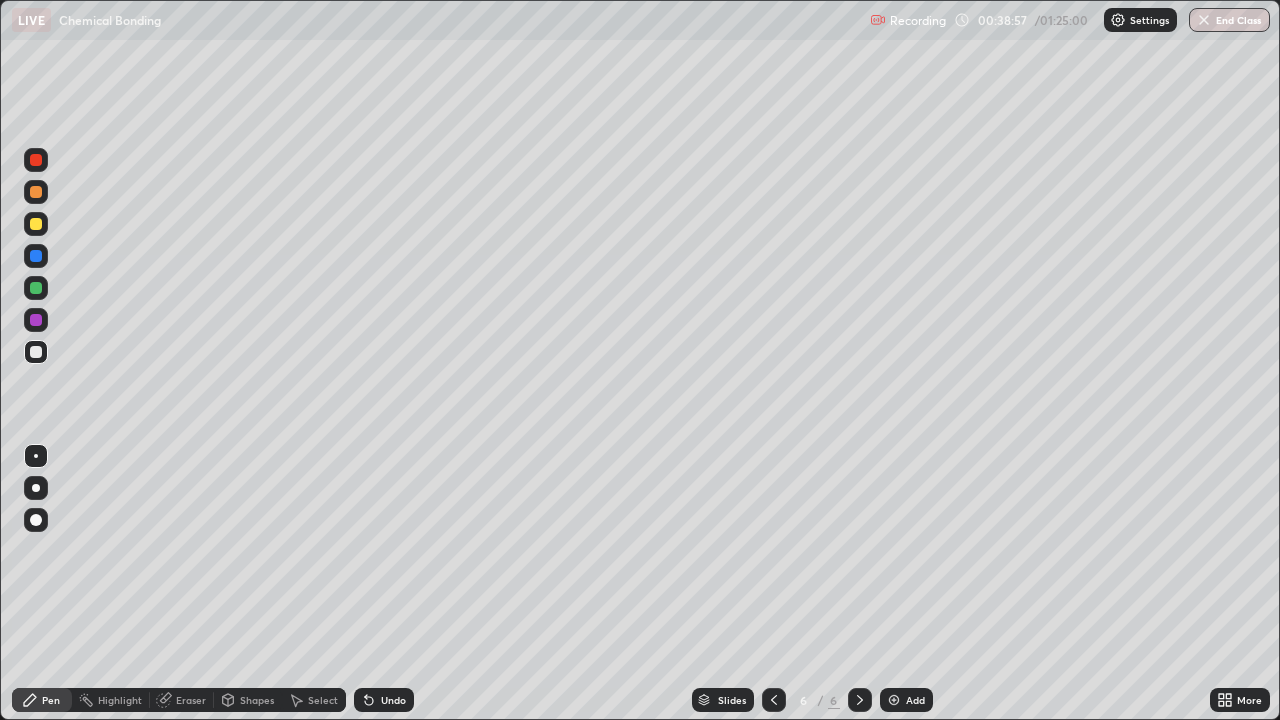 click 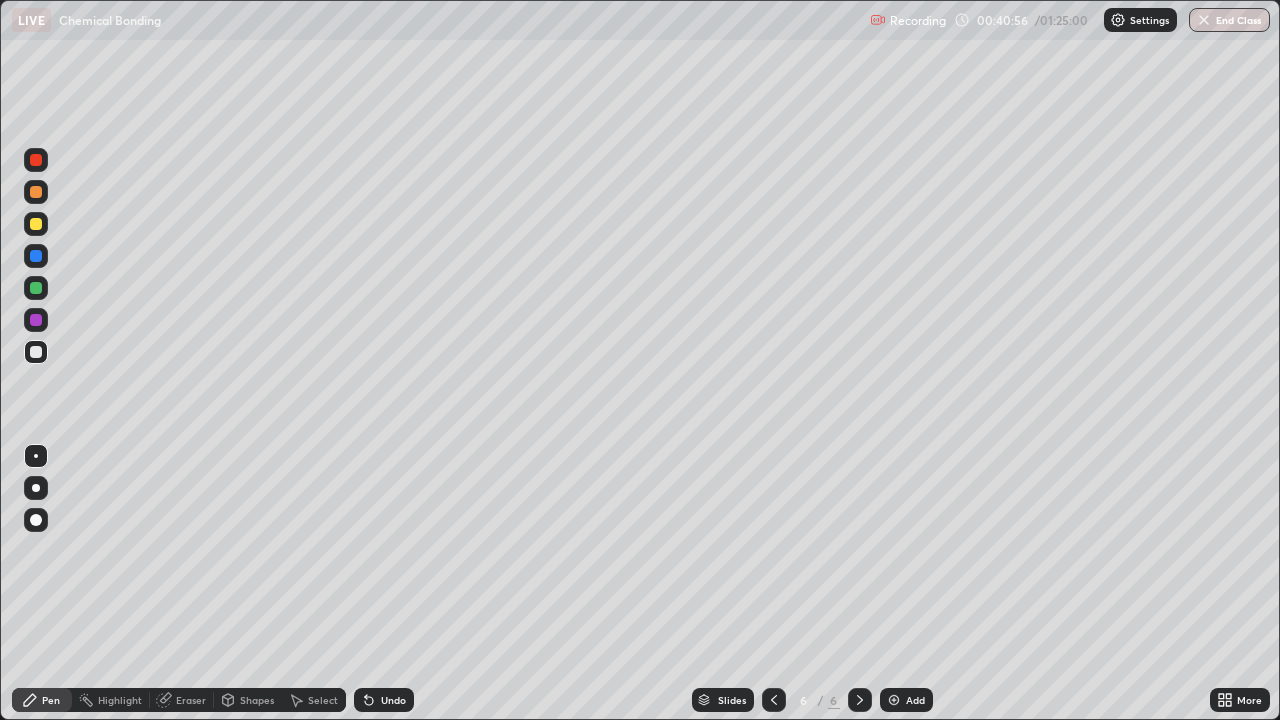 click on "Add" at bounding box center (906, 700) 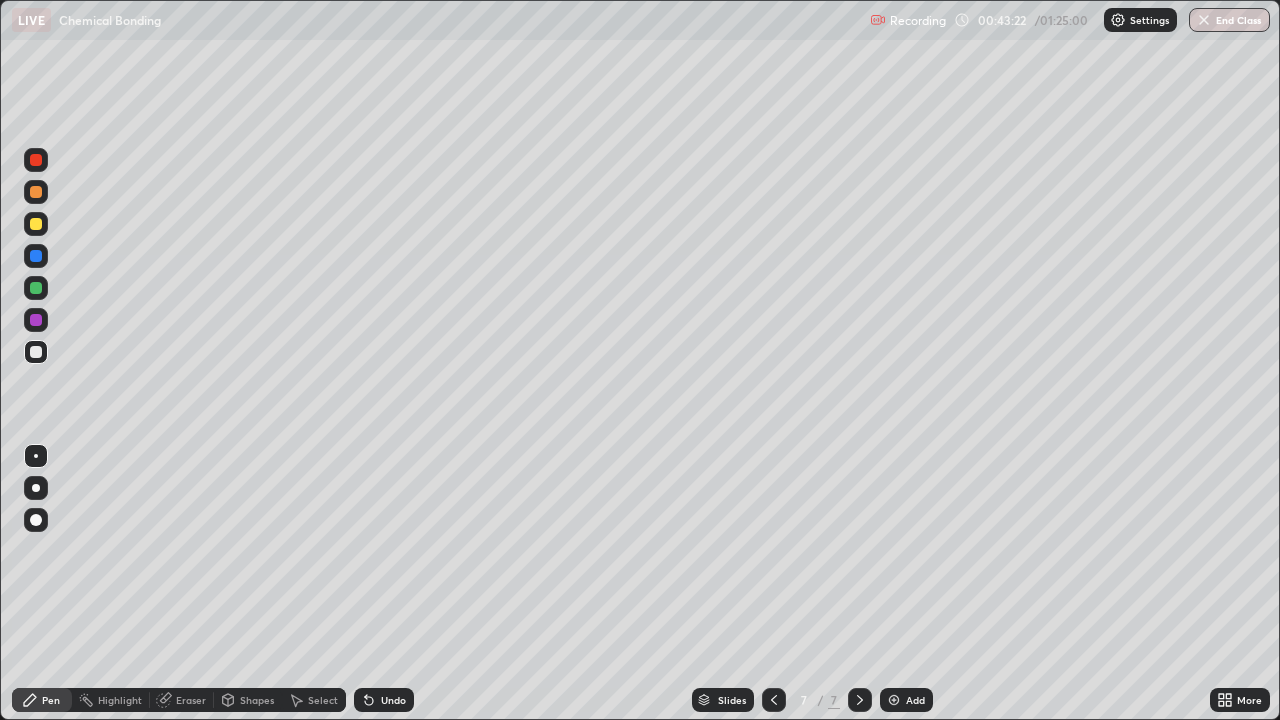 click on "Select" at bounding box center [323, 700] 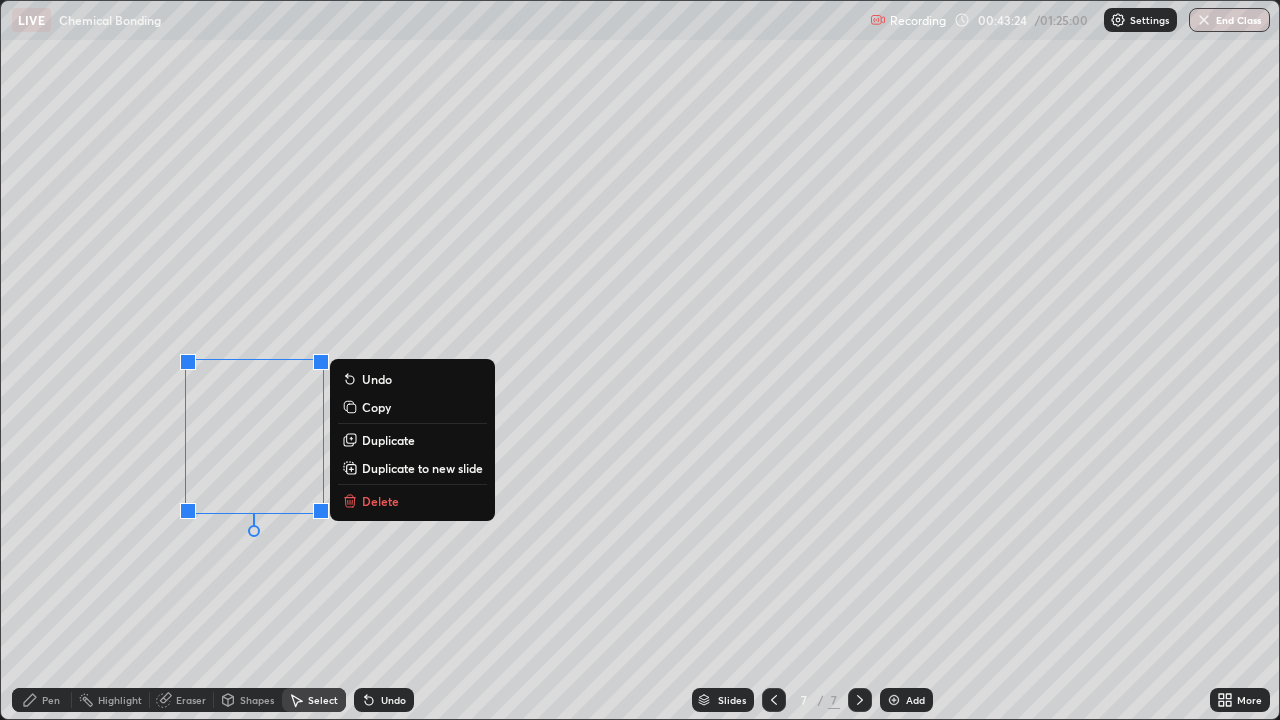 click on "Delete" at bounding box center [412, 501] 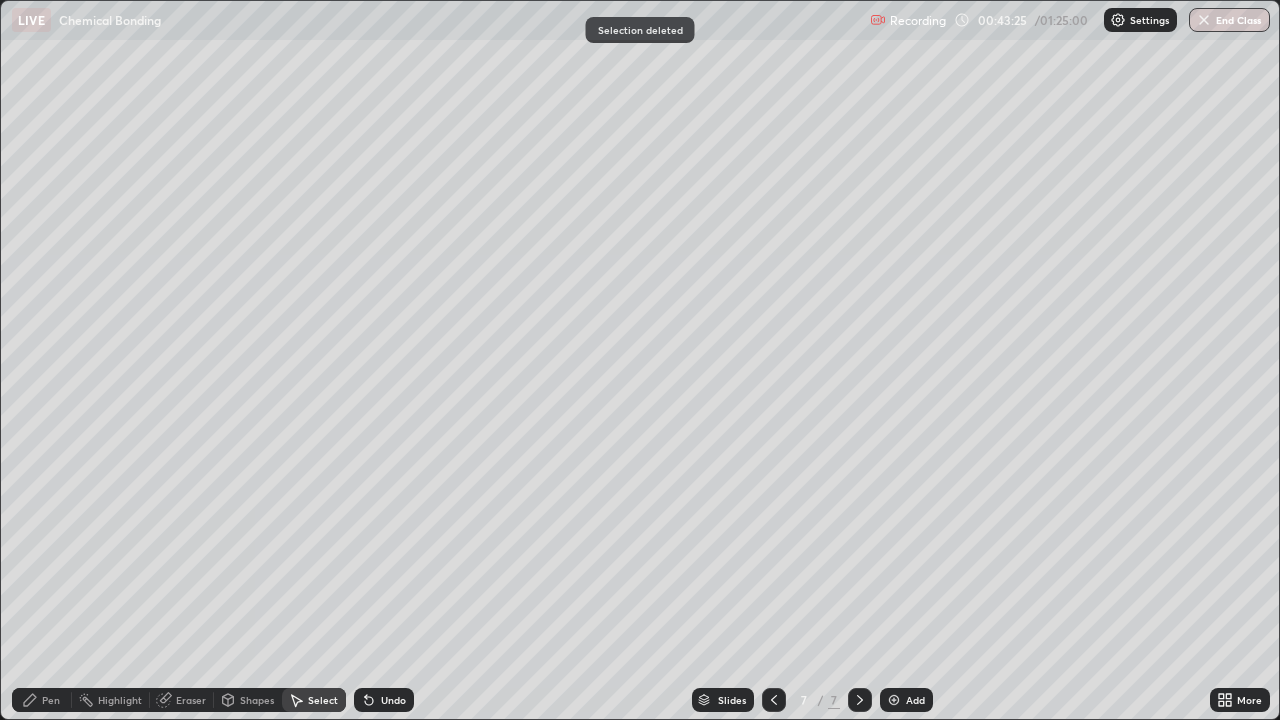 click on "Pen" at bounding box center [51, 700] 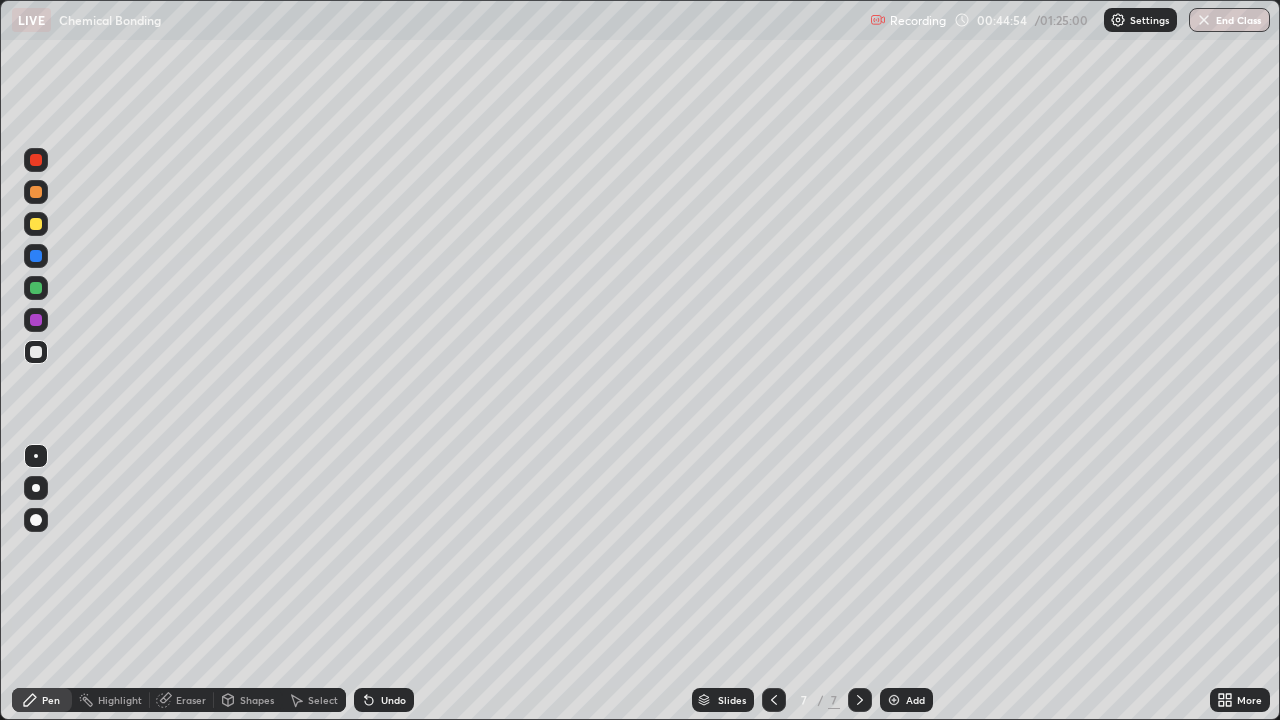 click at bounding box center [36, 288] 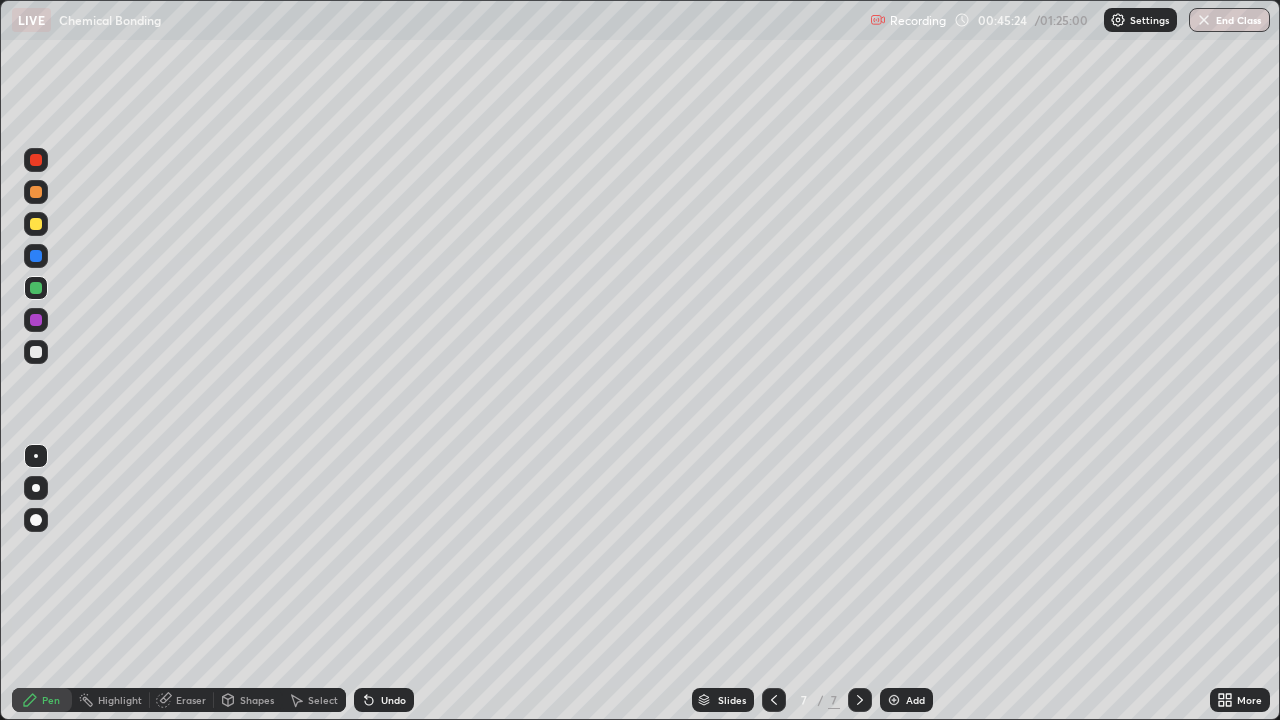 click on "Select" at bounding box center [323, 700] 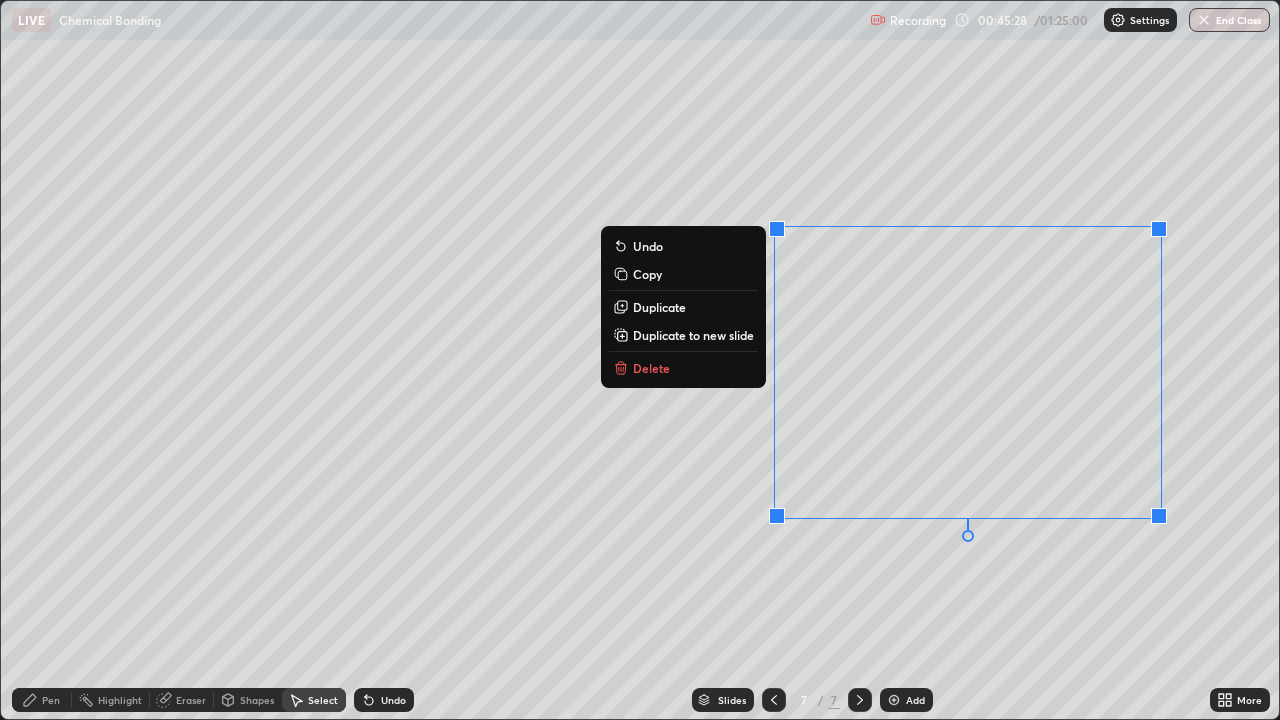 click on "Delete" at bounding box center [683, 368] 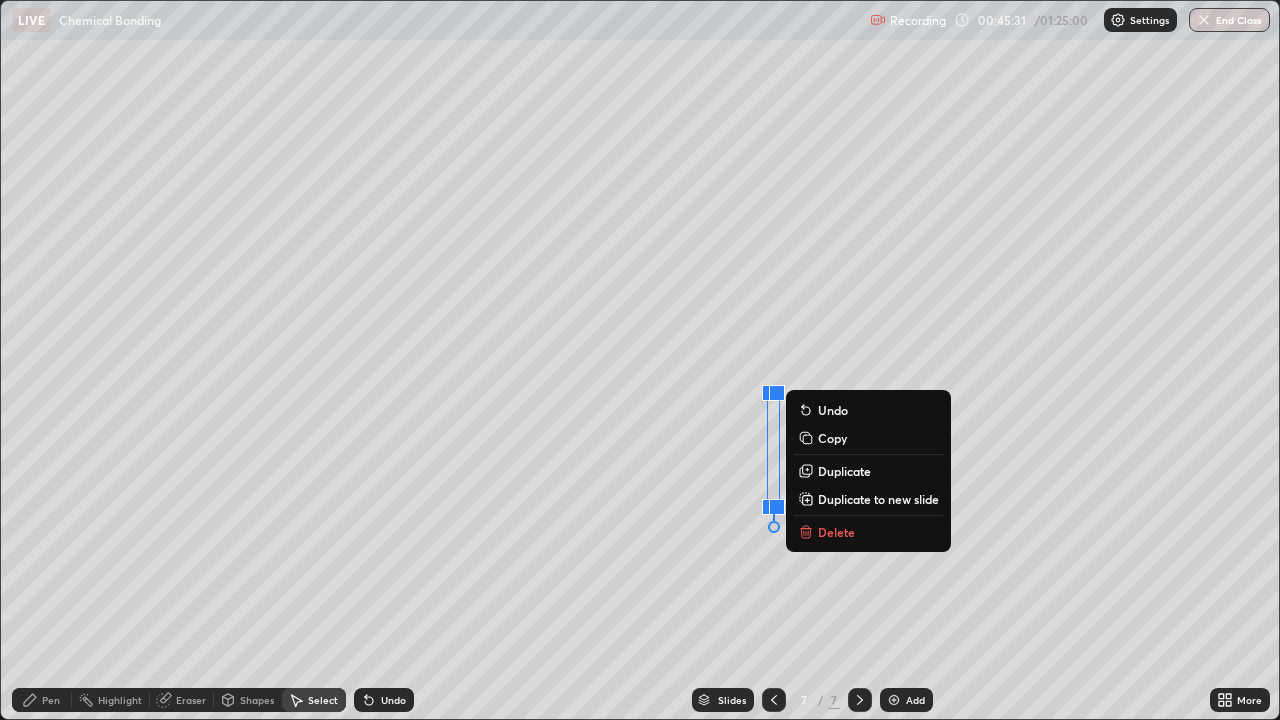 click on "Delete" at bounding box center (836, 532) 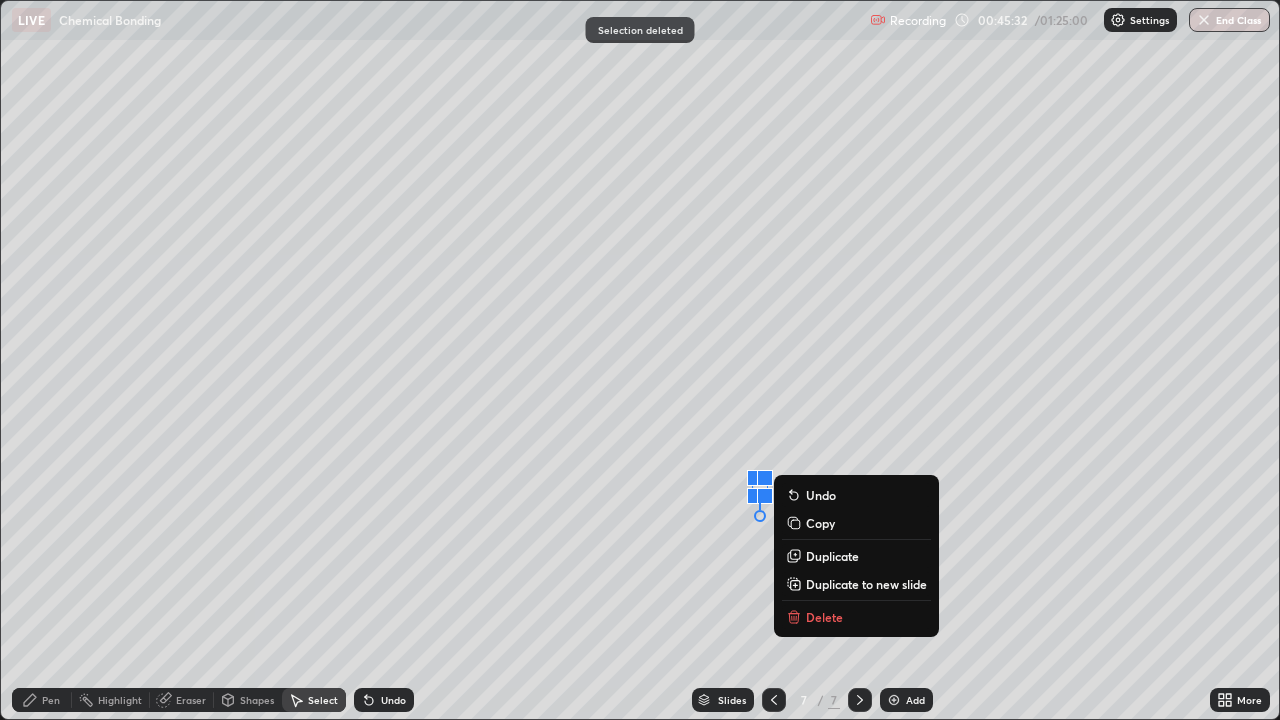 click on "Delete" at bounding box center (824, 617) 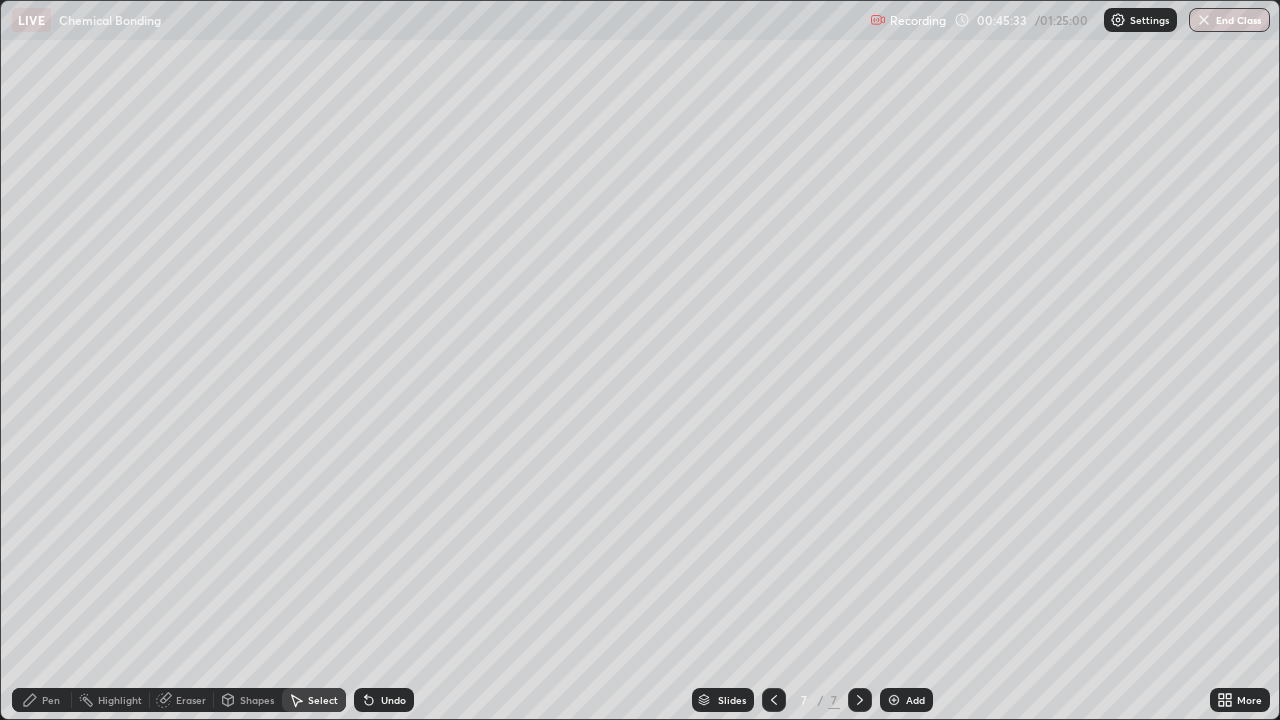 click on "Pen" at bounding box center (51, 700) 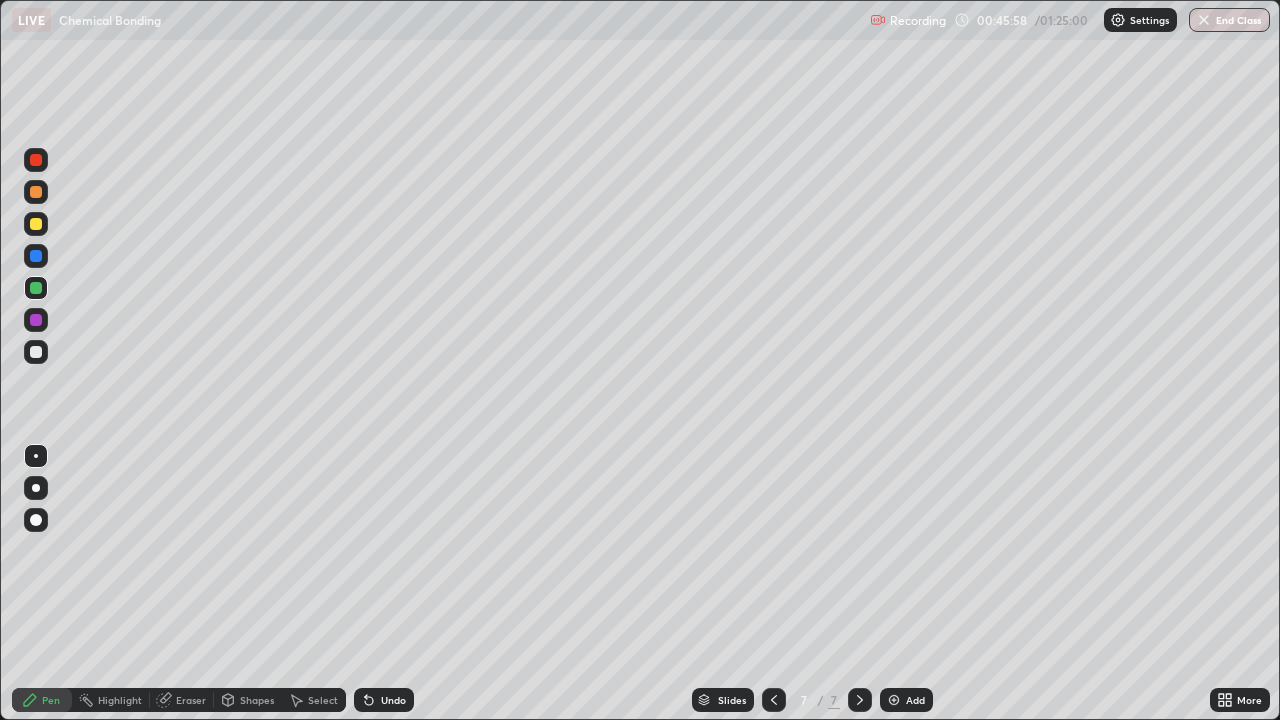 click at bounding box center (36, 352) 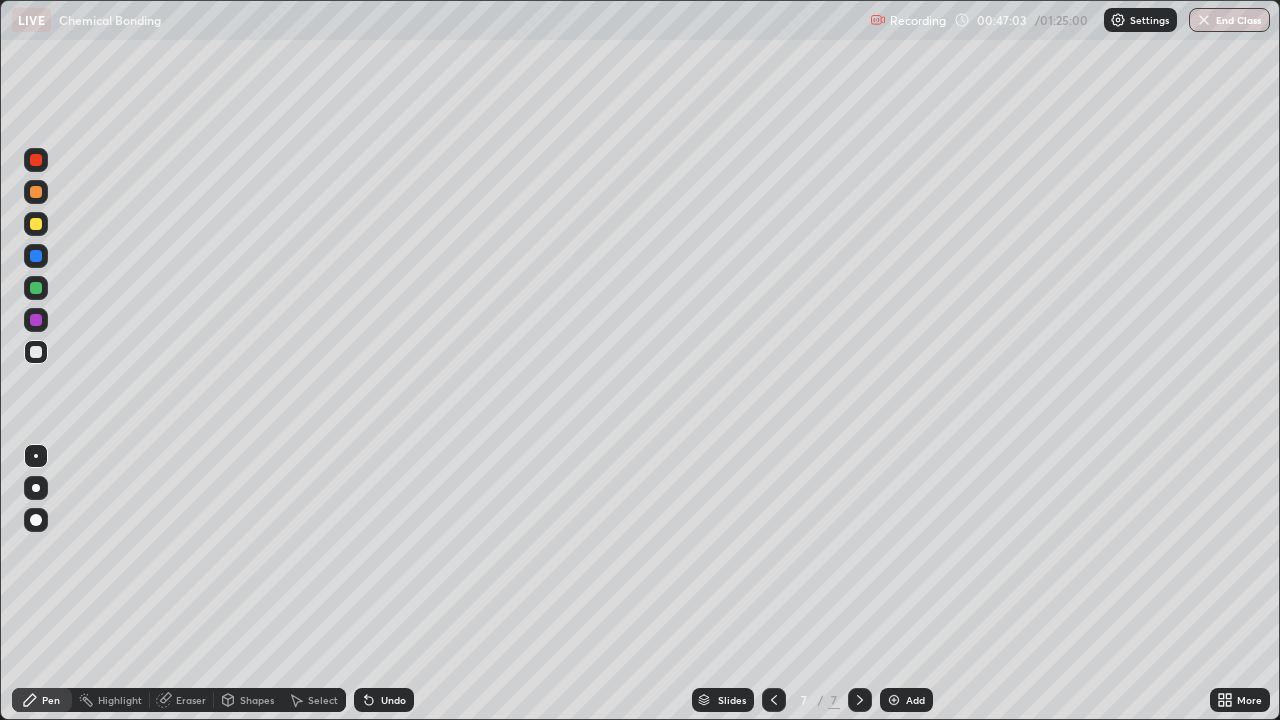 click on "Undo" at bounding box center (393, 700) 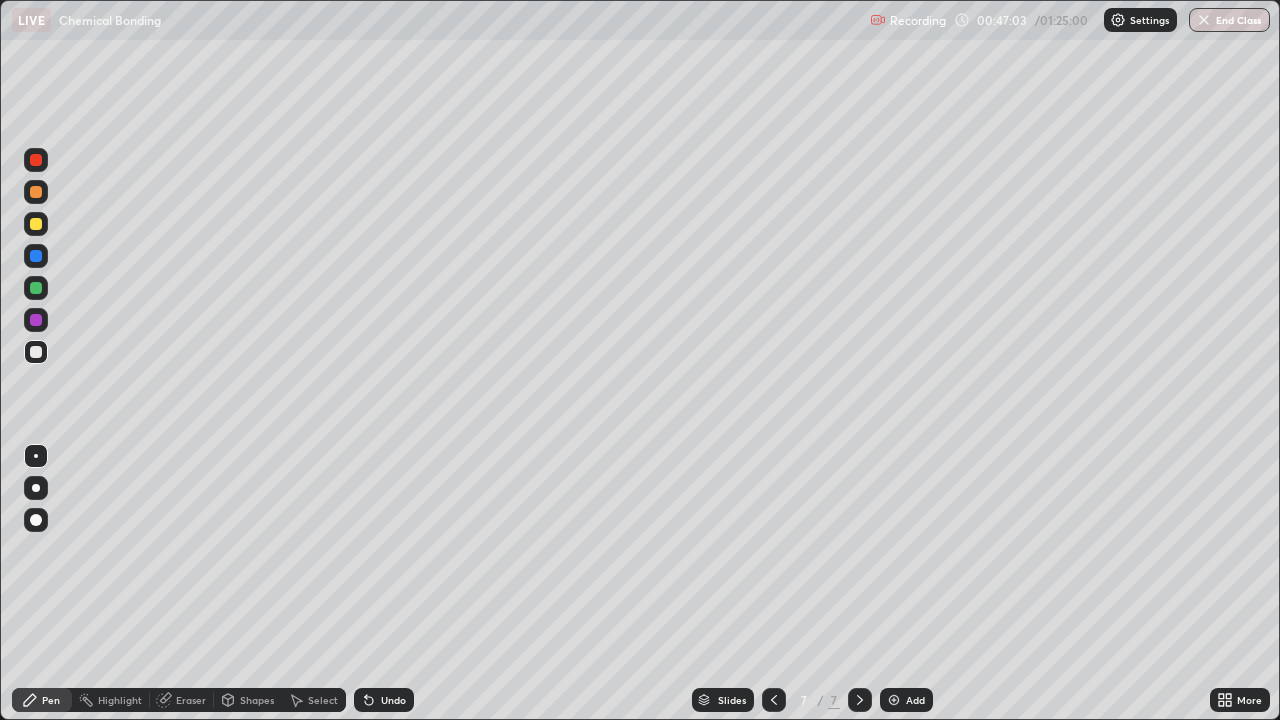 click on "Undo" at bounding box center (384, 700) 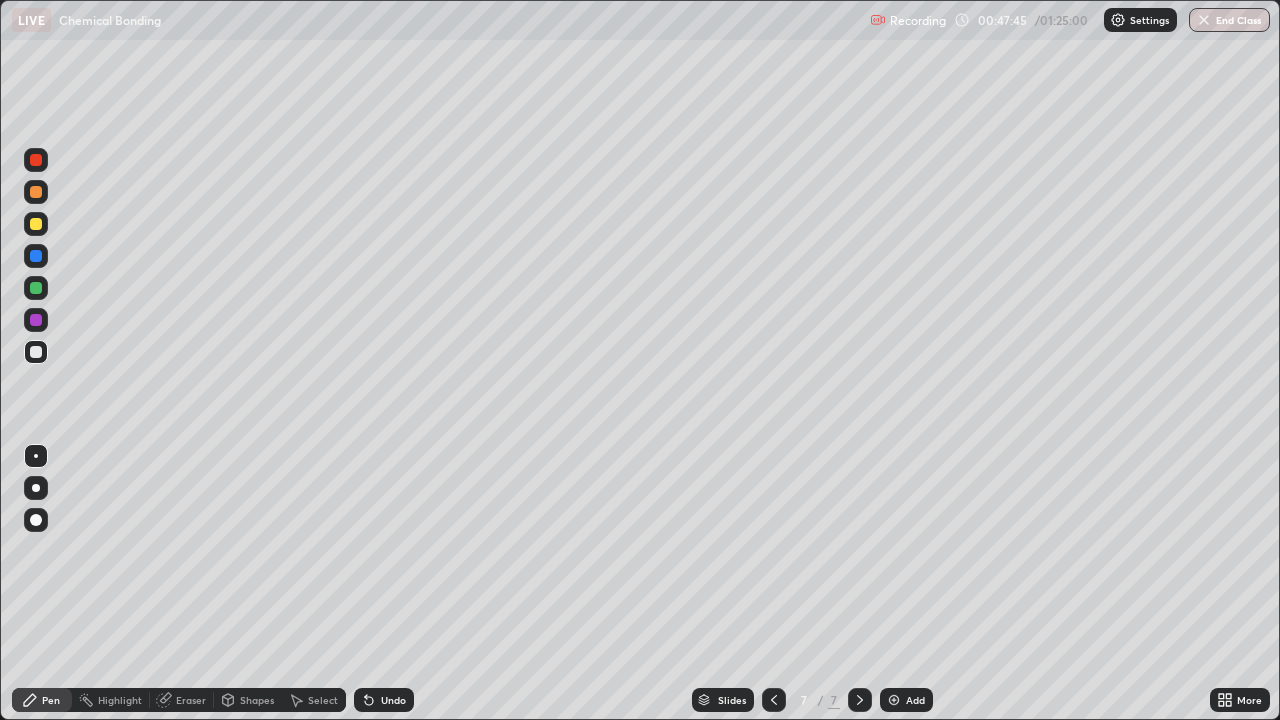 click at bounding box center [36, 320] 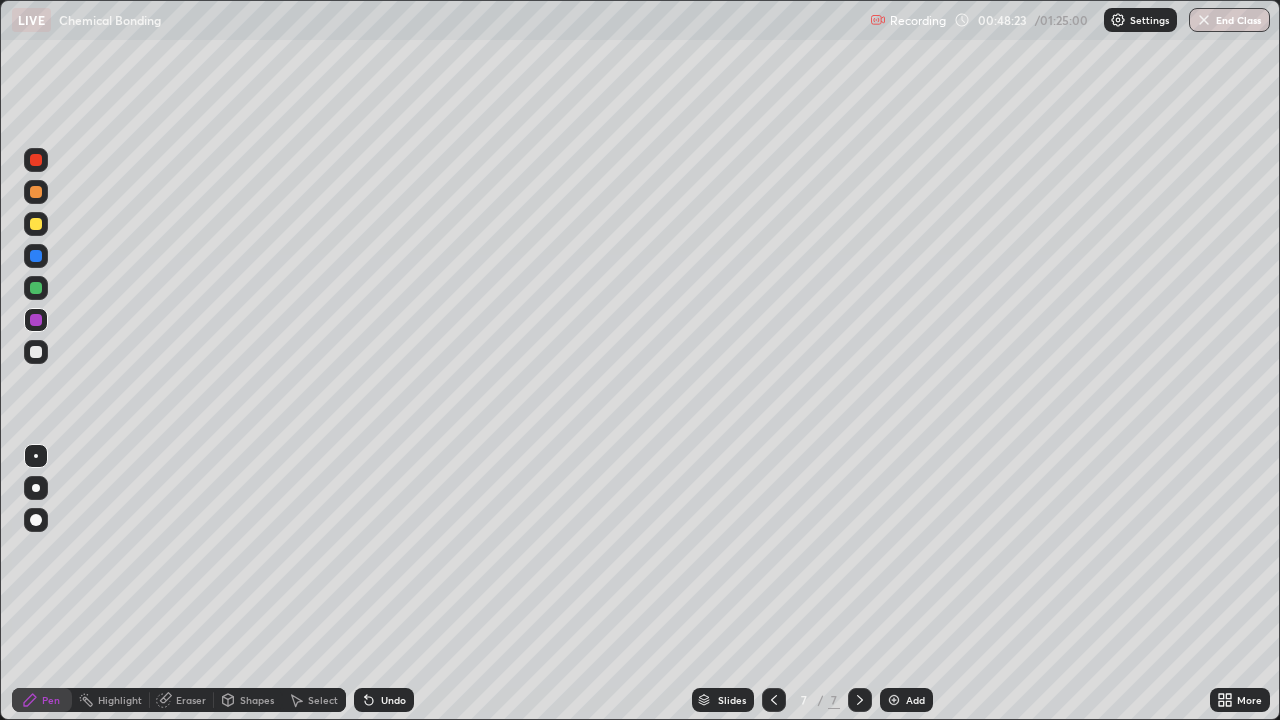 click at bounding box center [36, 352] 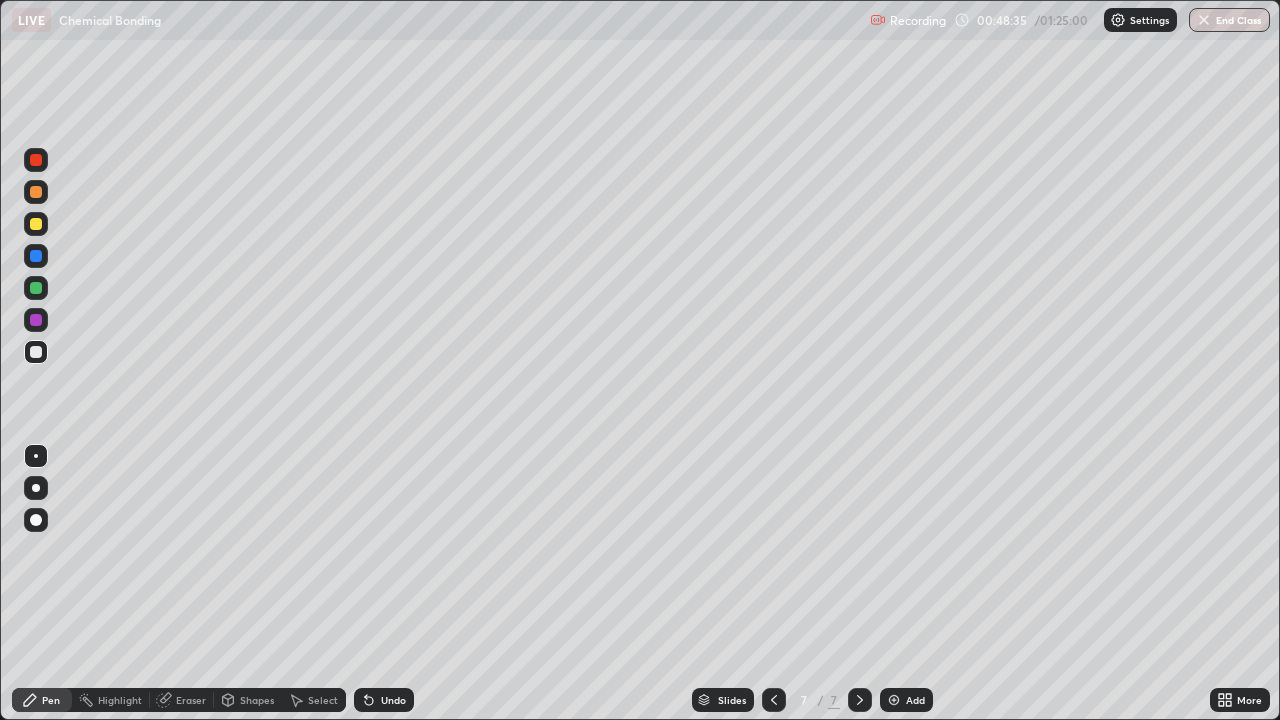 click 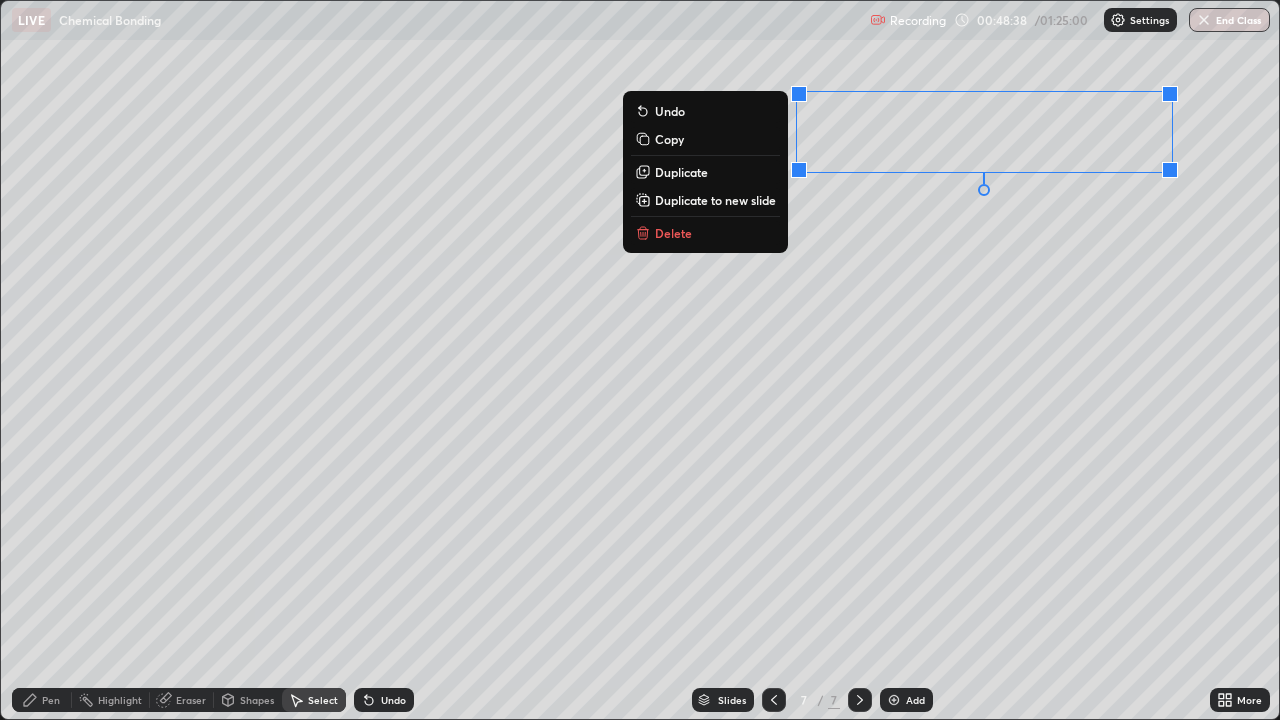 click on "Delete" at bounding box center [705, 233] 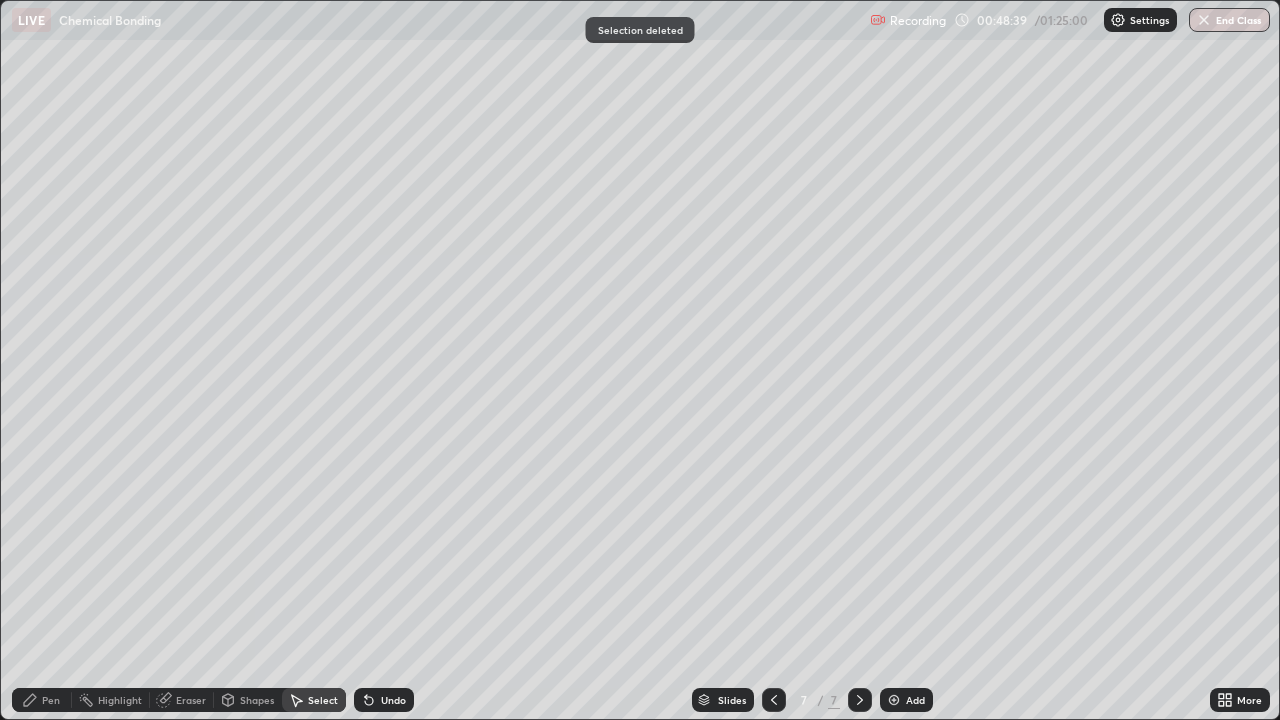 click on "Pen" at bounding box center (51, 700) 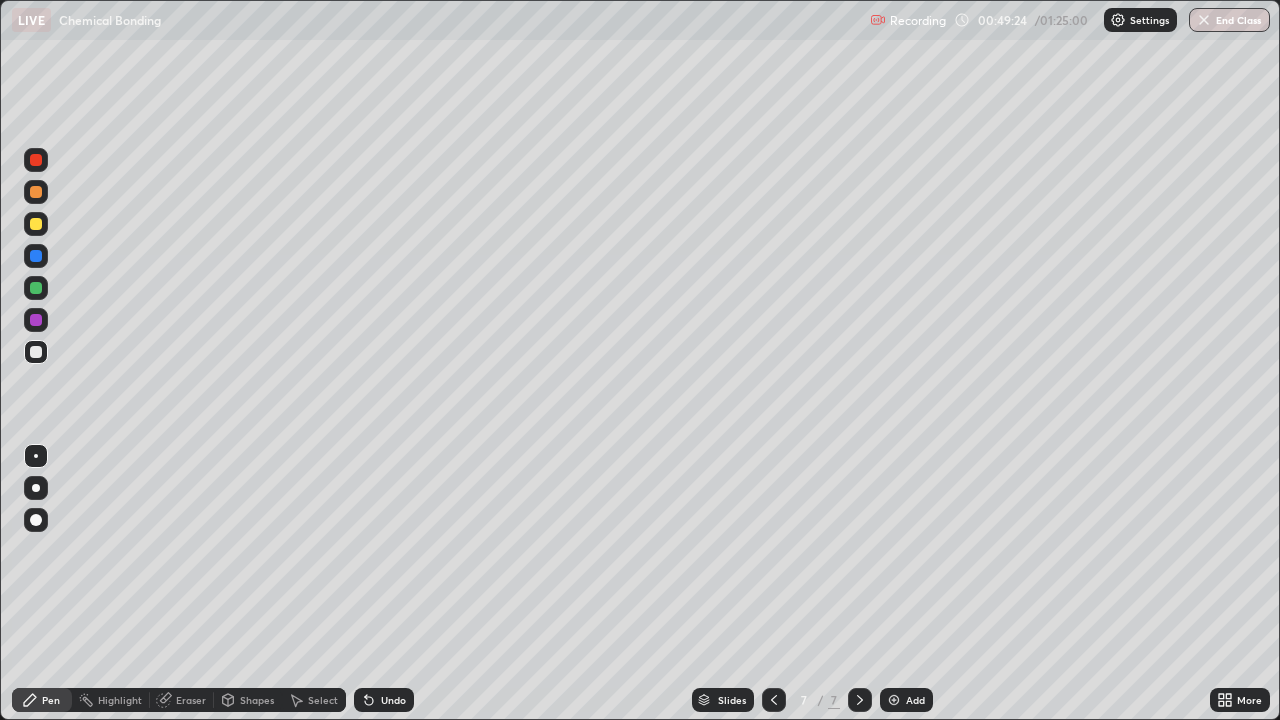click at bounding box center [36, 352] 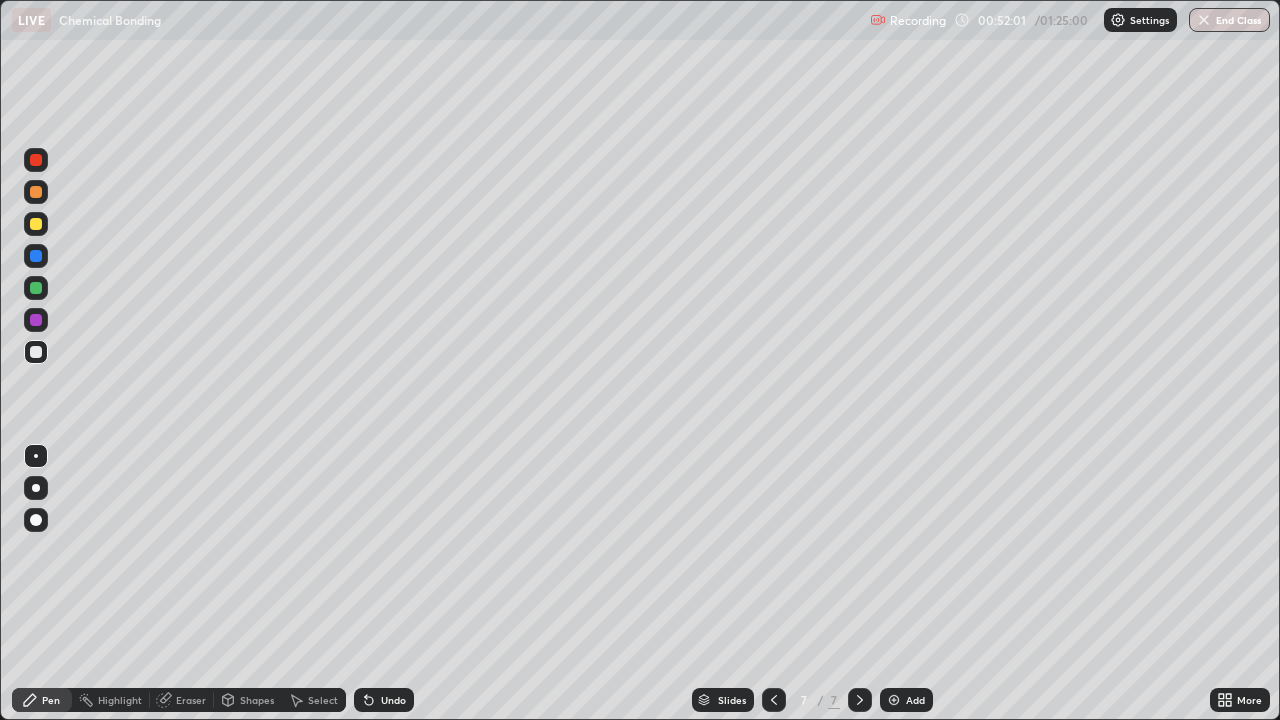 click on "Select" at bounding box center (314, 700) 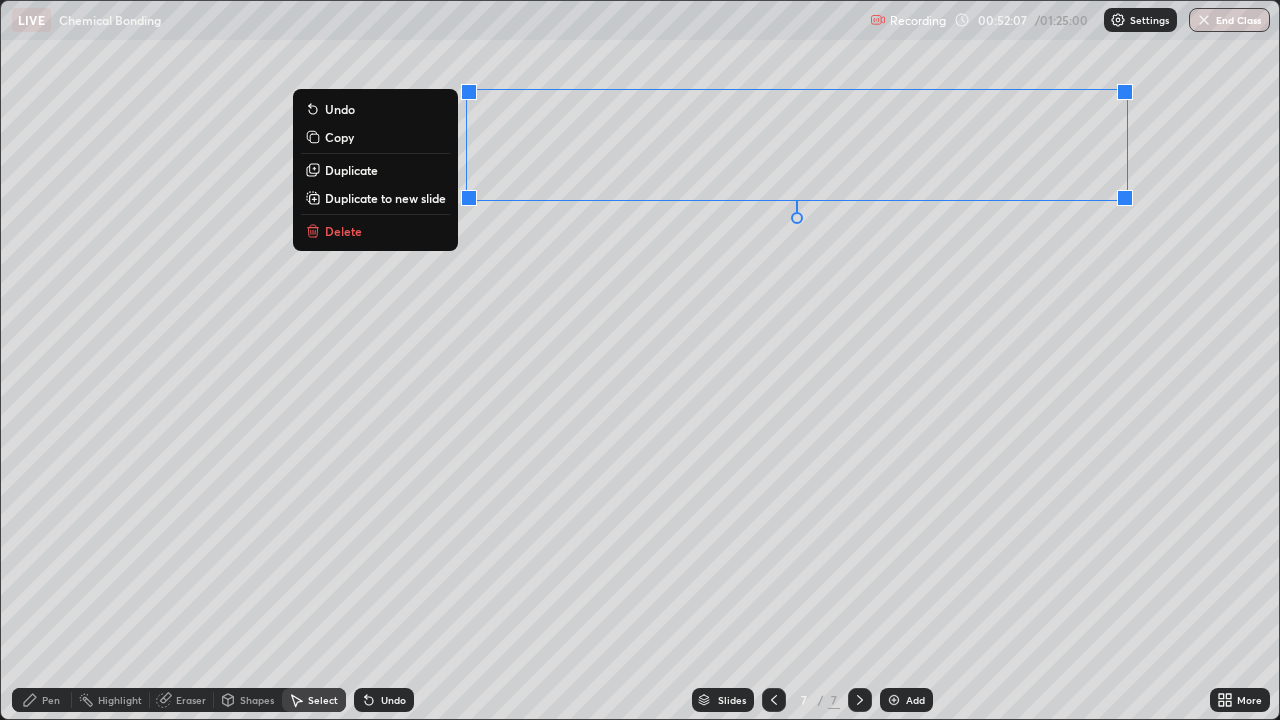 click on "Delete" at bounding box center [375, 231] 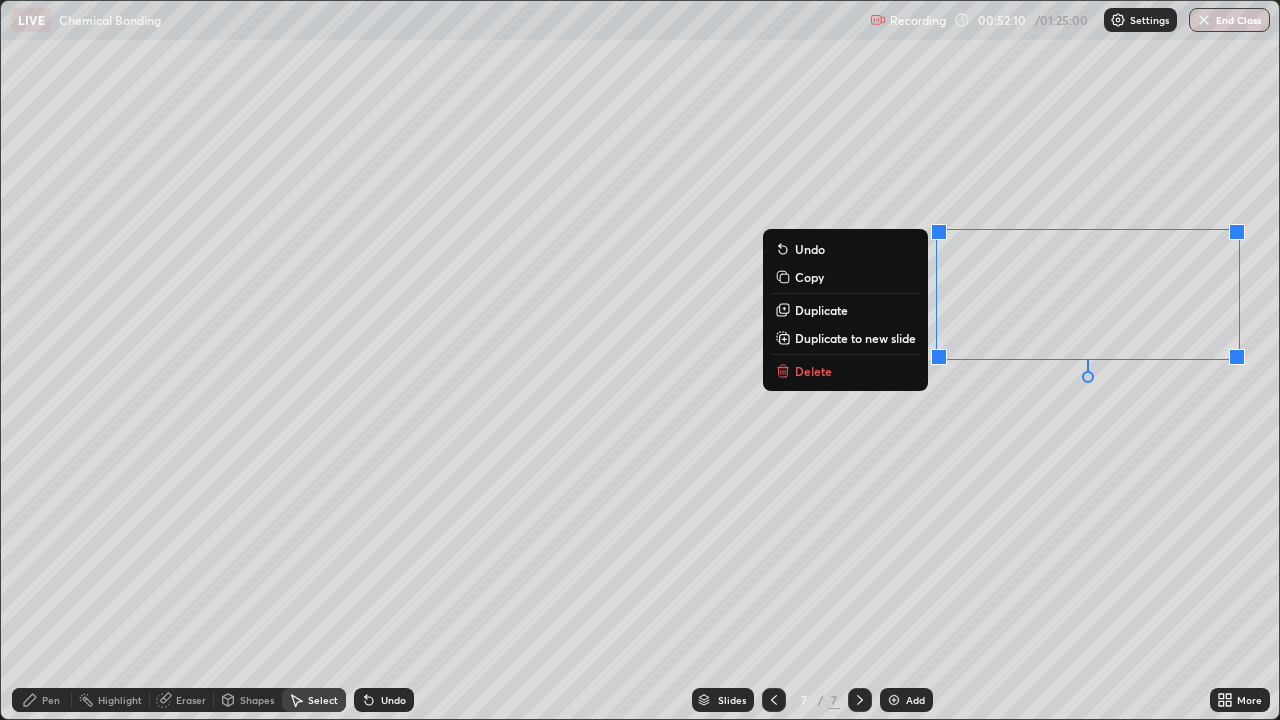 click on "Delete" at bounding box center (845, 371) 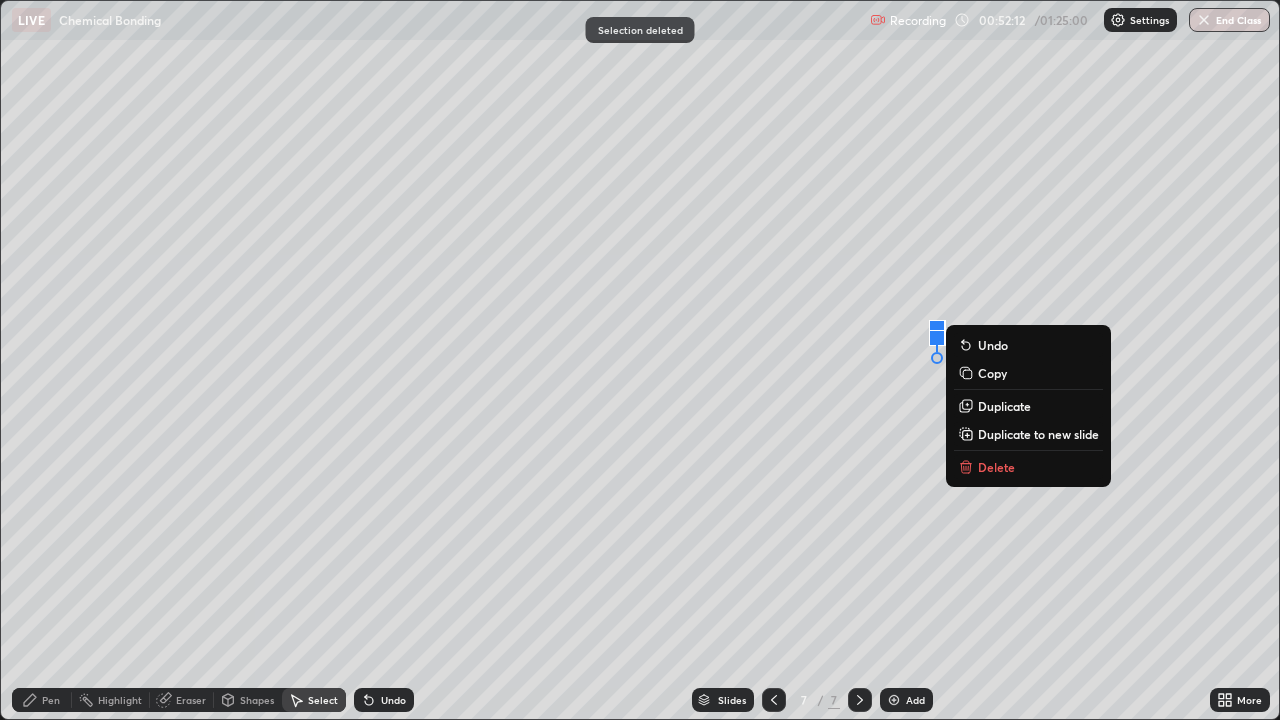 click on "Delete" at bounding box center (996, 467) 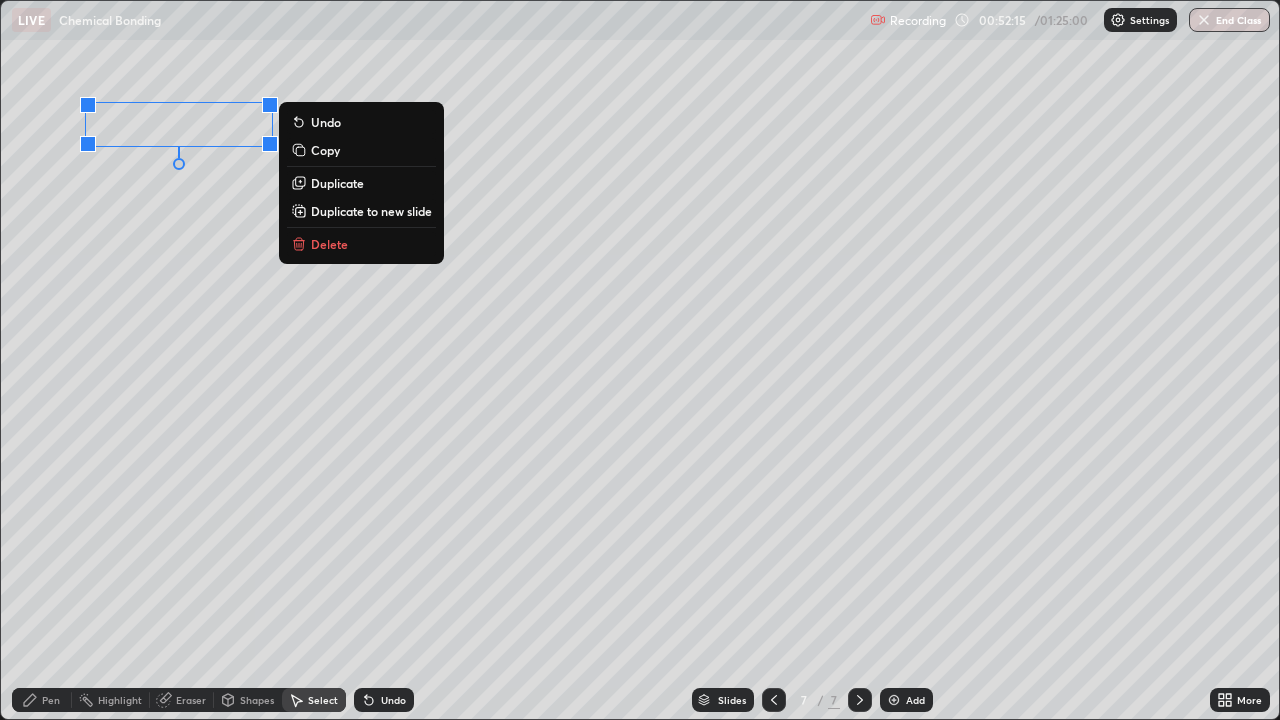 click on "Delete" at bounding box center [329, 244] 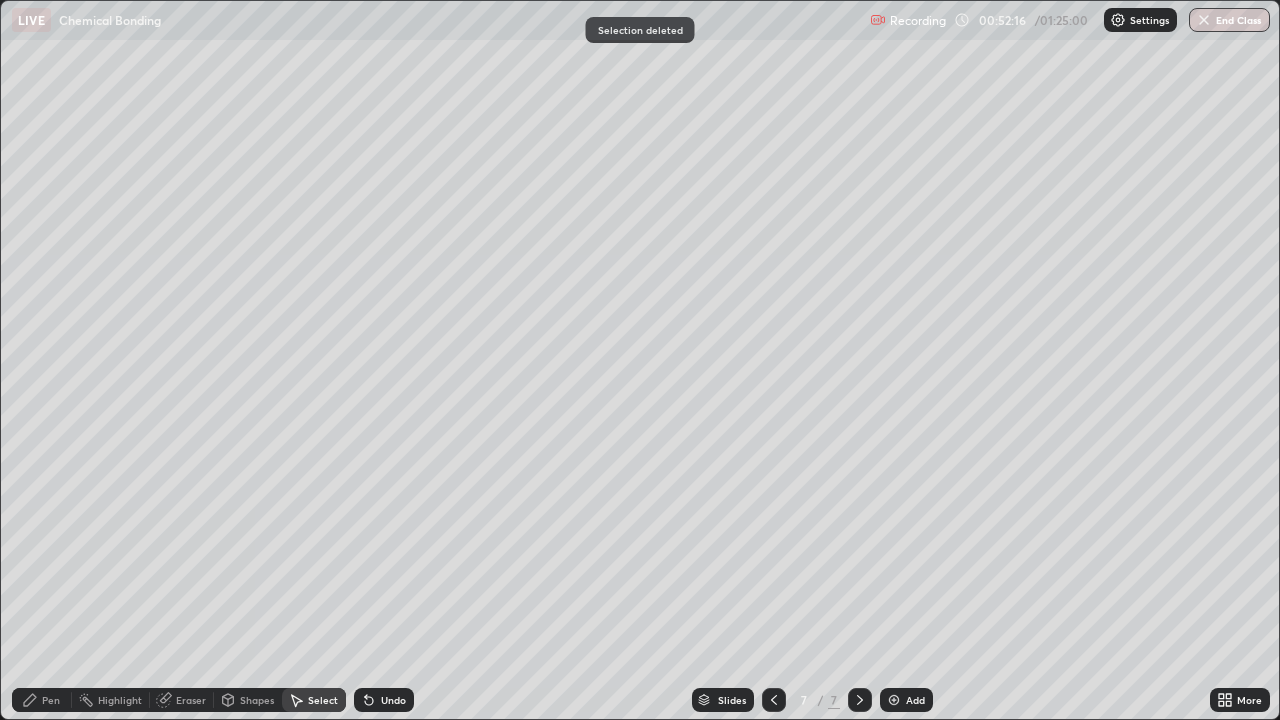 click on "Pen" at bounding box center (51, 700) 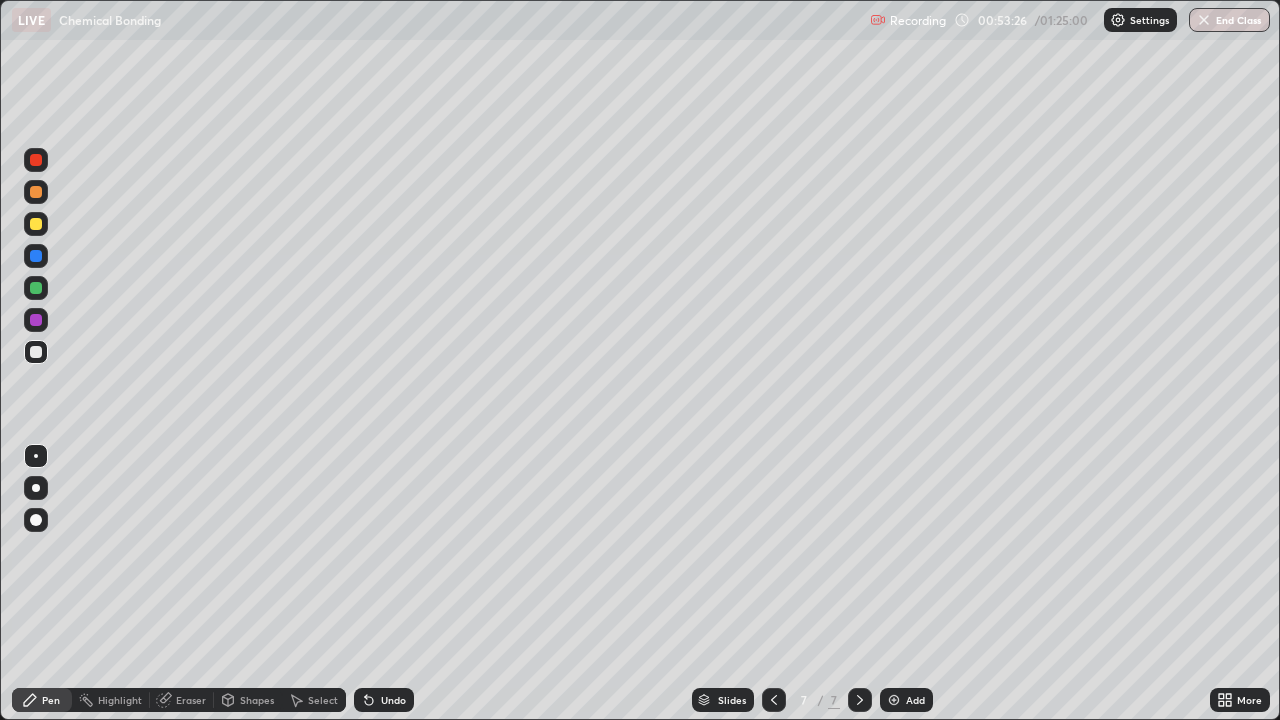 click at bounding box center [894, 700] 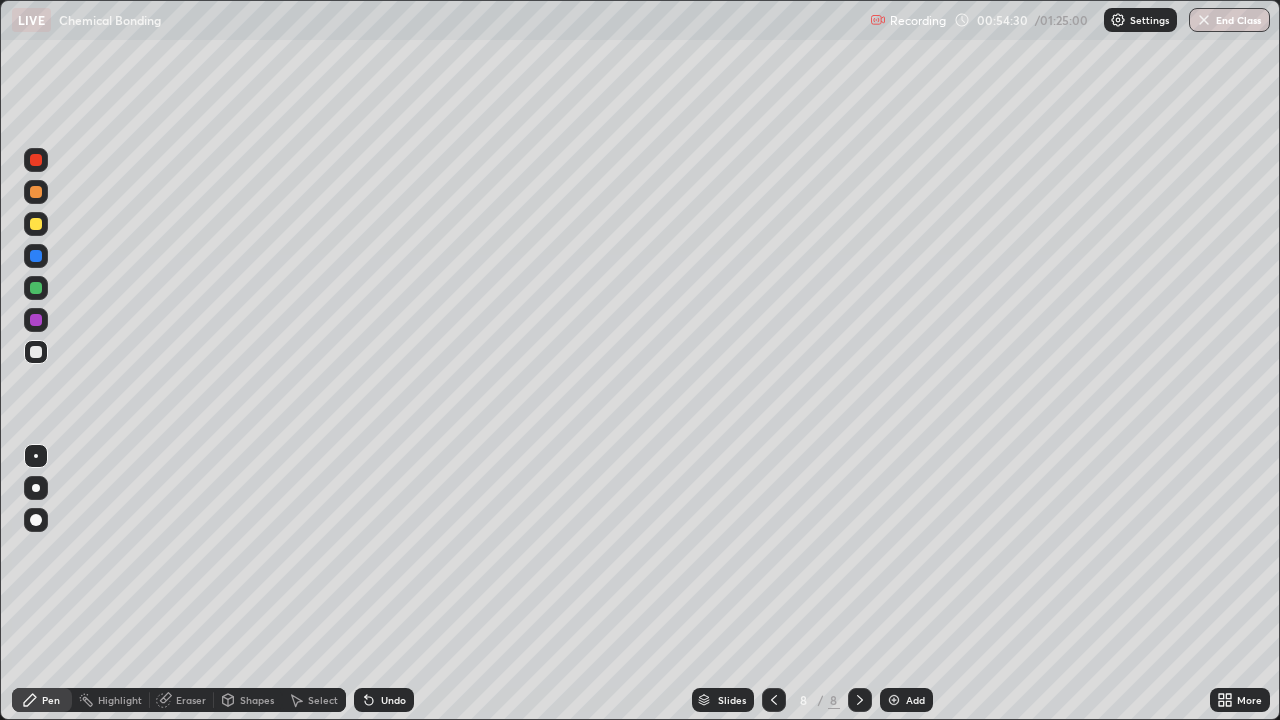click at bounding box center [36, 224] 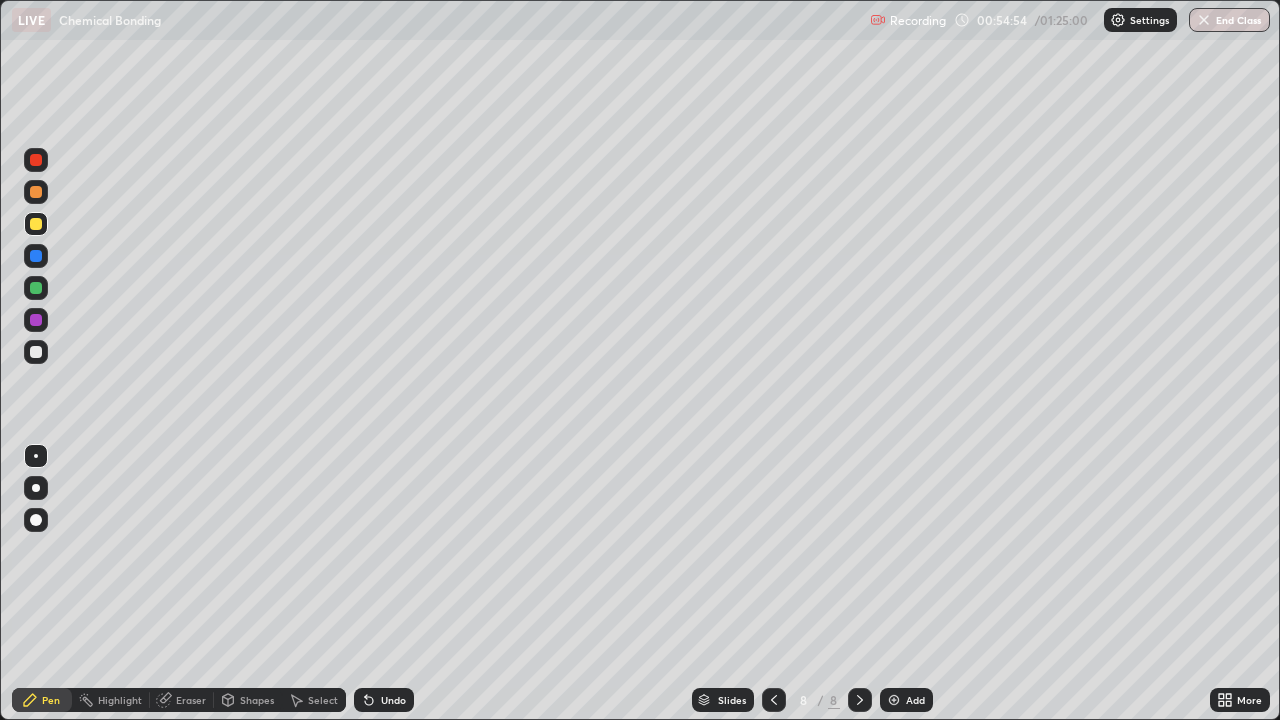 click at bounding box center (36, 352) 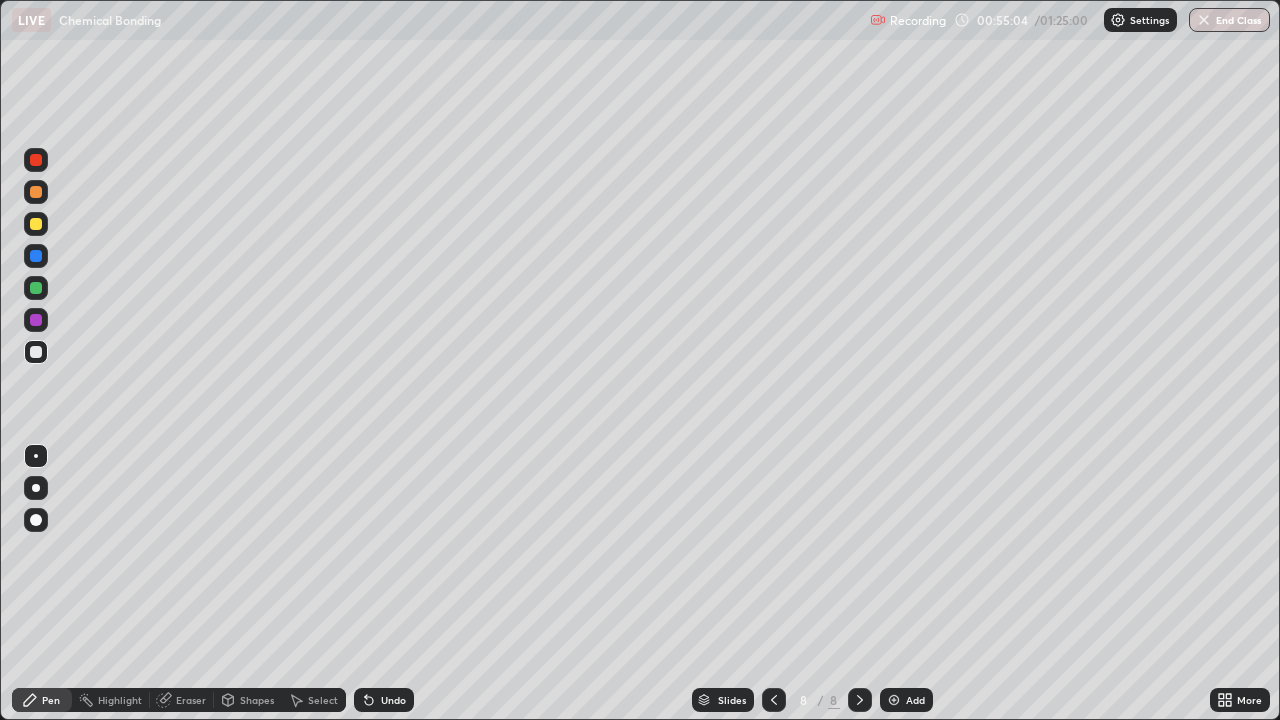 click on "Undo" at bounding box center [384, 700] 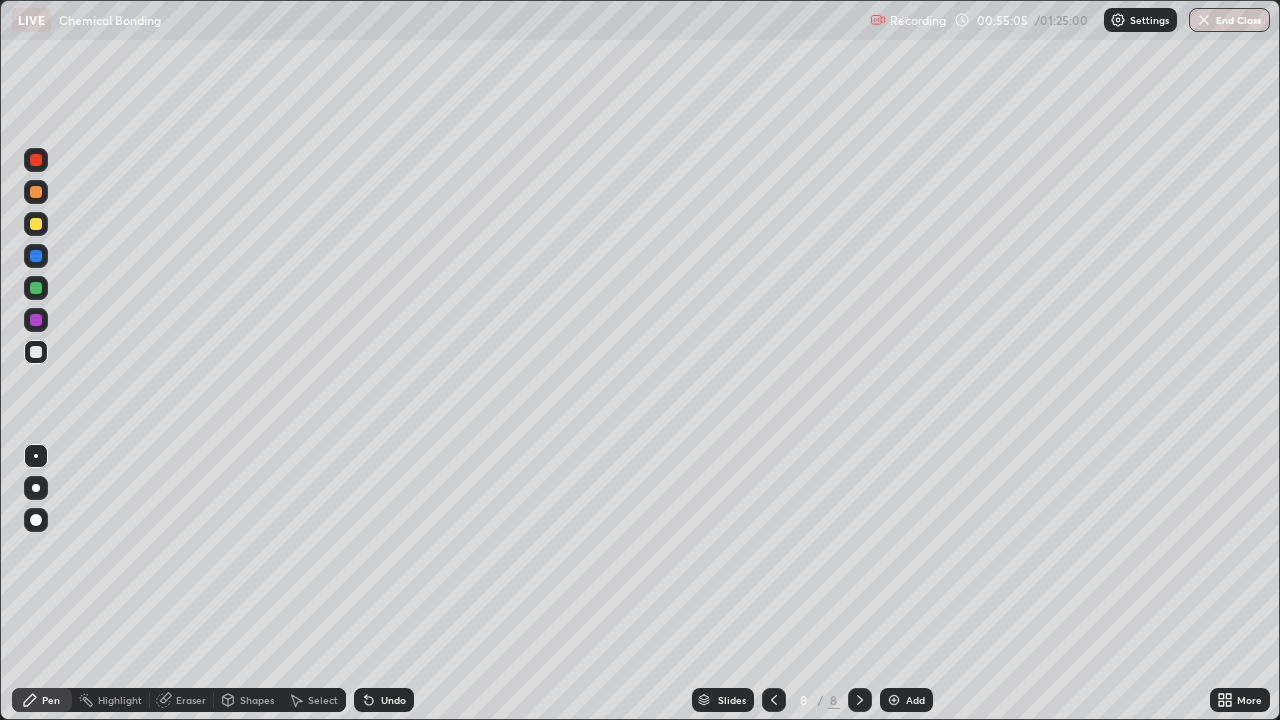 click on "Undo" at bounding box center (393, 700) 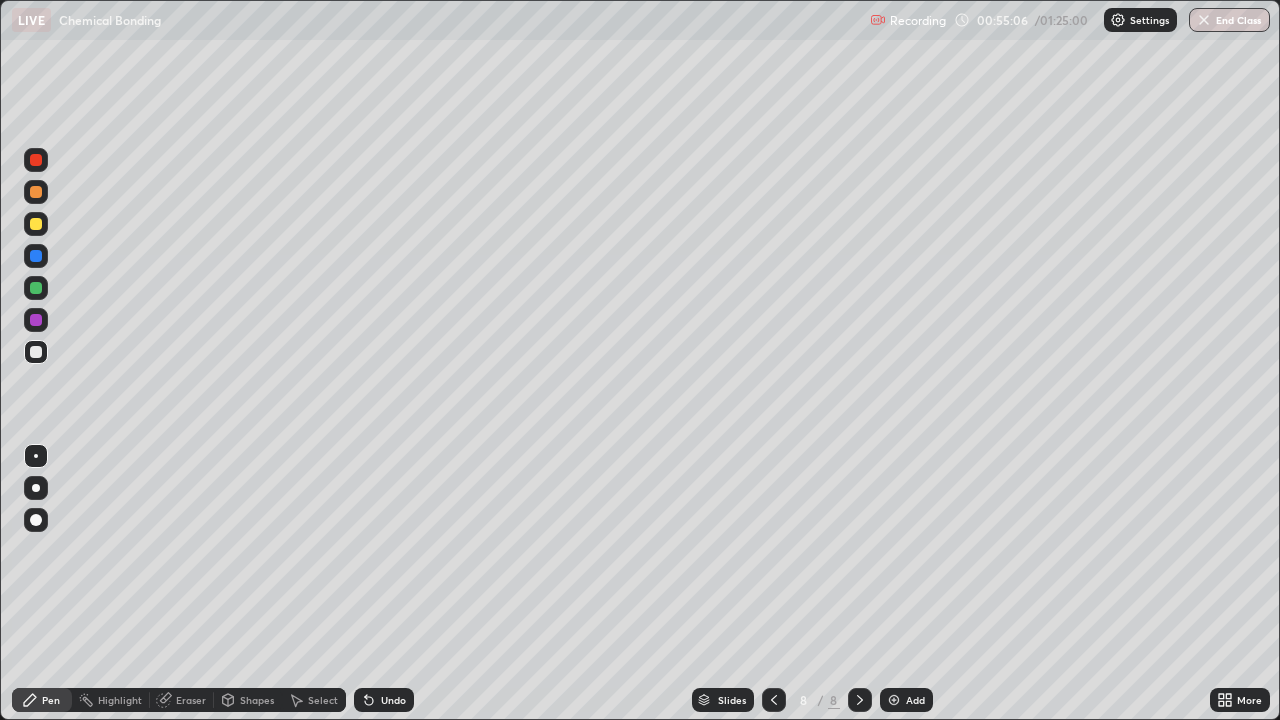 click on "Undo" at bounding box center [384, 700] 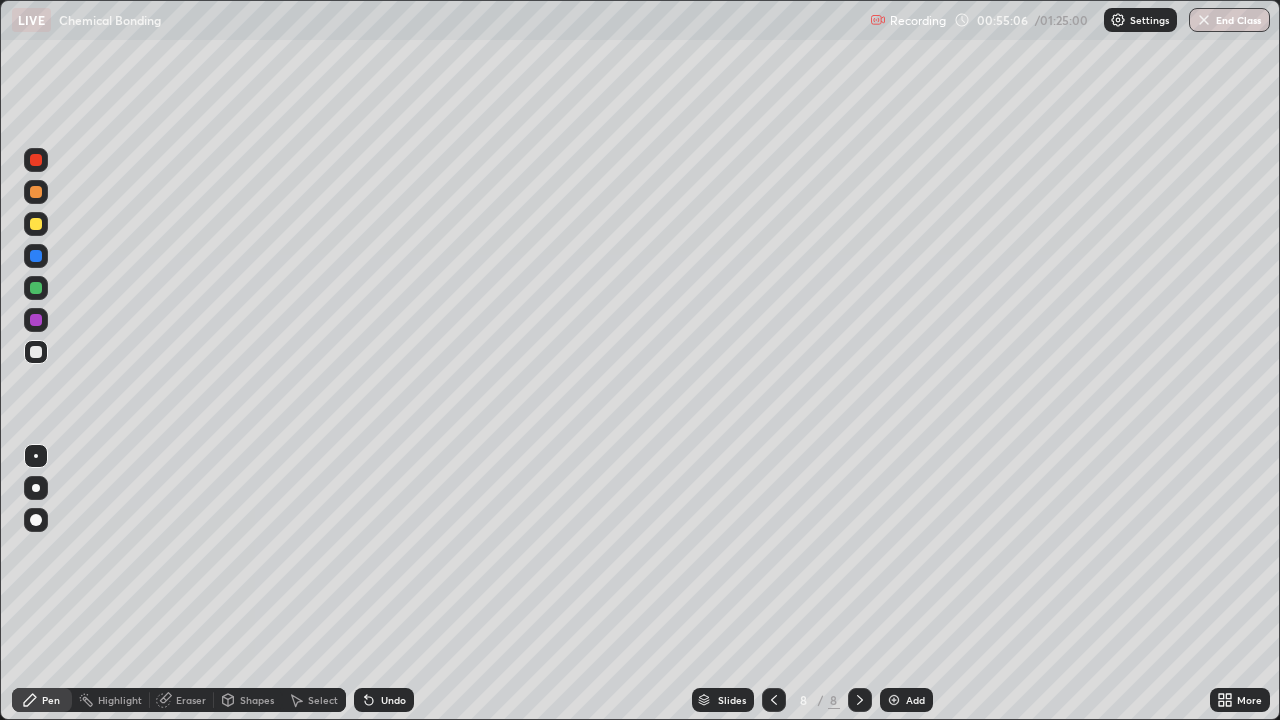 click on "Undo" at bounding box center (384, 700) 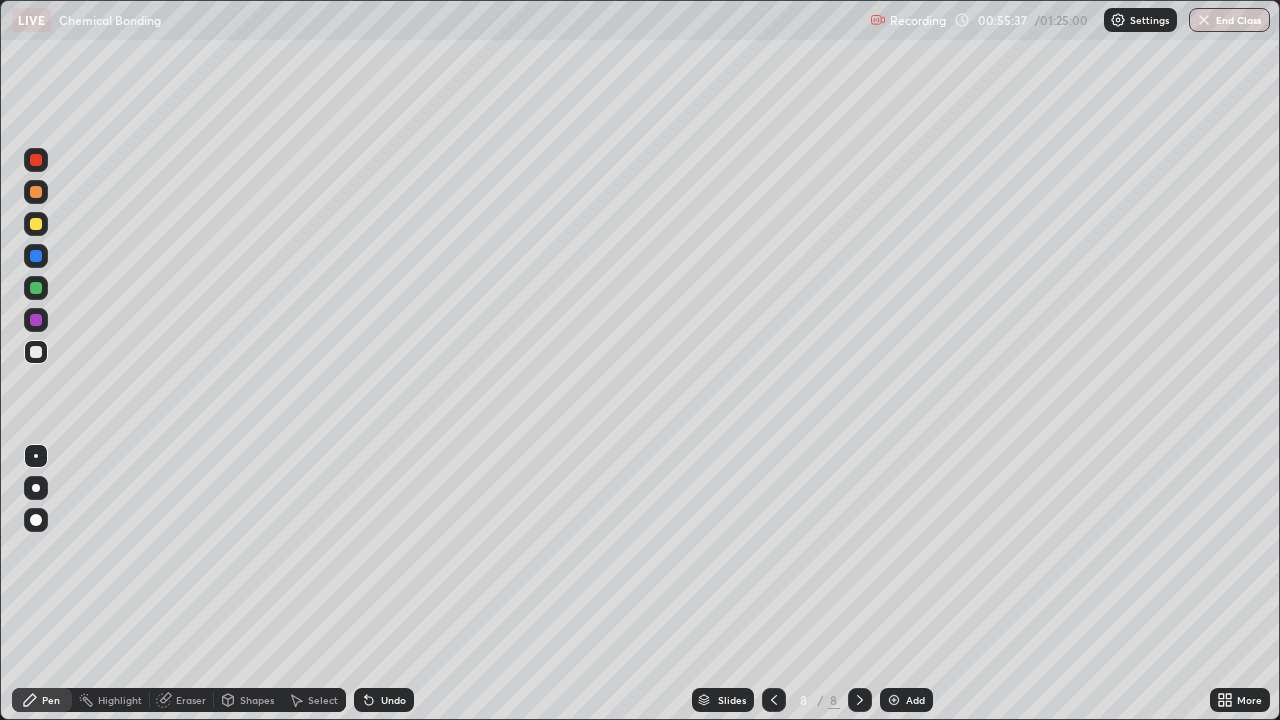 click at bounding box center (36, 320) 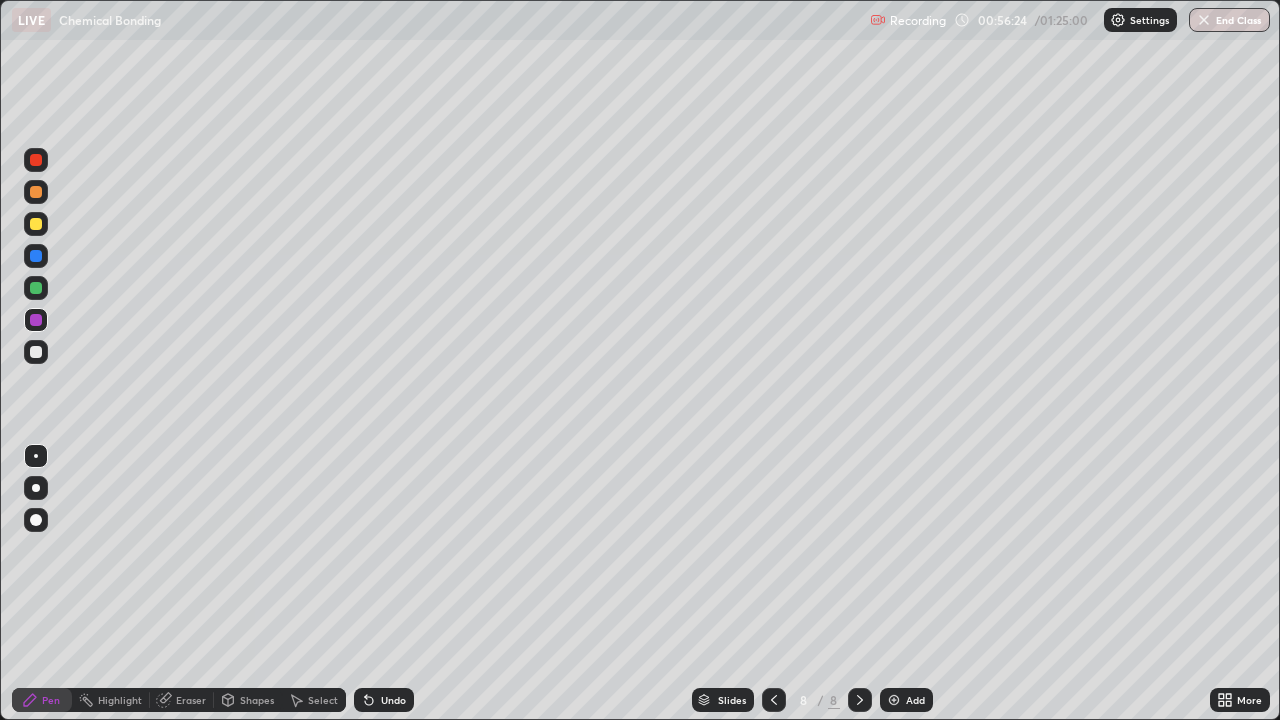 click at bounding box center [36, 352] 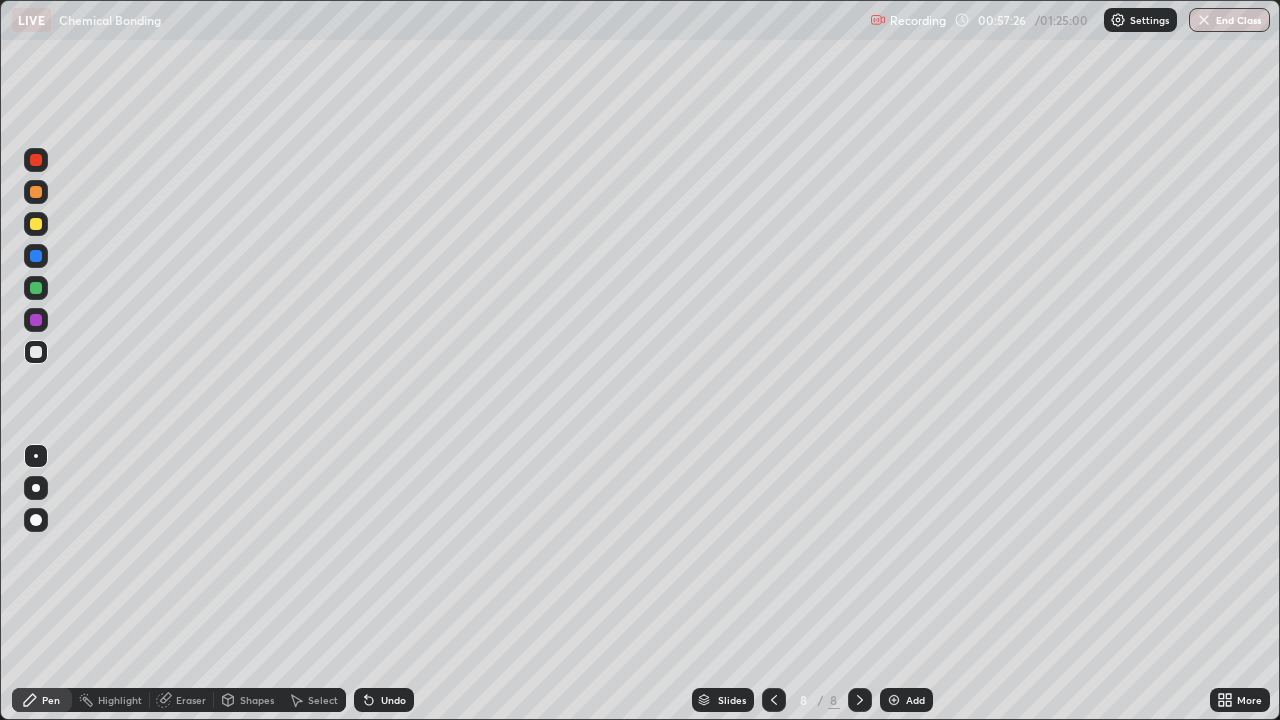 click at bounding box center [36, 224] 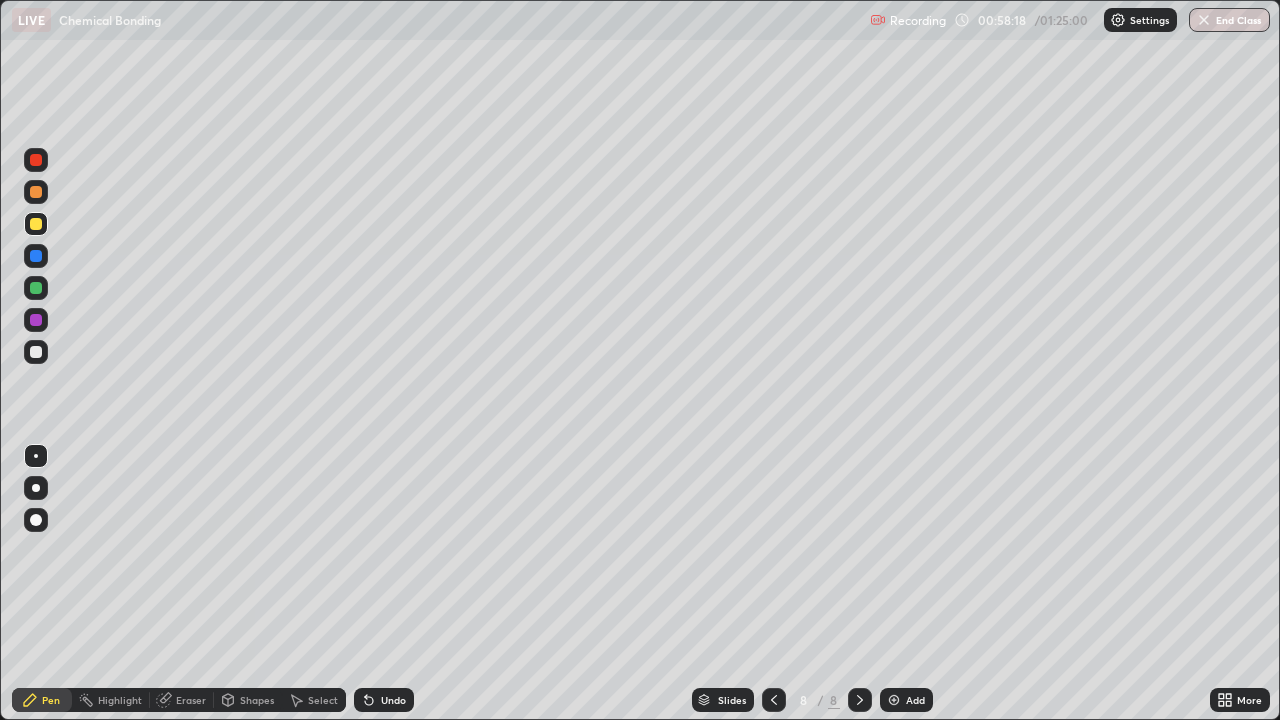 click at bounding box center [36, 352] 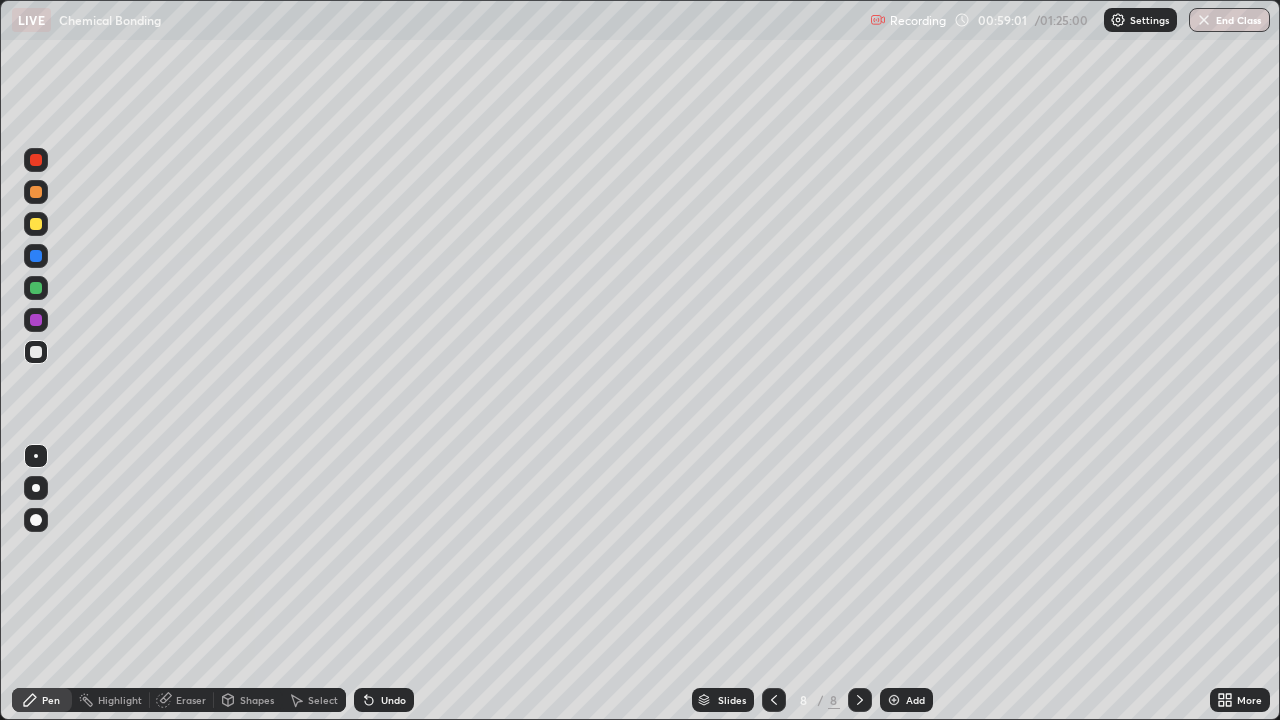 click at bounding box center (36, 224) 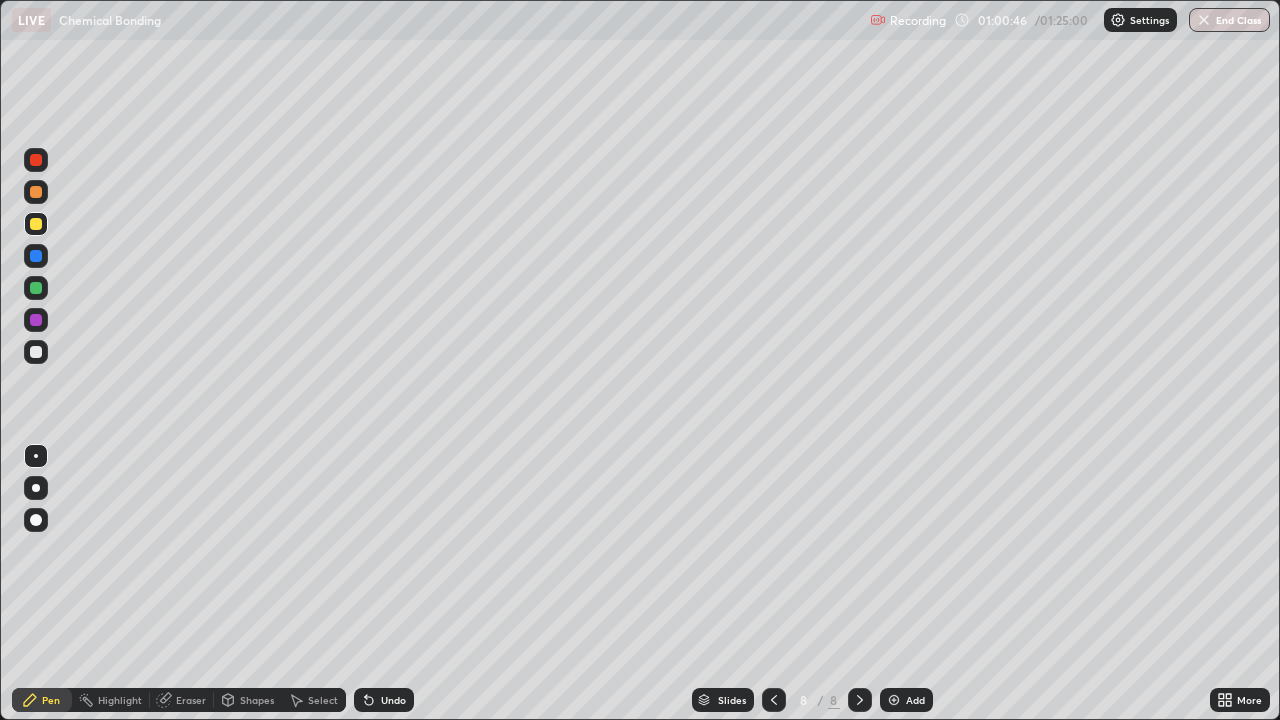 click at bounding box center (36, 352) 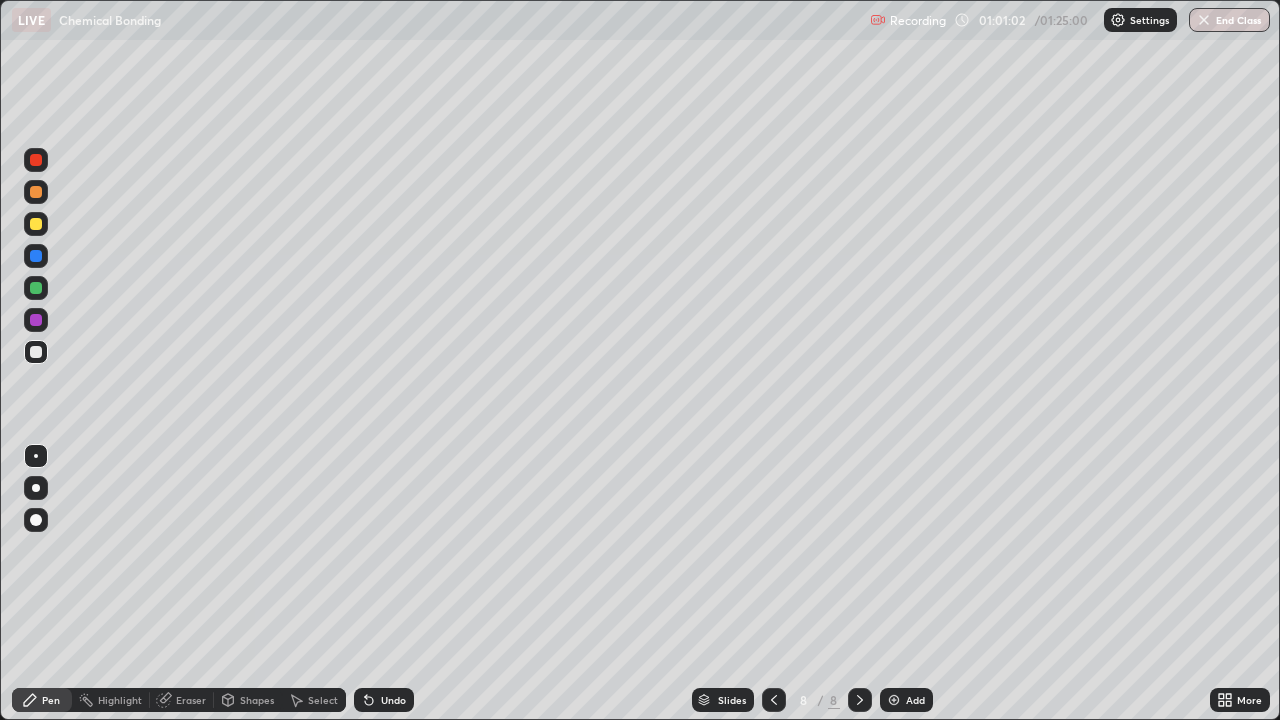click at bounding box center [36, 224] 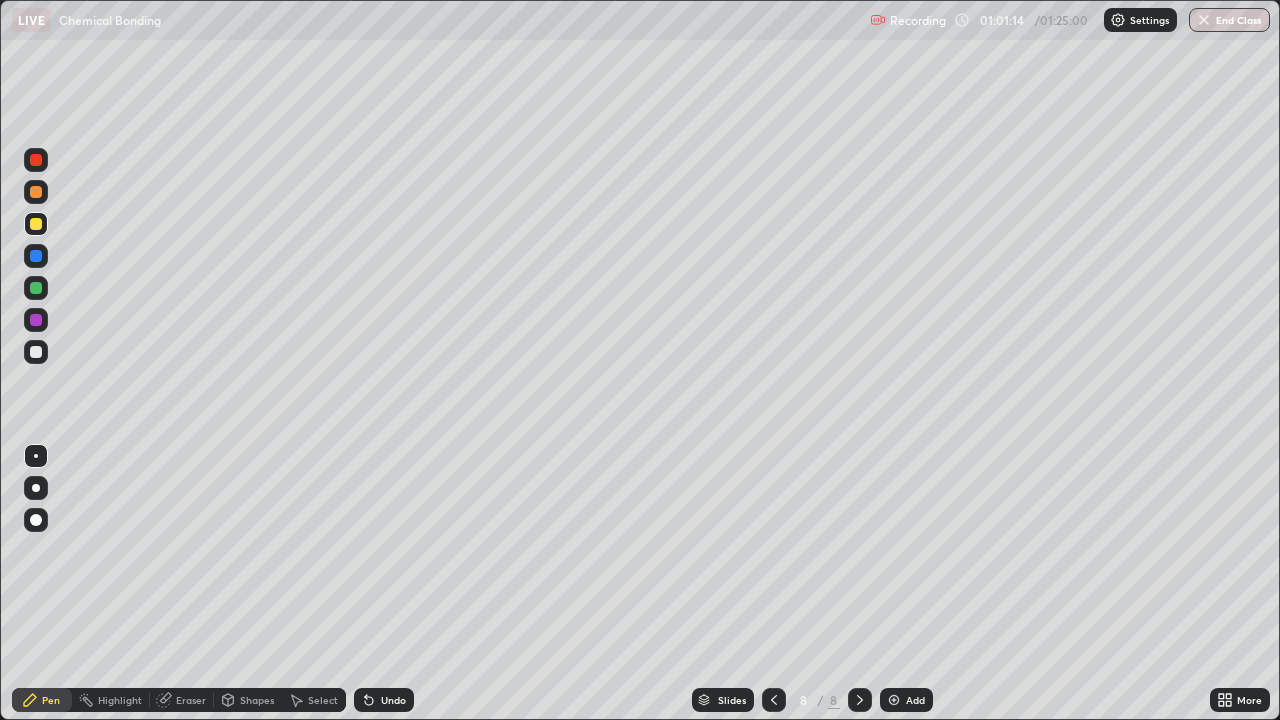 click on "Select" at bounding box center [323, 700] 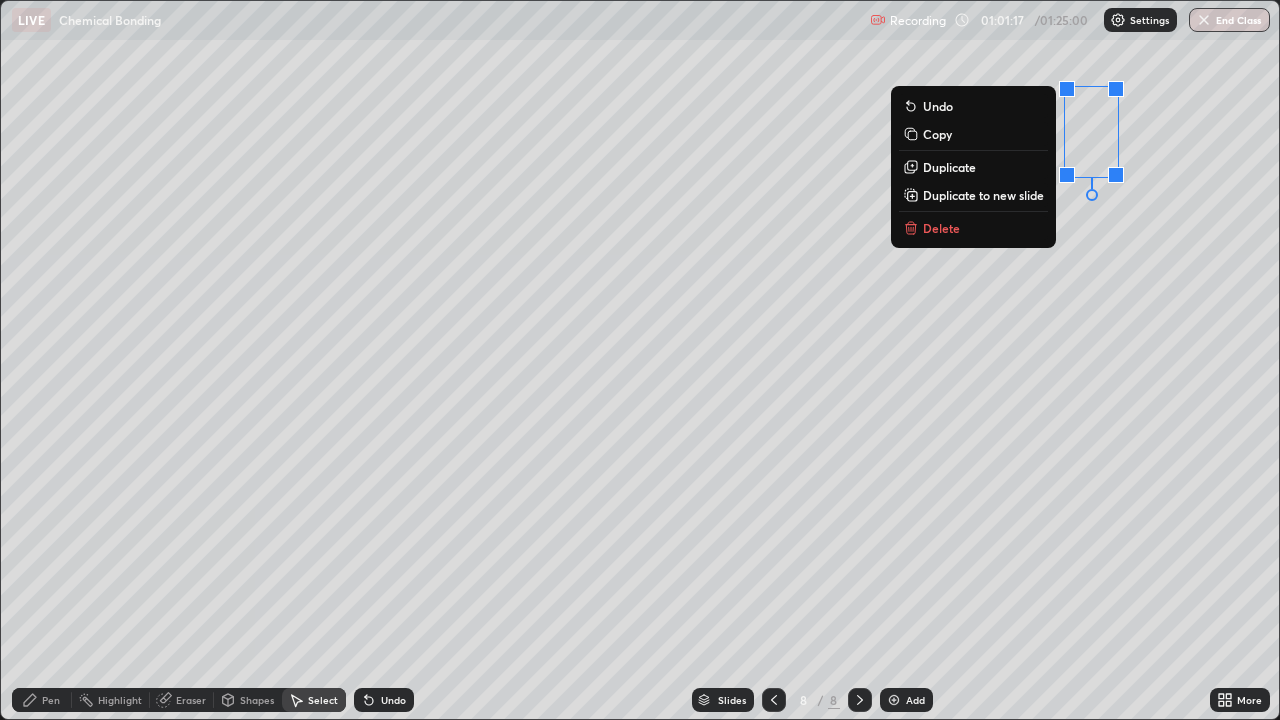 click on "Delete" at bounding box center [973, 228] 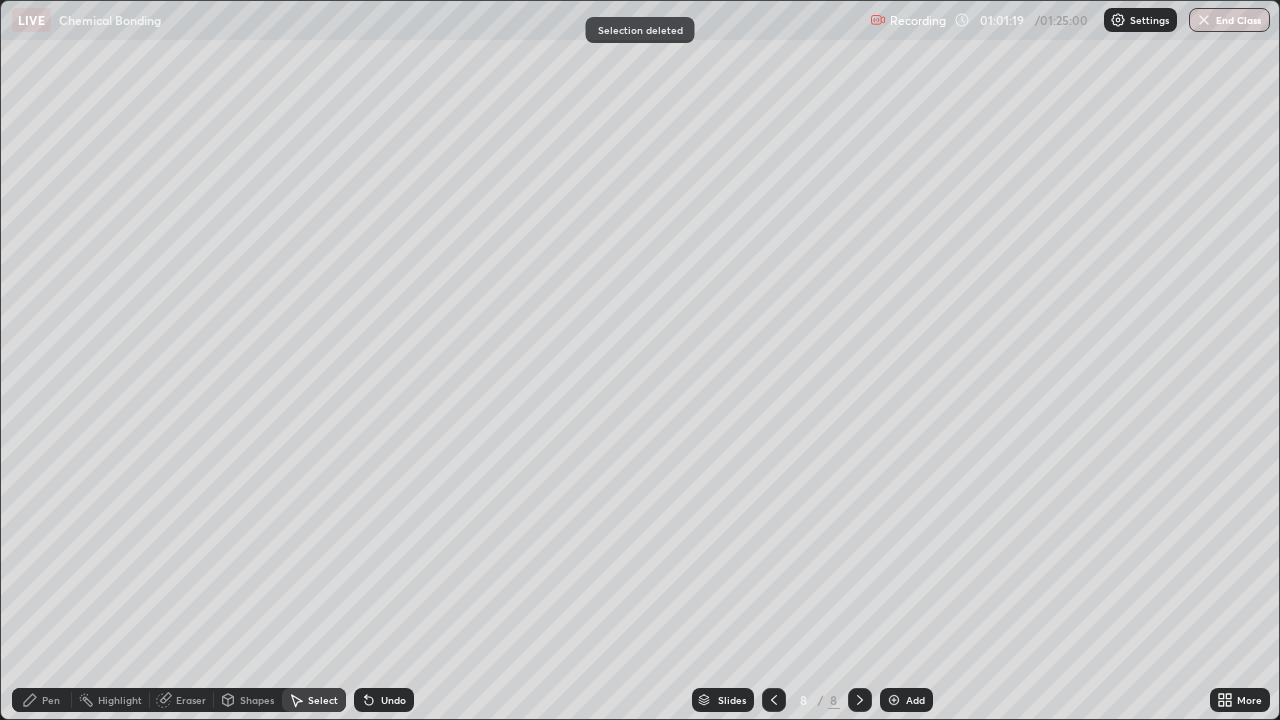click on "Add" at bounding box center (915, 700) 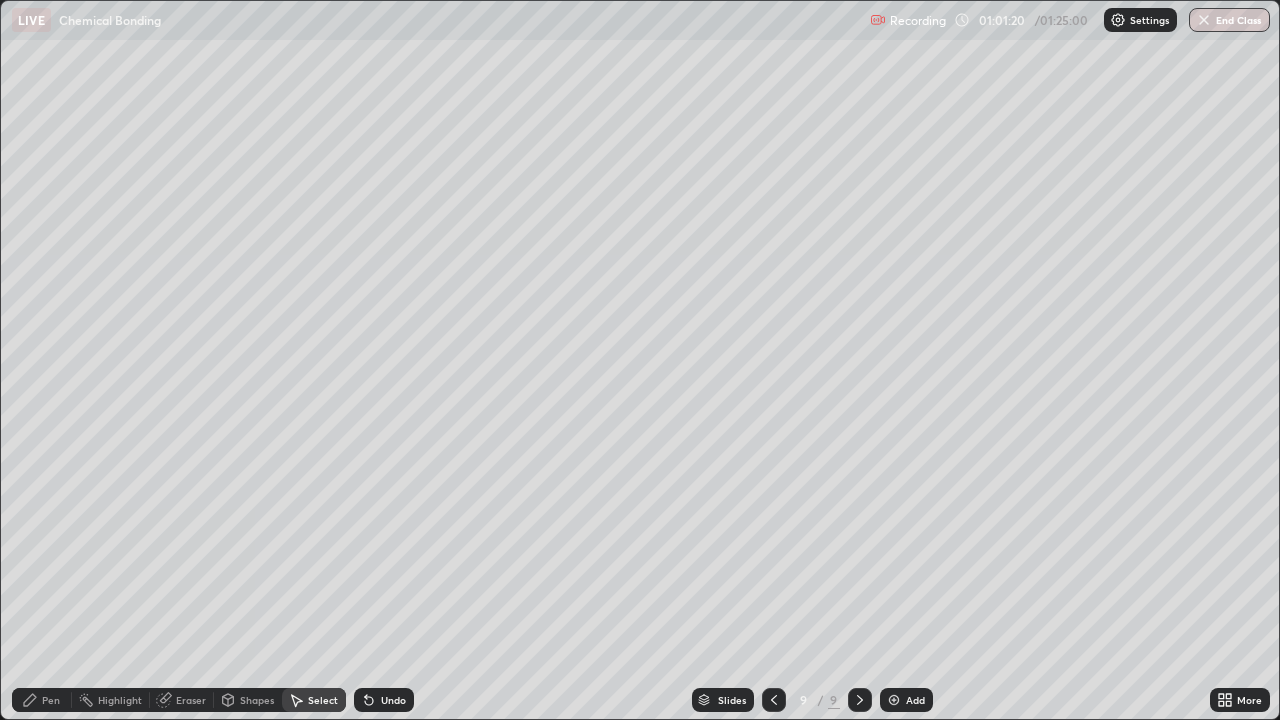 click 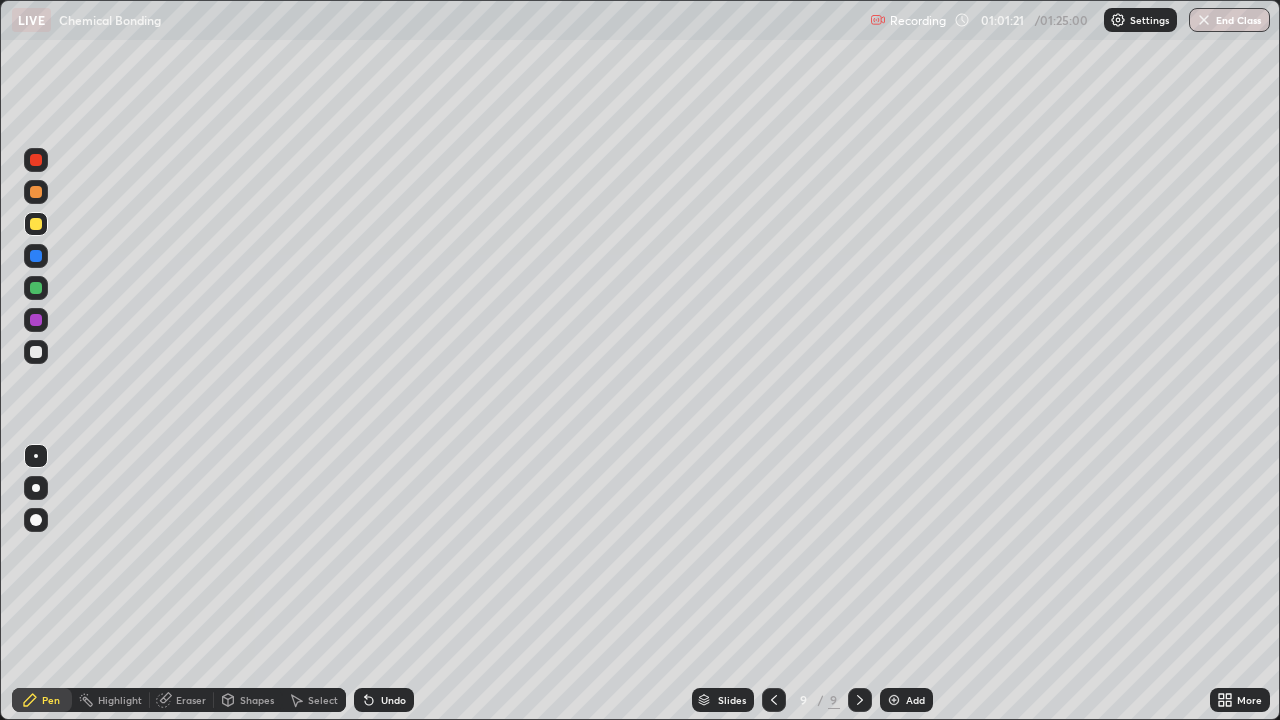 click at bounding box center (36, 352) 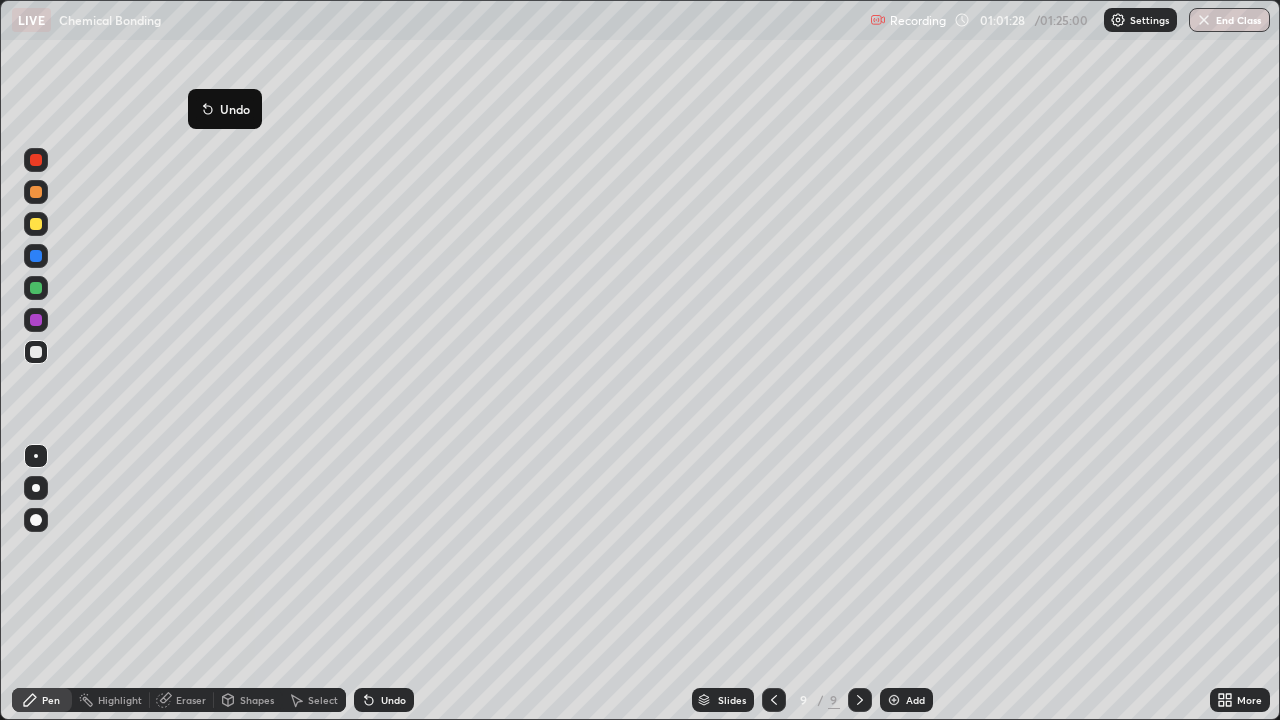 click on "Undo" at bounding box center [225, 109] 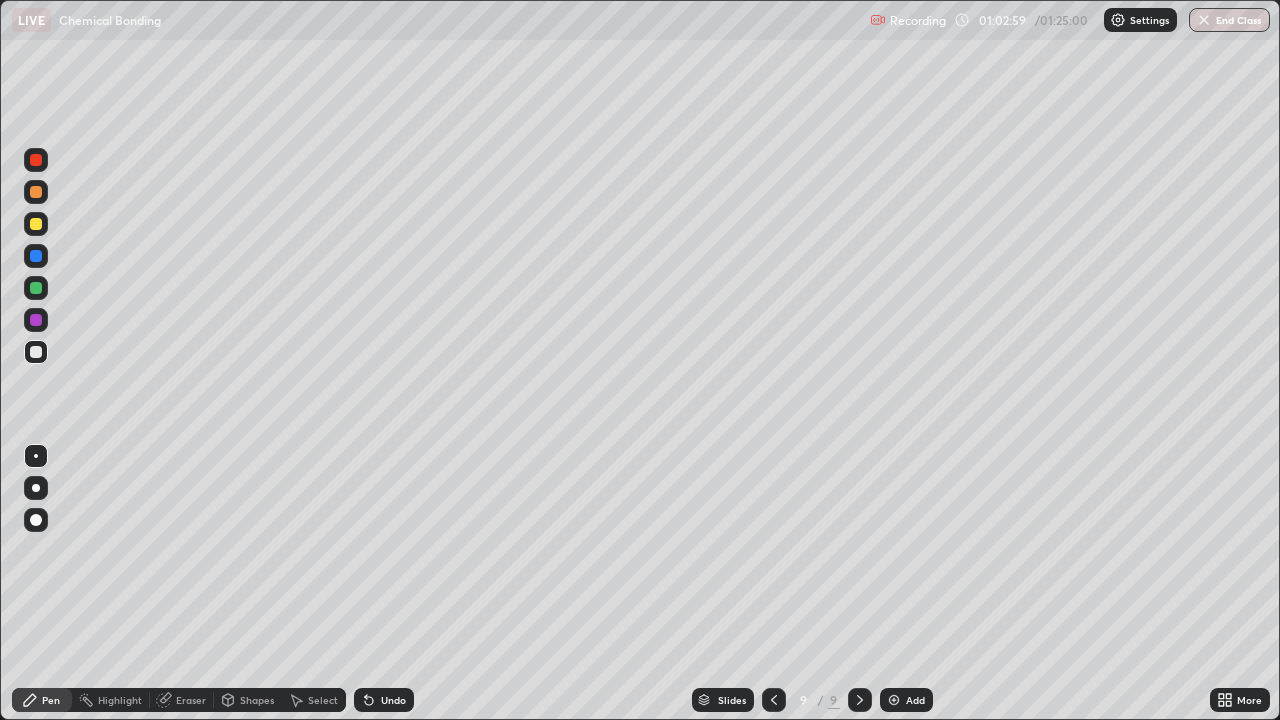 click on "Undo" at bounding box center [393, 700] 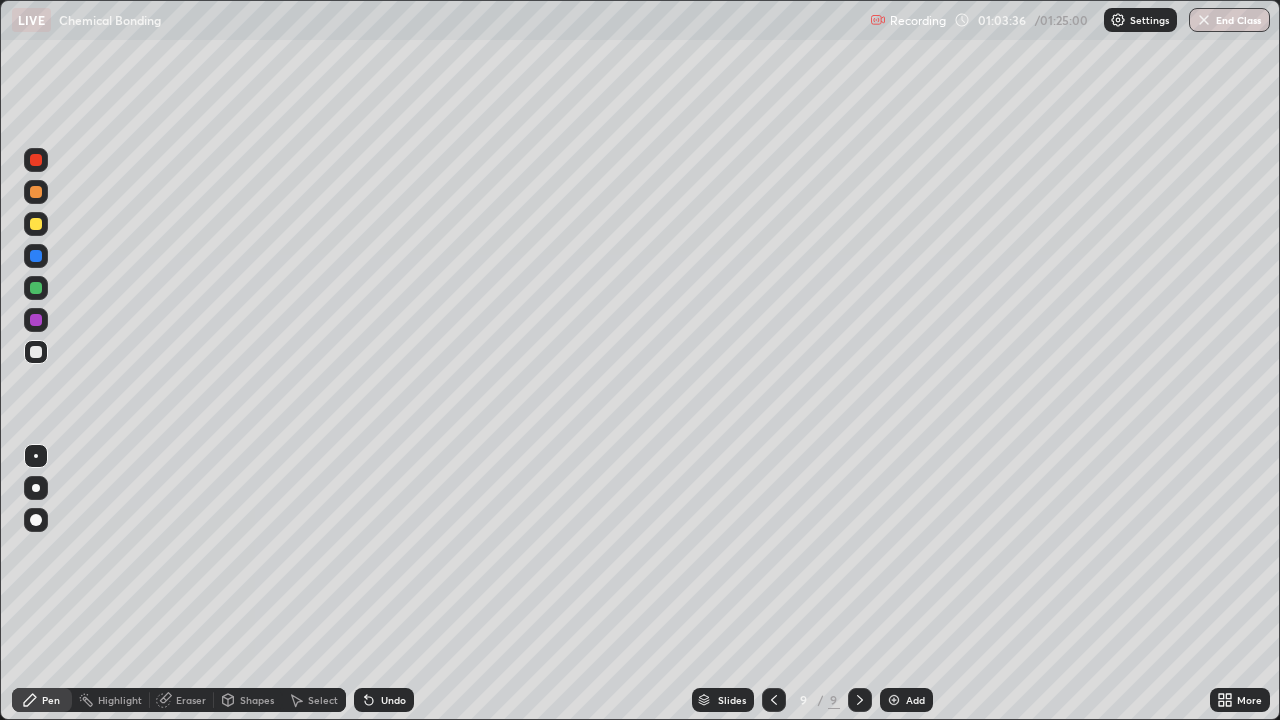 click at bounding box center (36, 224) 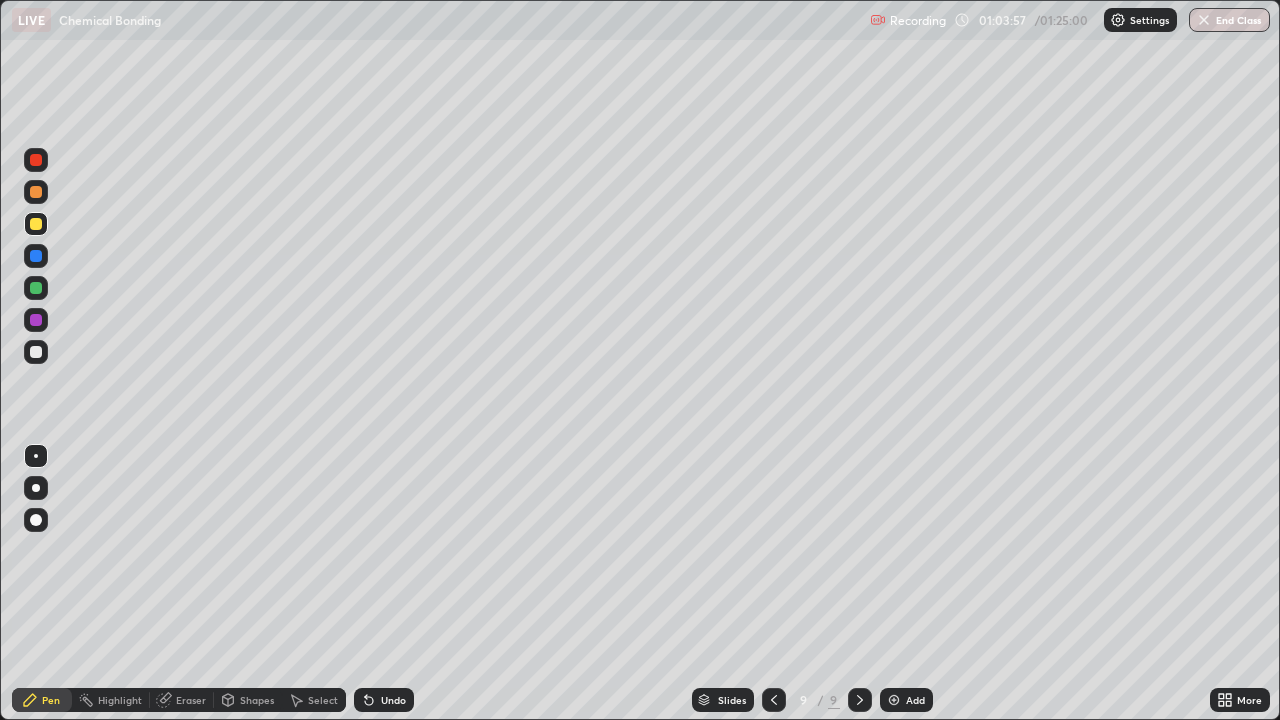 click at bounding box center [36, 352] 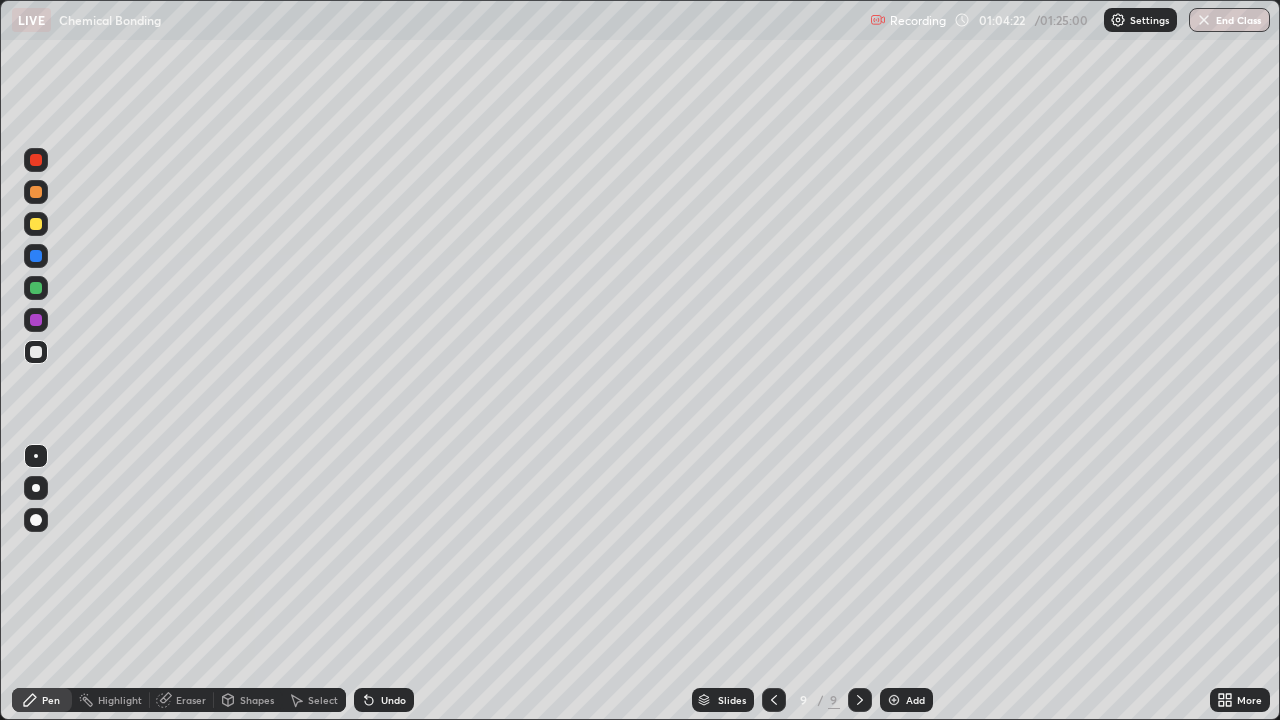 click on "Undo" at bounding box center [393, 700] 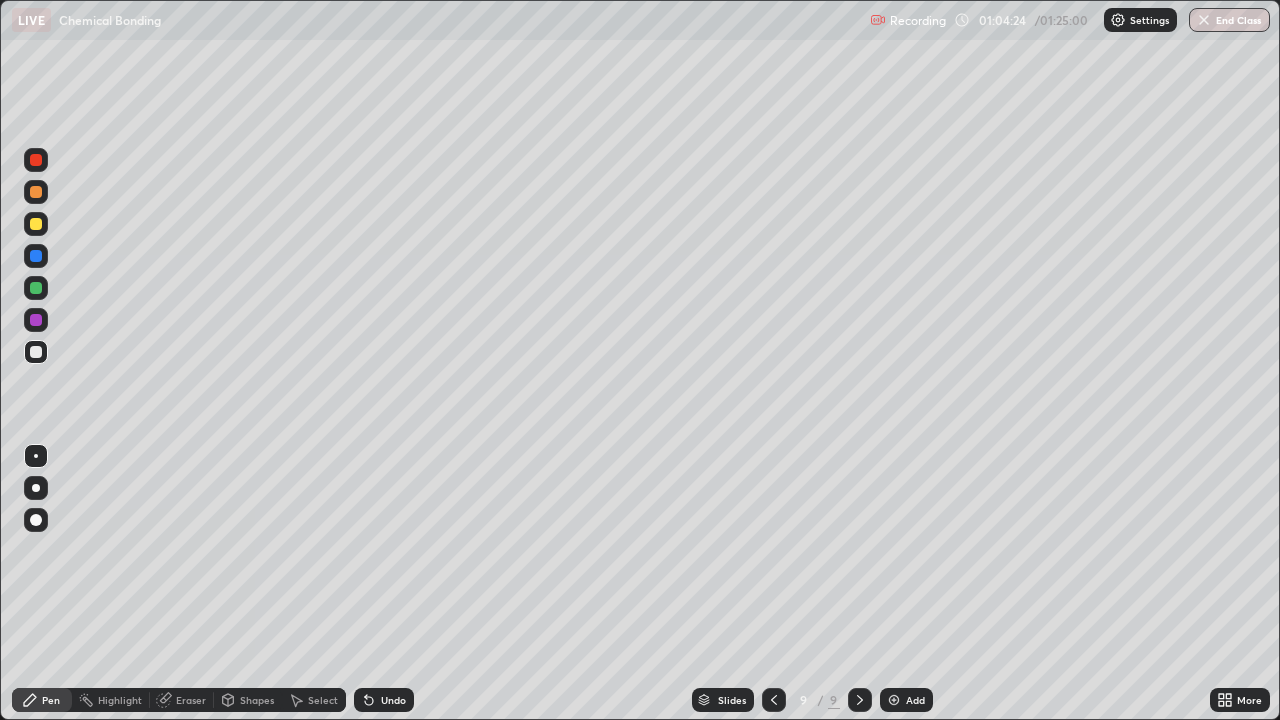 click on "Undo" at bounding box center (393, 700) 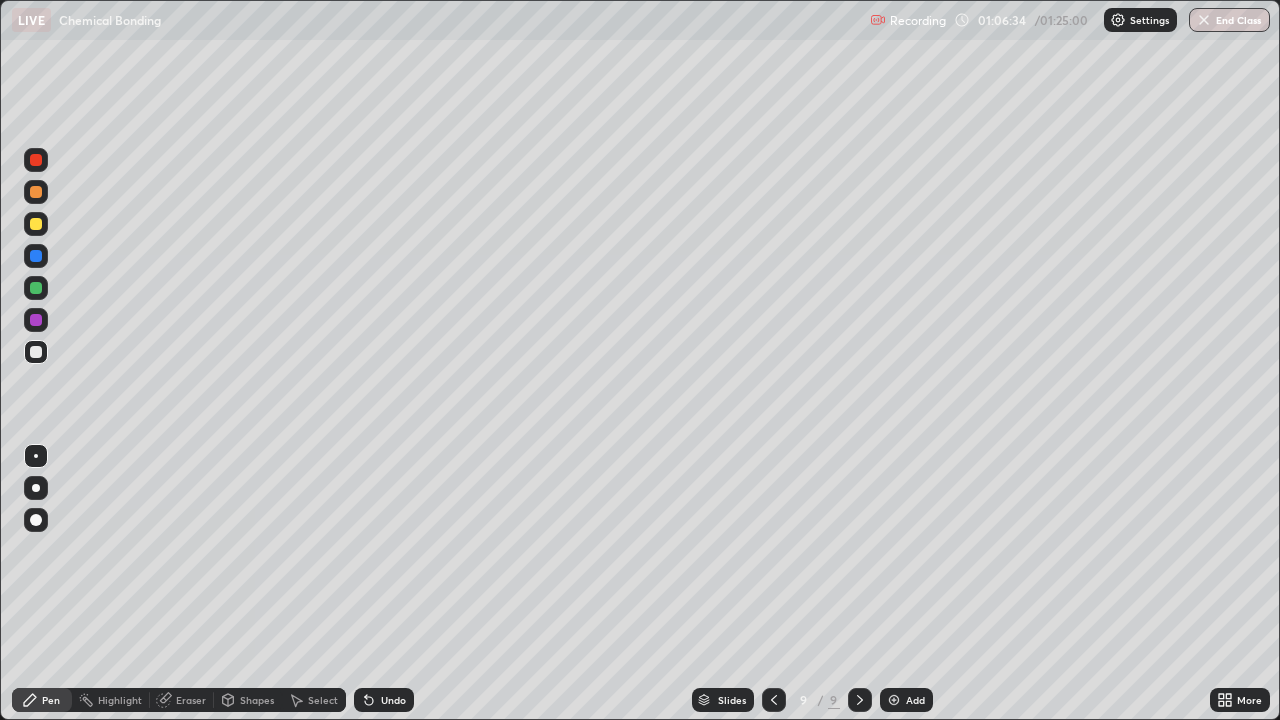 click on "Undo" at bounding box center (393, 700) 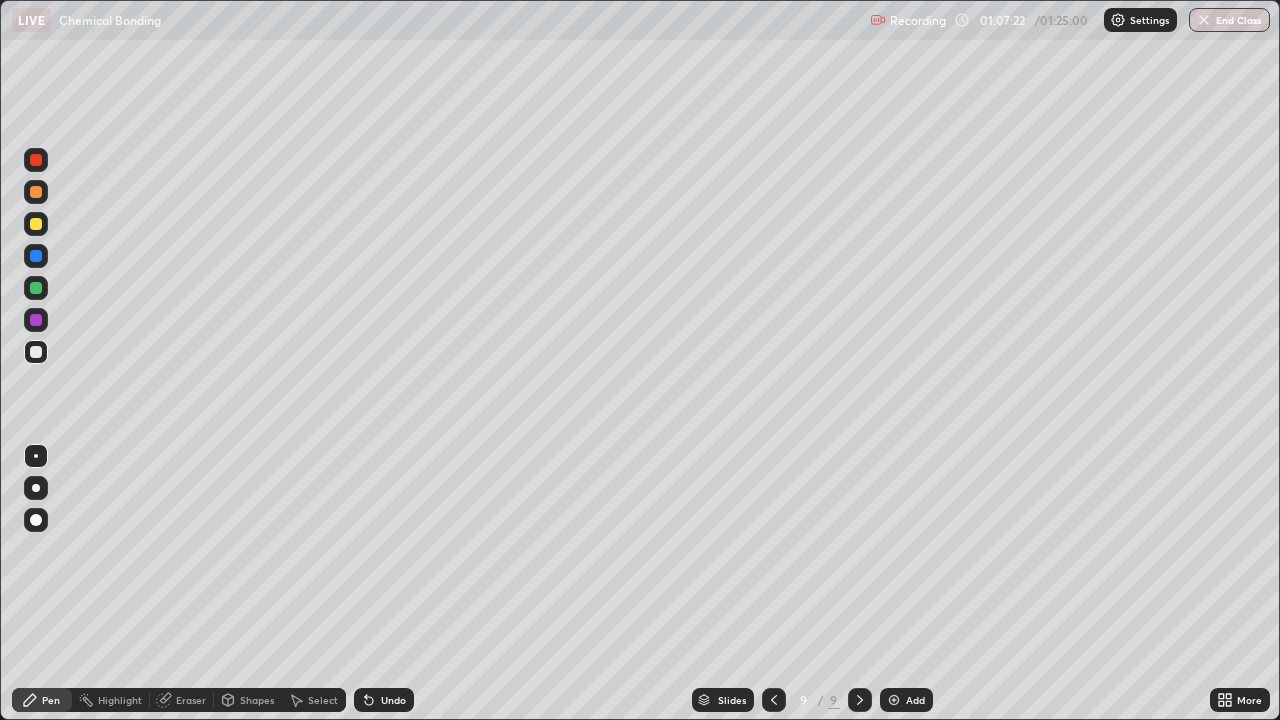 click 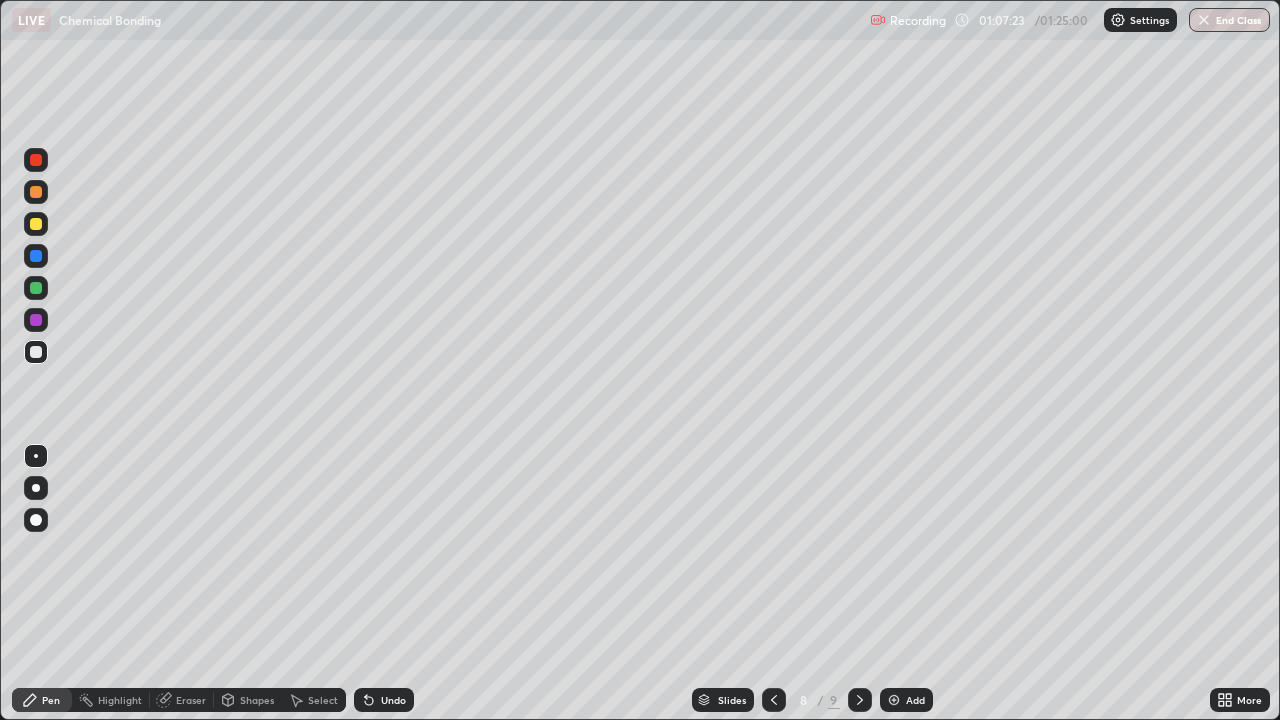 click at bounding box center (774, 700) 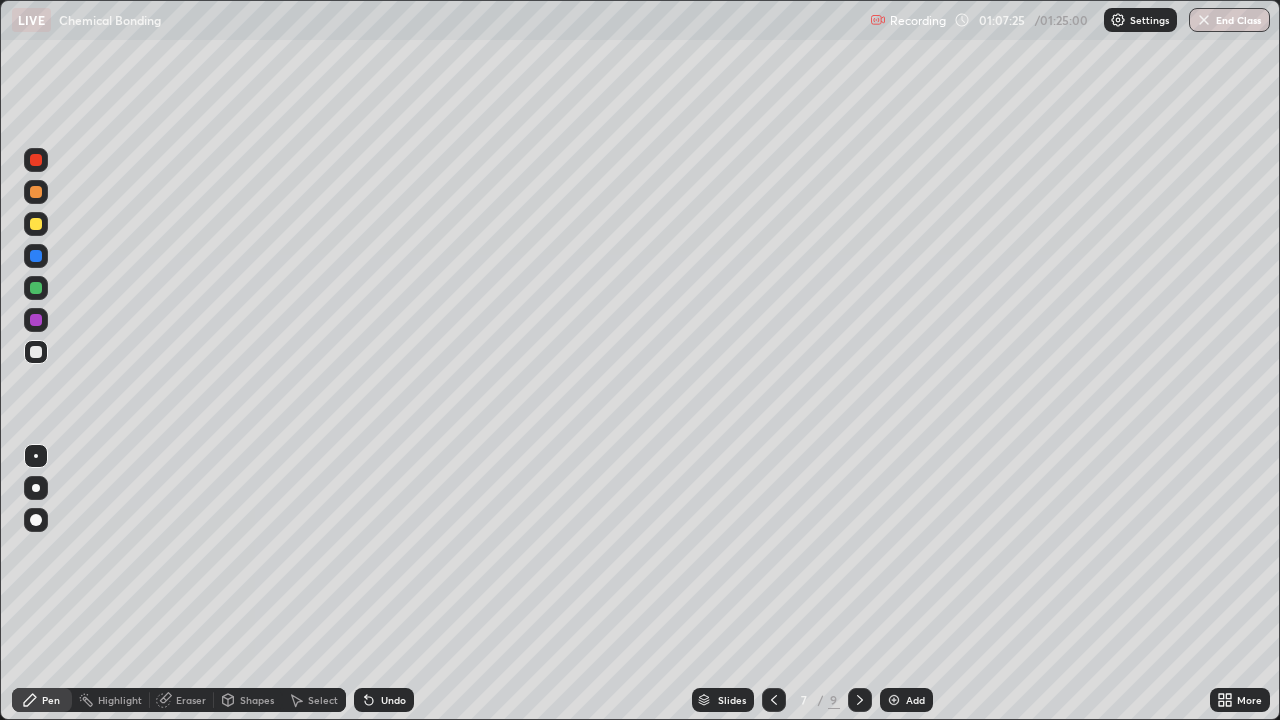 click 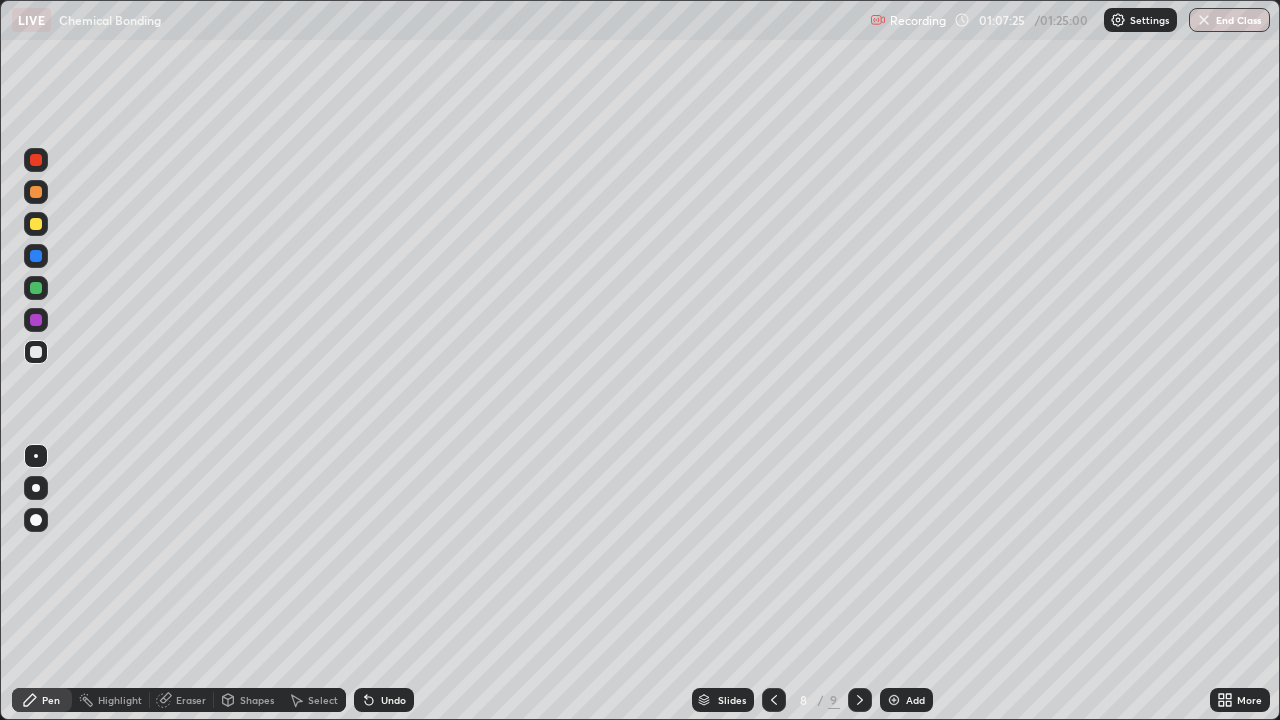 click 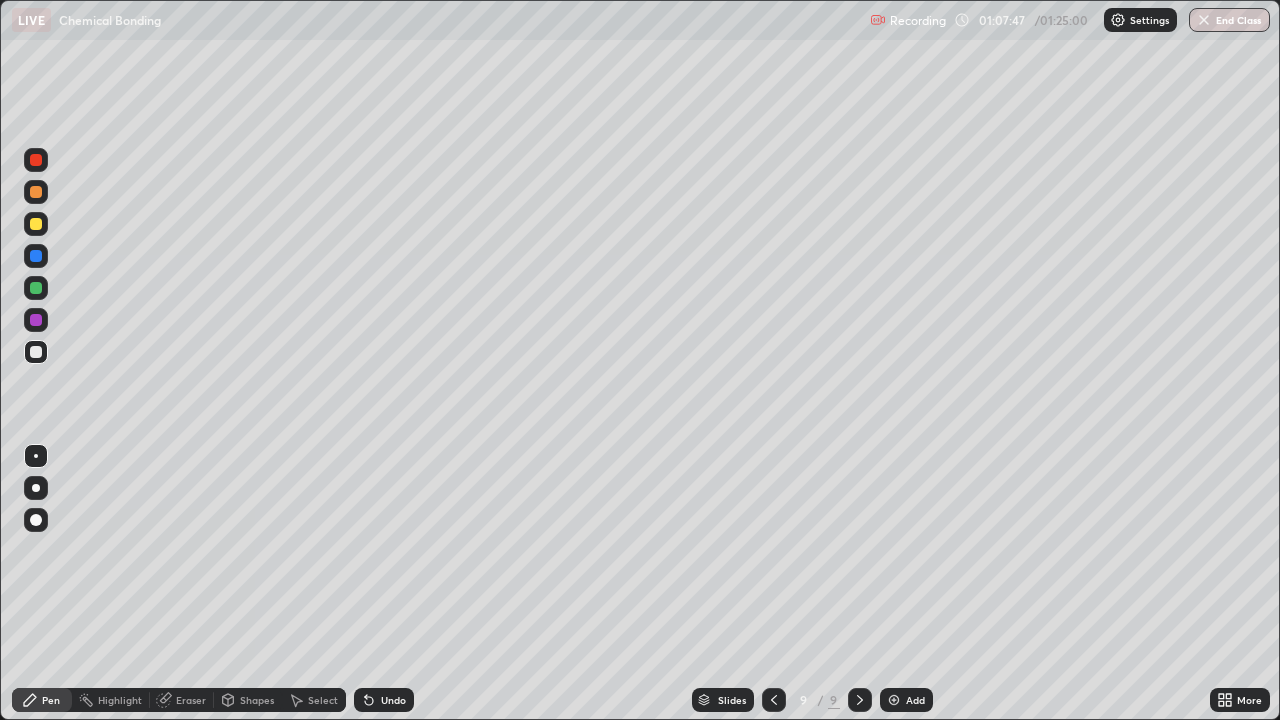 click on "Undo" at bounding box center (393, 700) 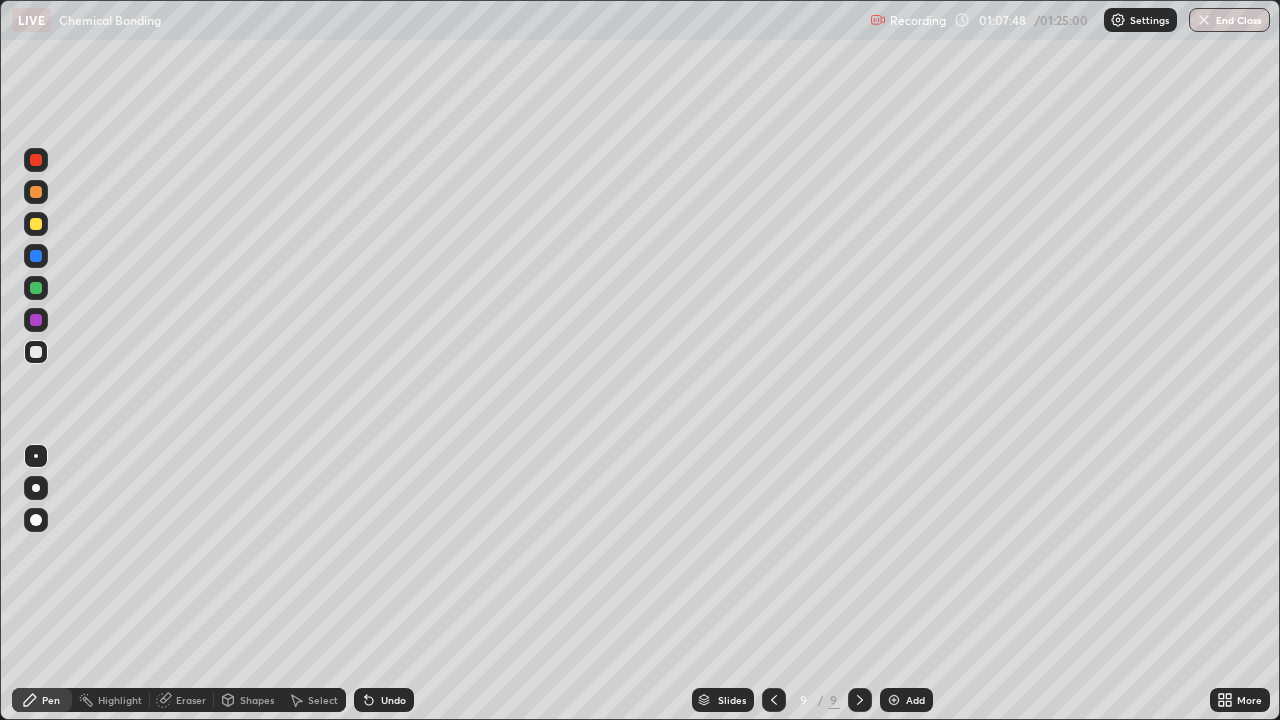 click on "Undo" at bounding box center [393, 700] 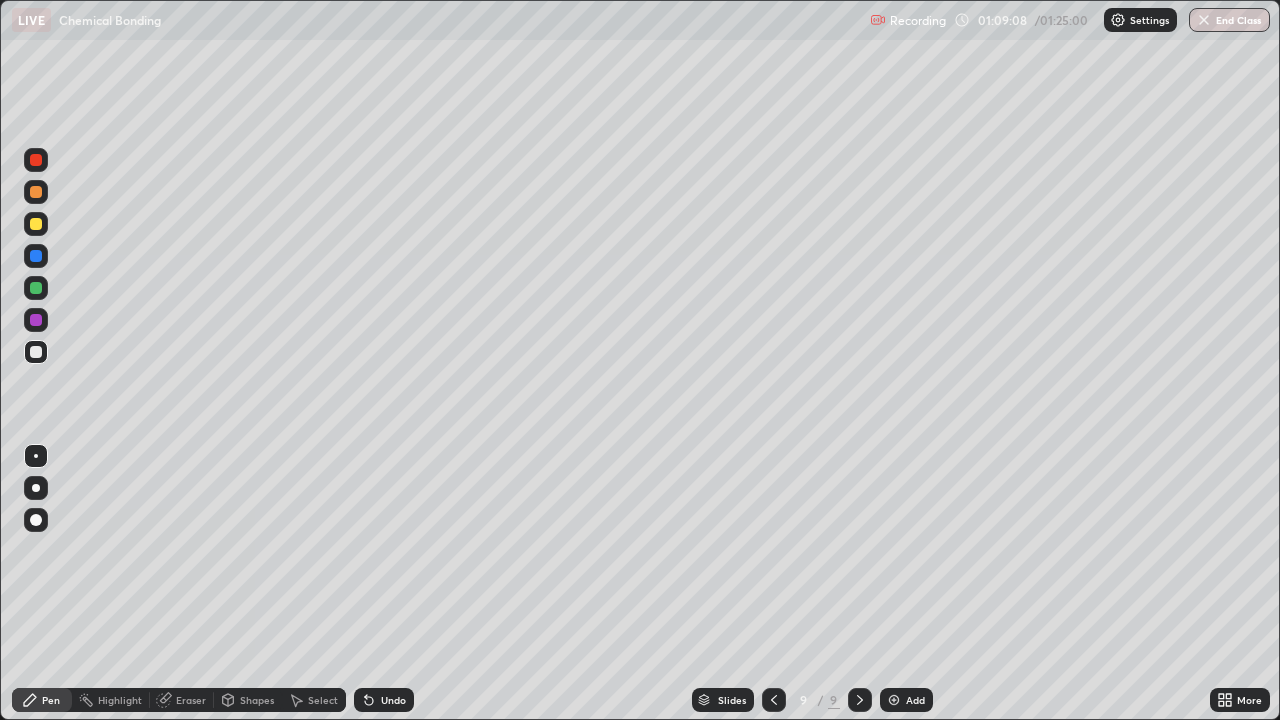 click on "Select" at bounding box center (323, 700) 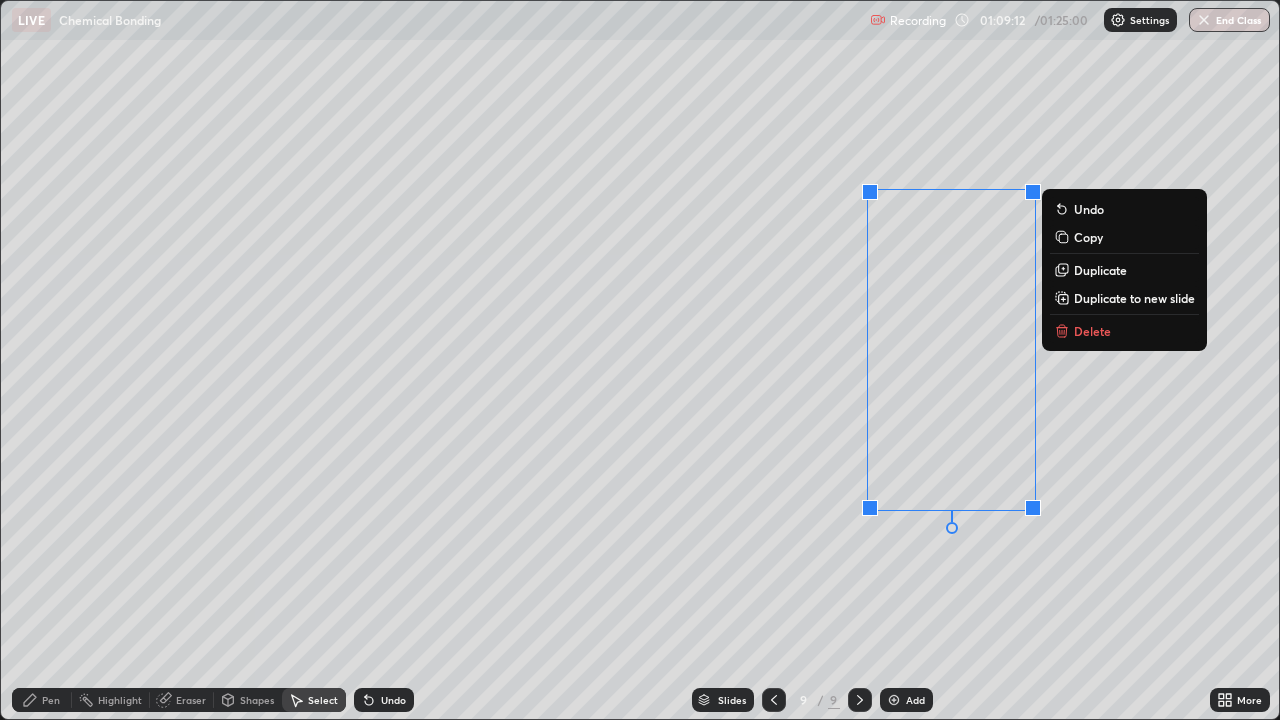 click on "Delete" at bounding box center [1092, 331] 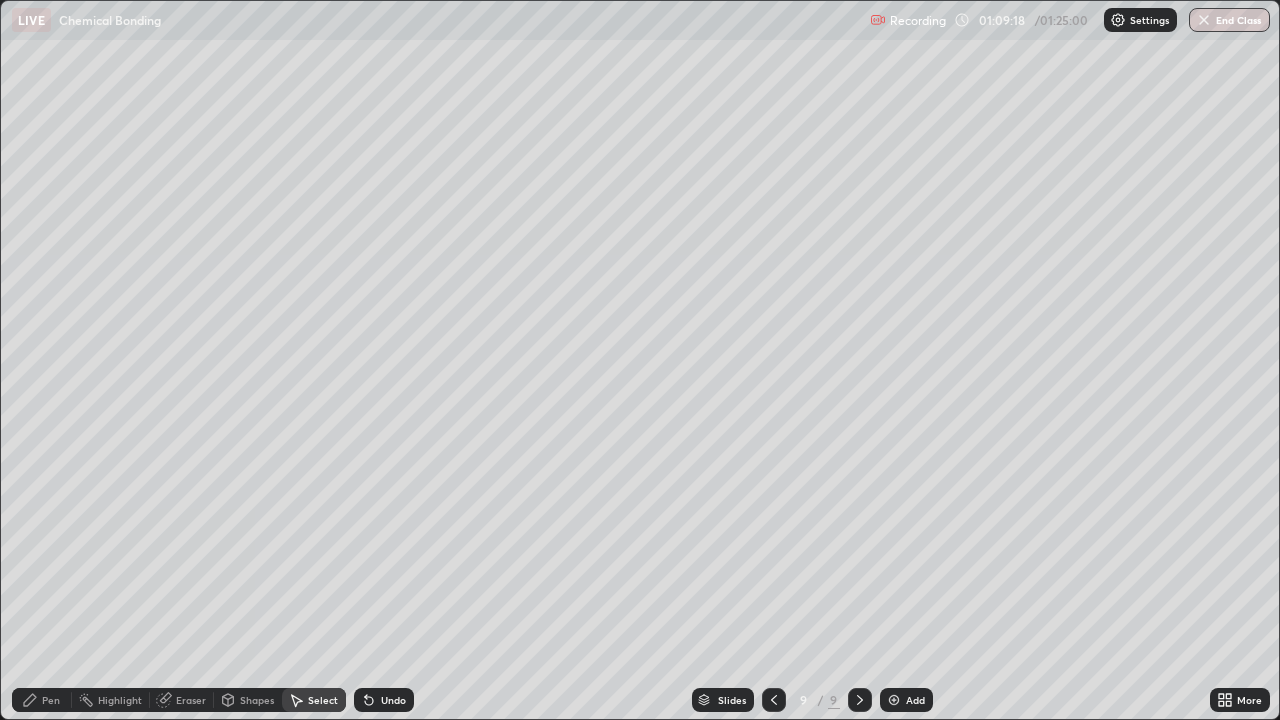 click 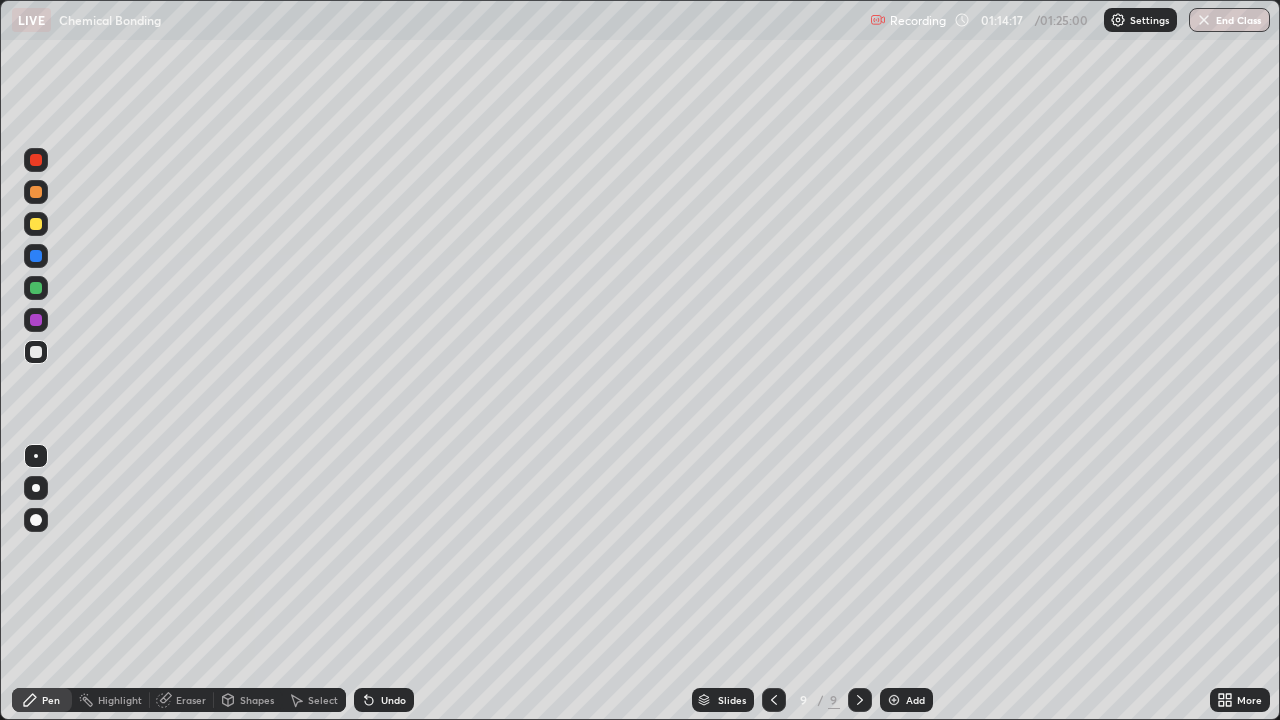 click on "Select" at bounding box center (323, 700) 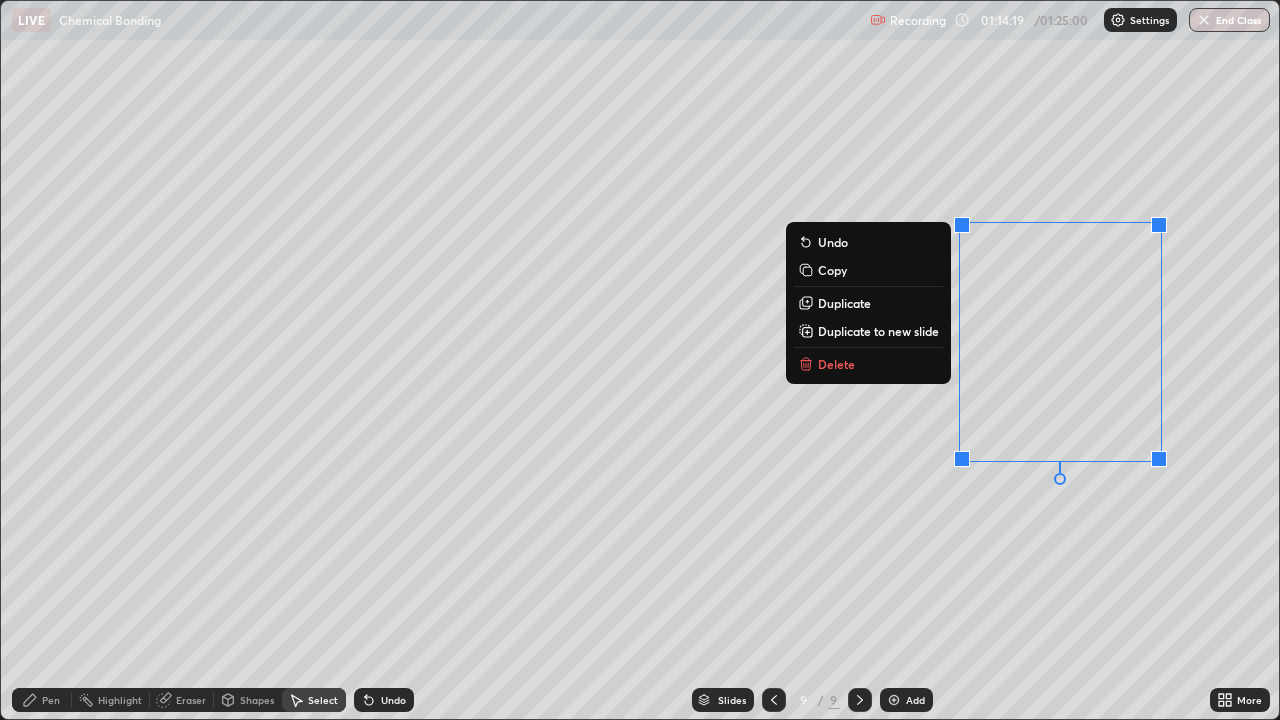 click on "Delete" at bounding box center (868, 364) 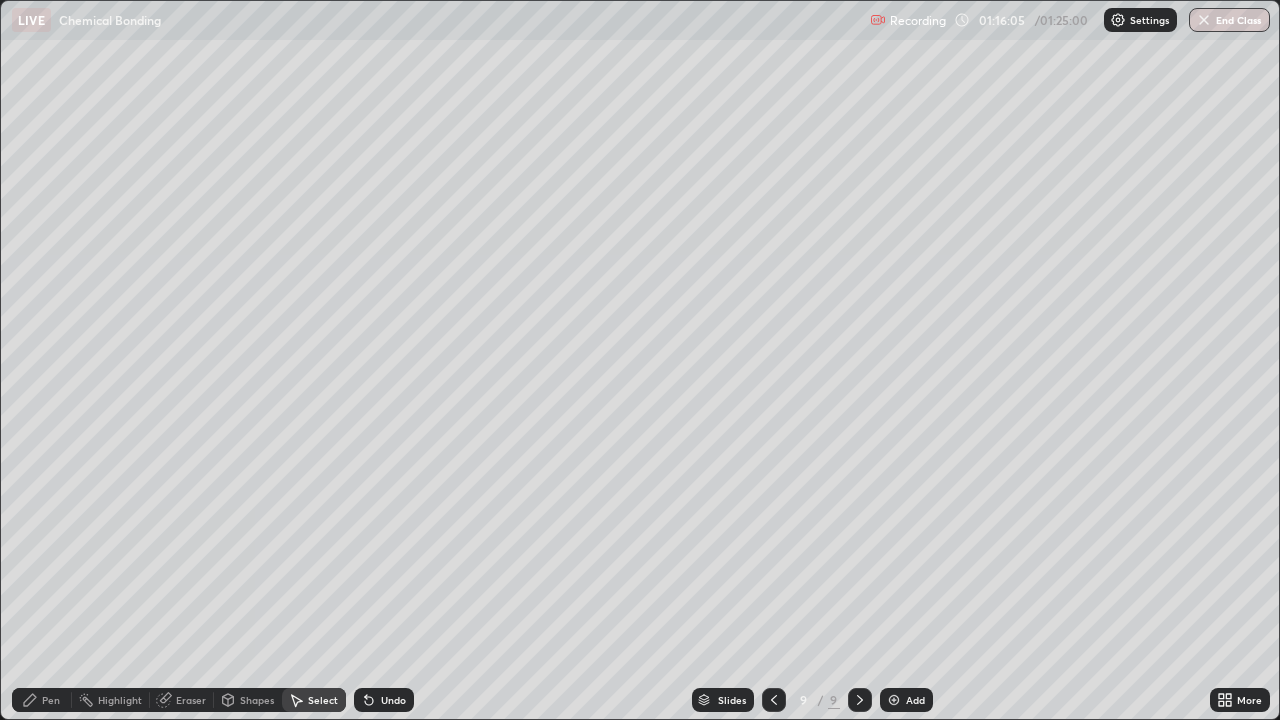click at bounding box center [894, 700] 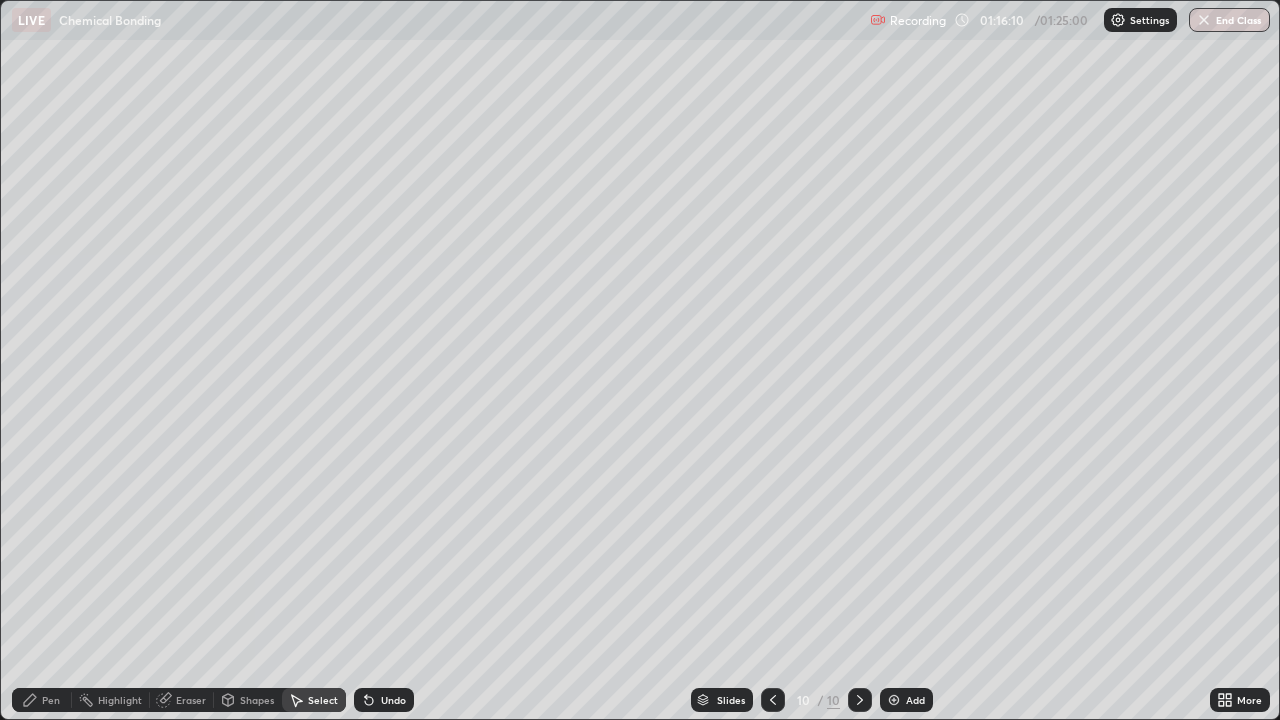 click on "Pen" at bounding box center [42, 700] 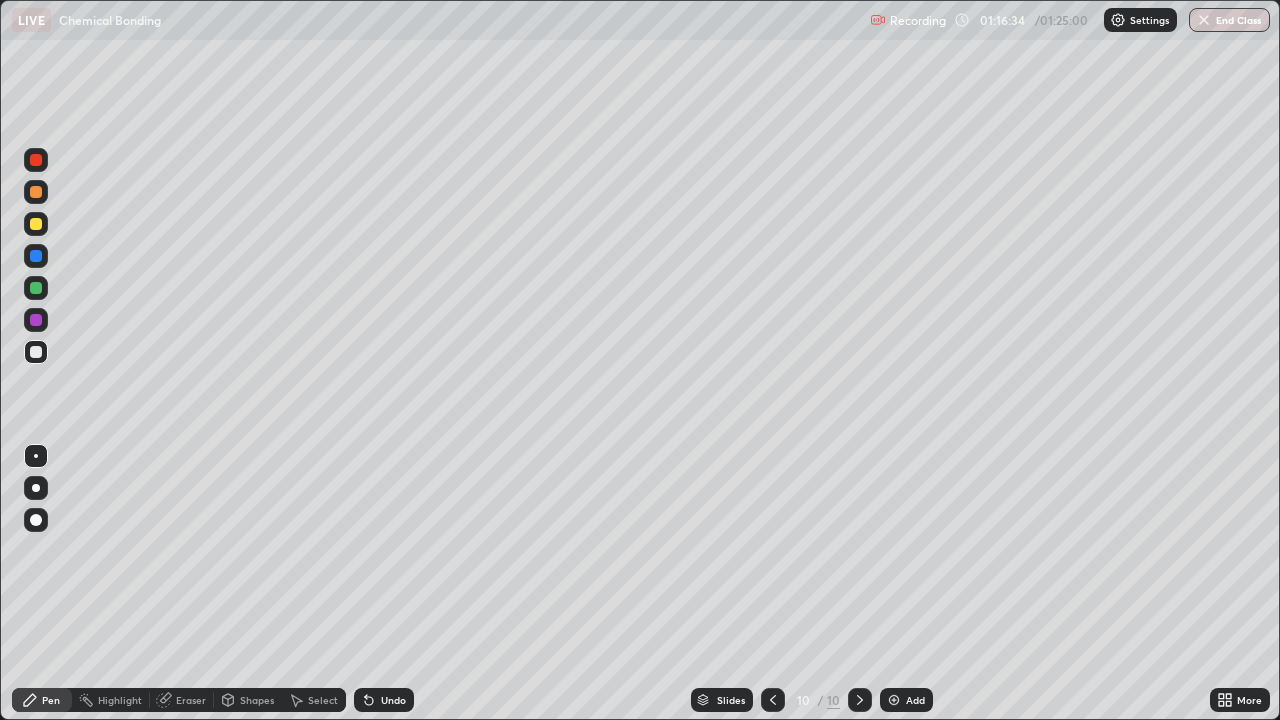 click on "Select" at bounding box center (323, 700) 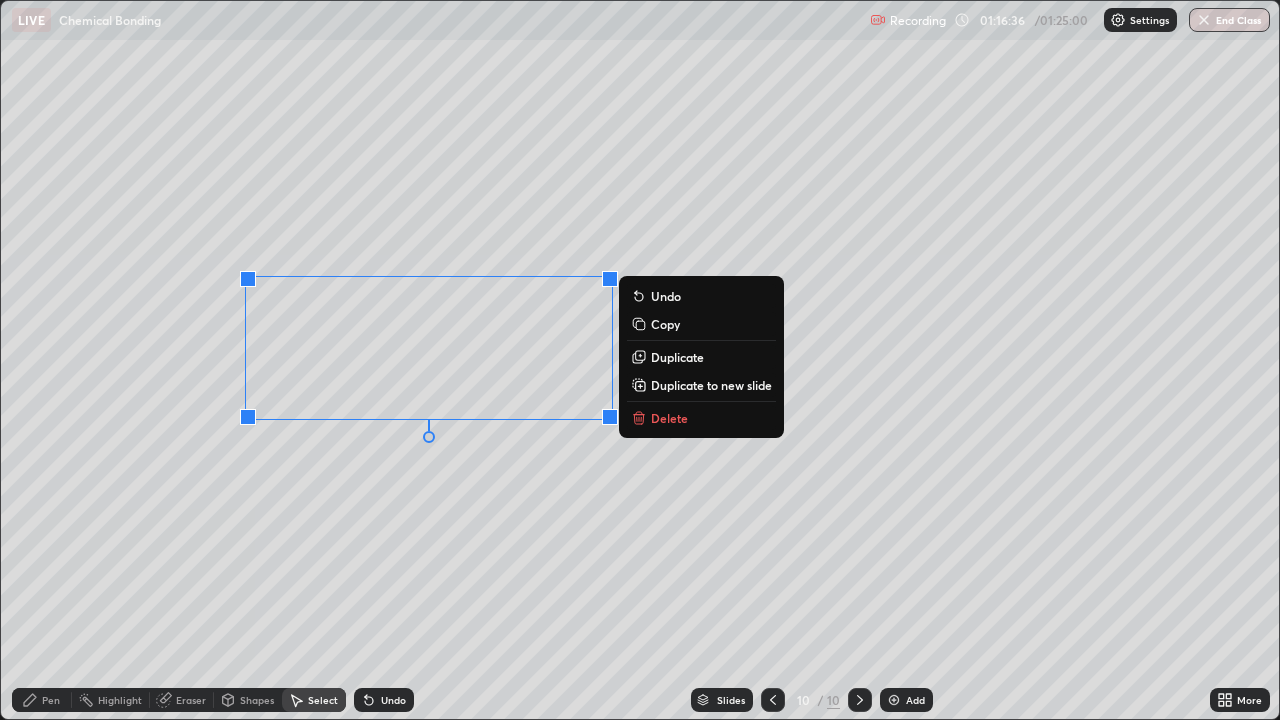 click on "Delete" at bounding box center (701, 418) 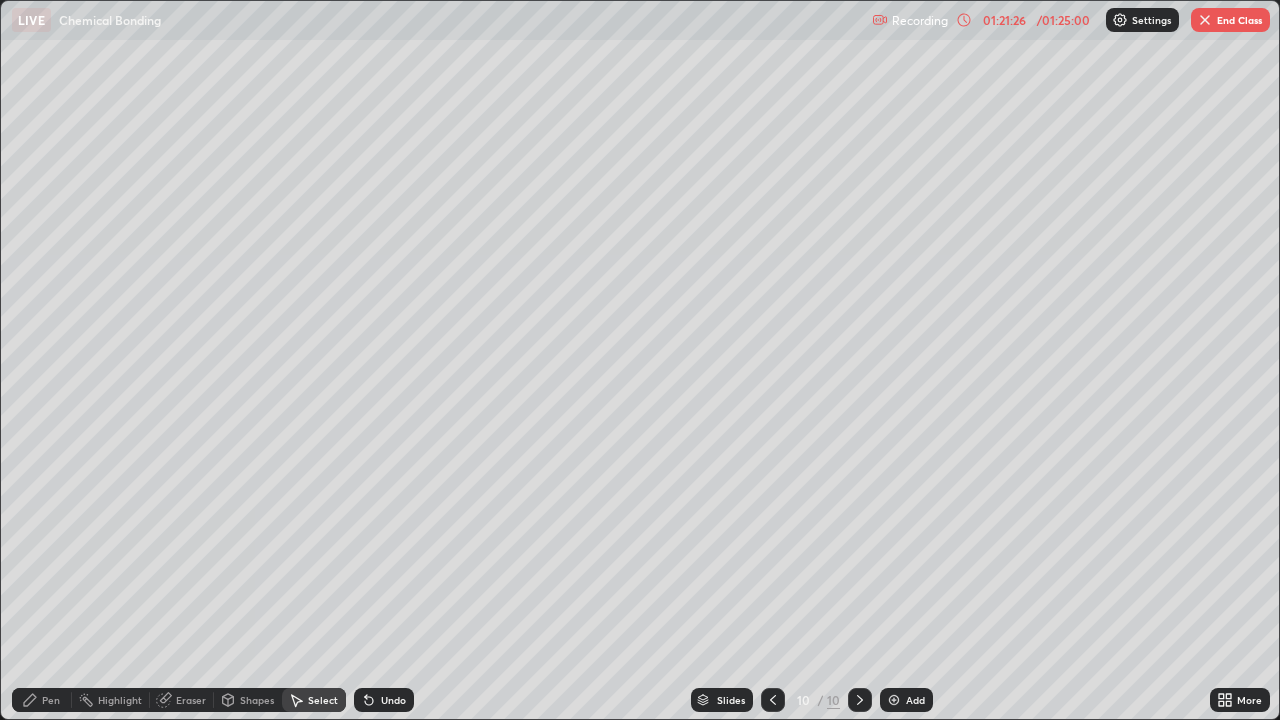 click on "0 ° Undo Copy Duplicate Duplicate to new slide Delete" at bounding box center (640, 360) 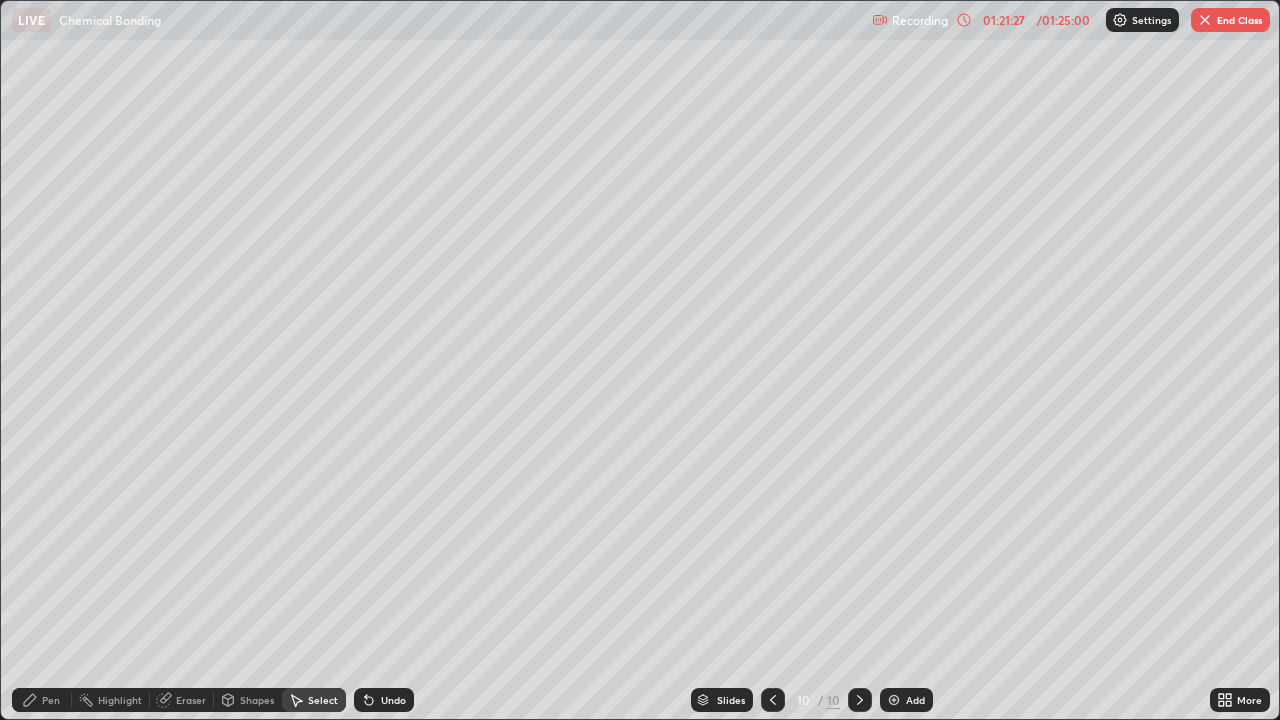 click on "Pen" at bounding box center [51, 700] 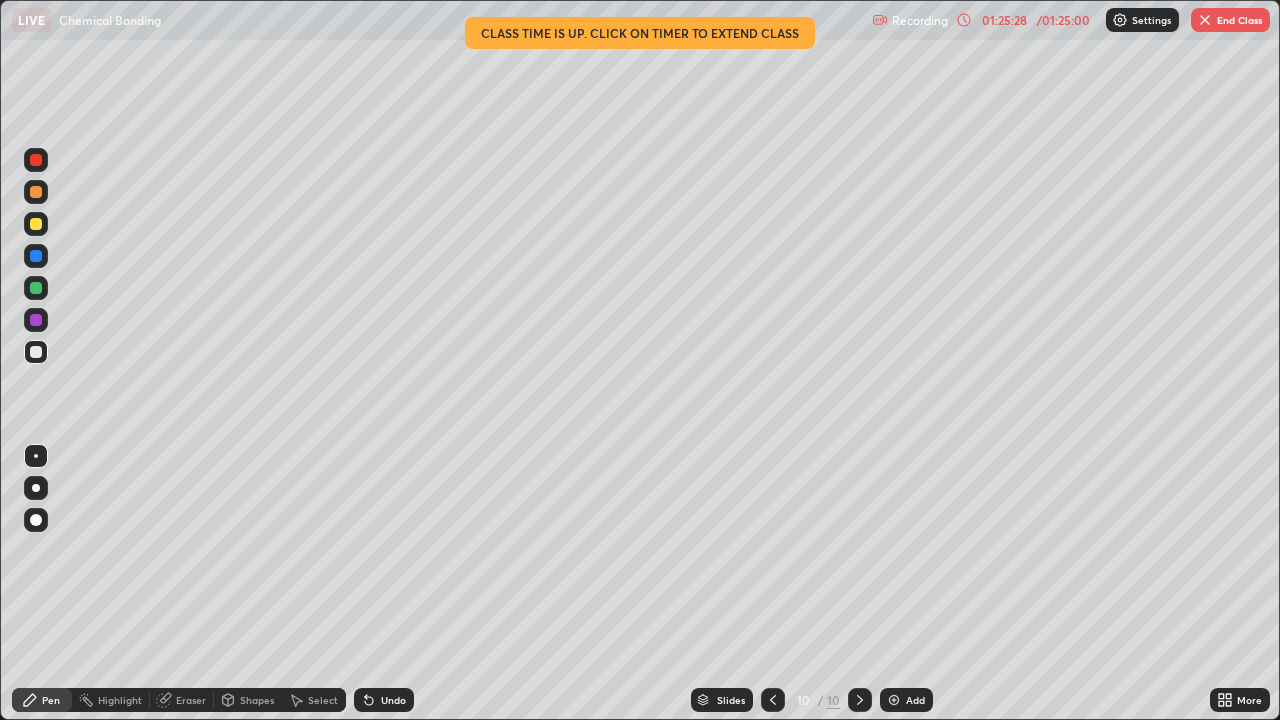 click on "End Class" at bounding box center (1230, 20) 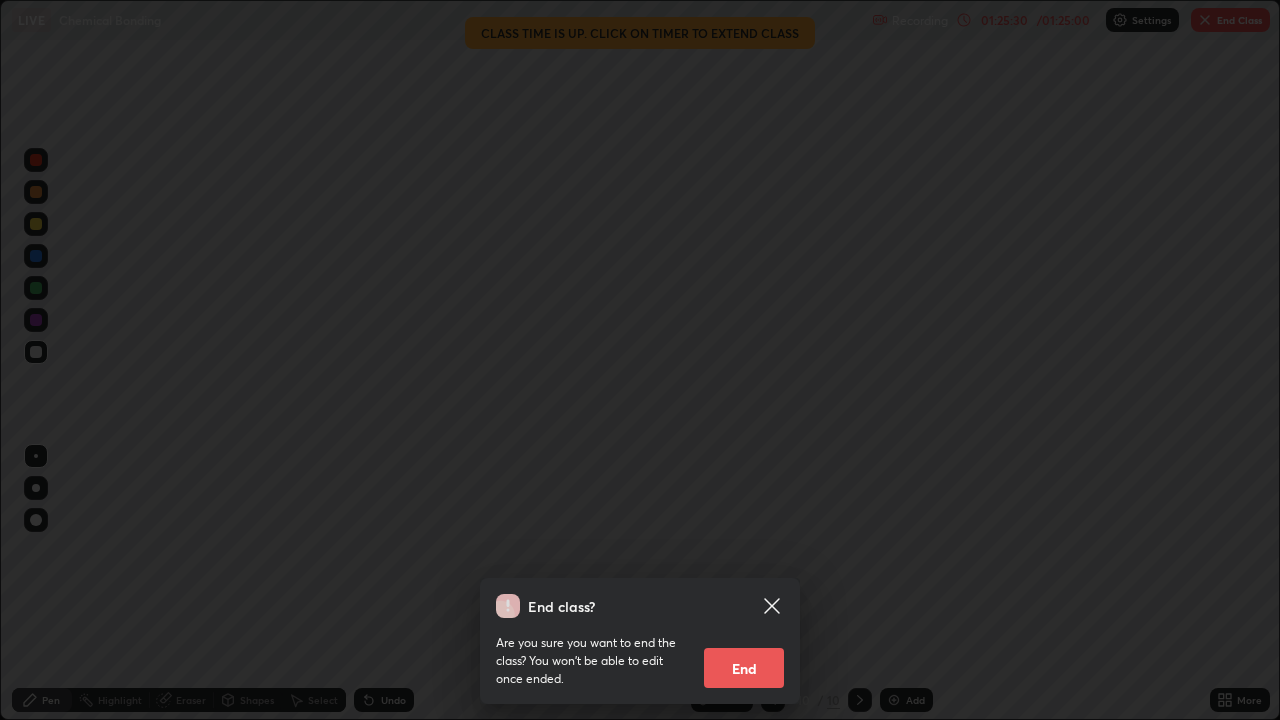 click on "End" at bounding box center [744, 668] 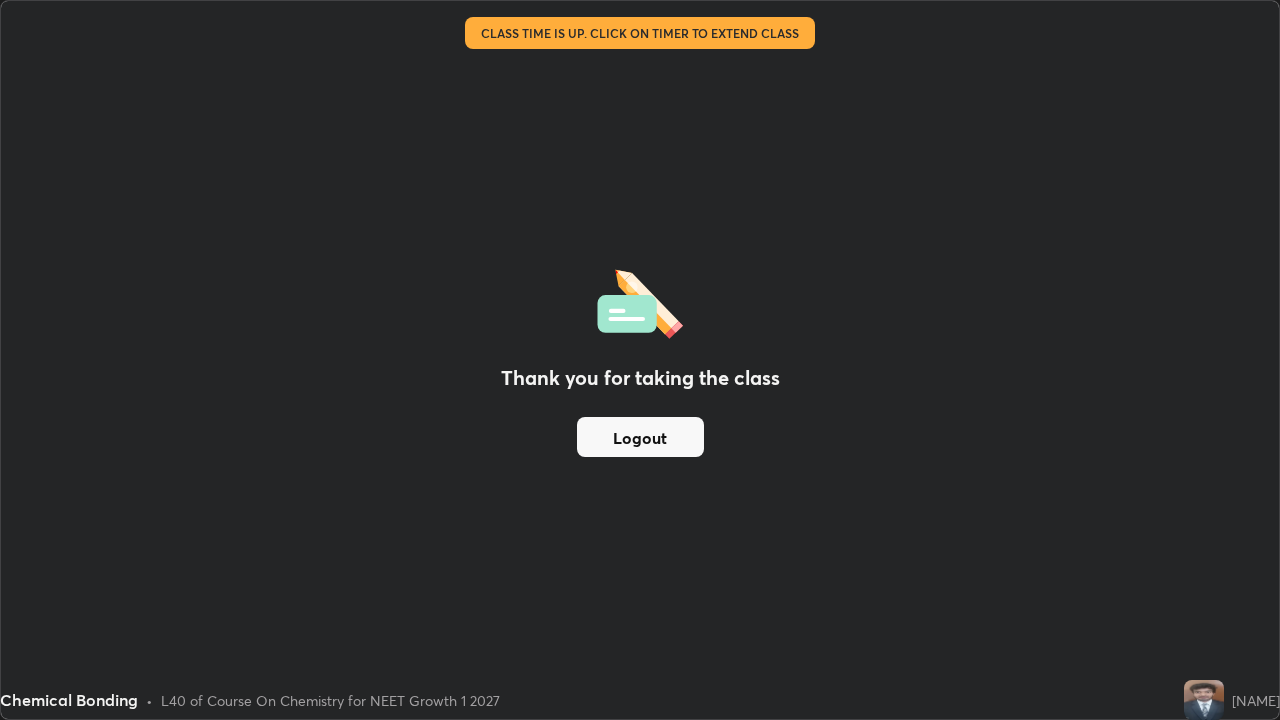 click on "[NAME]" at bounding box center (1256, 700) 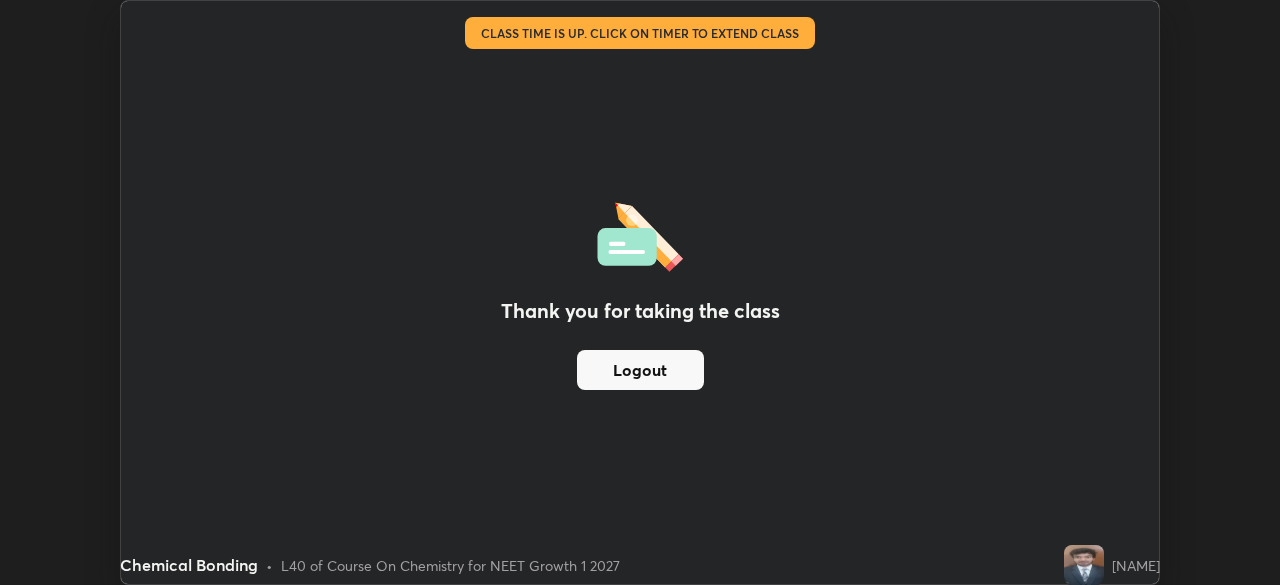 scroll, scrollTop: 585, scrollLeft: 1280, axis: both 